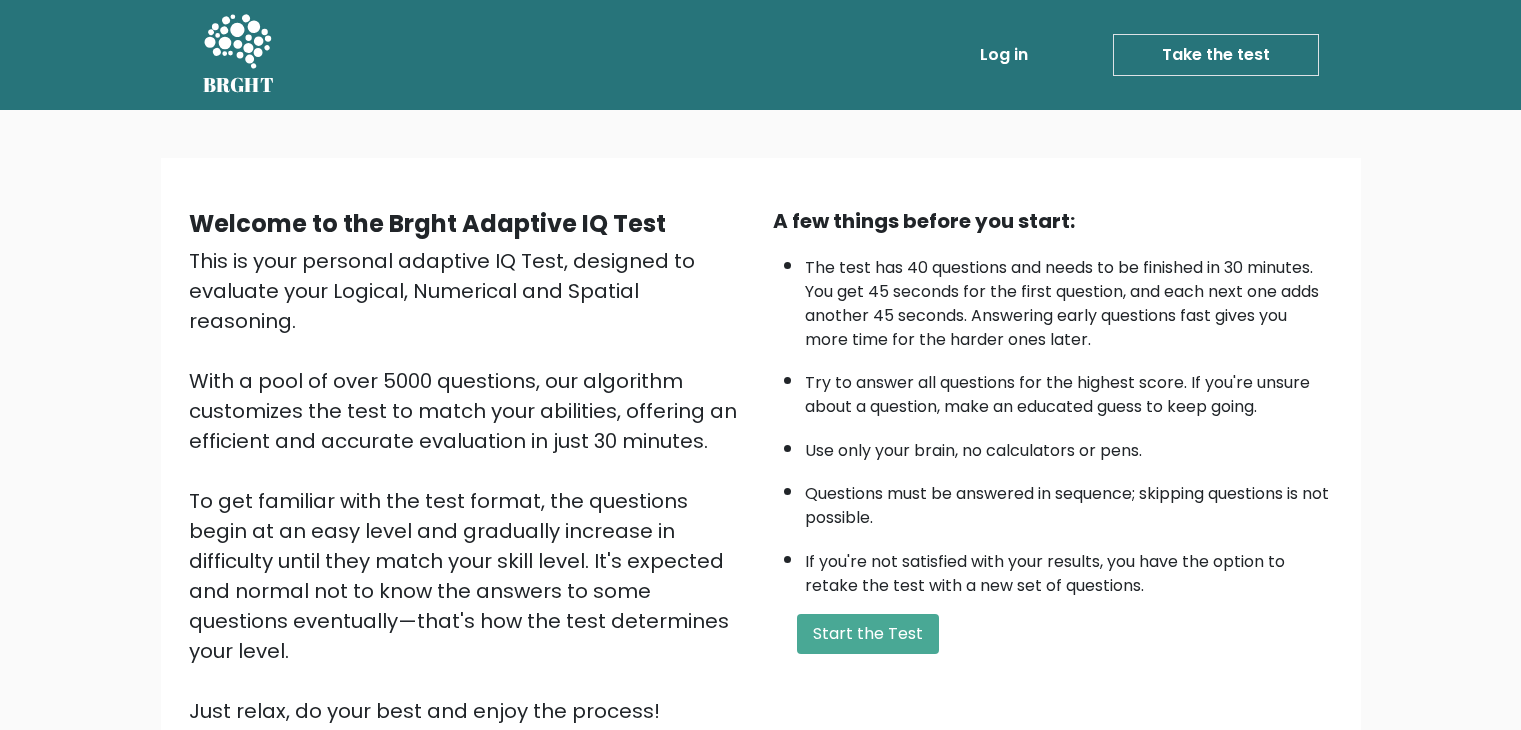 scroll, scrollTop: 0, scrollLeft: 0, axis: both 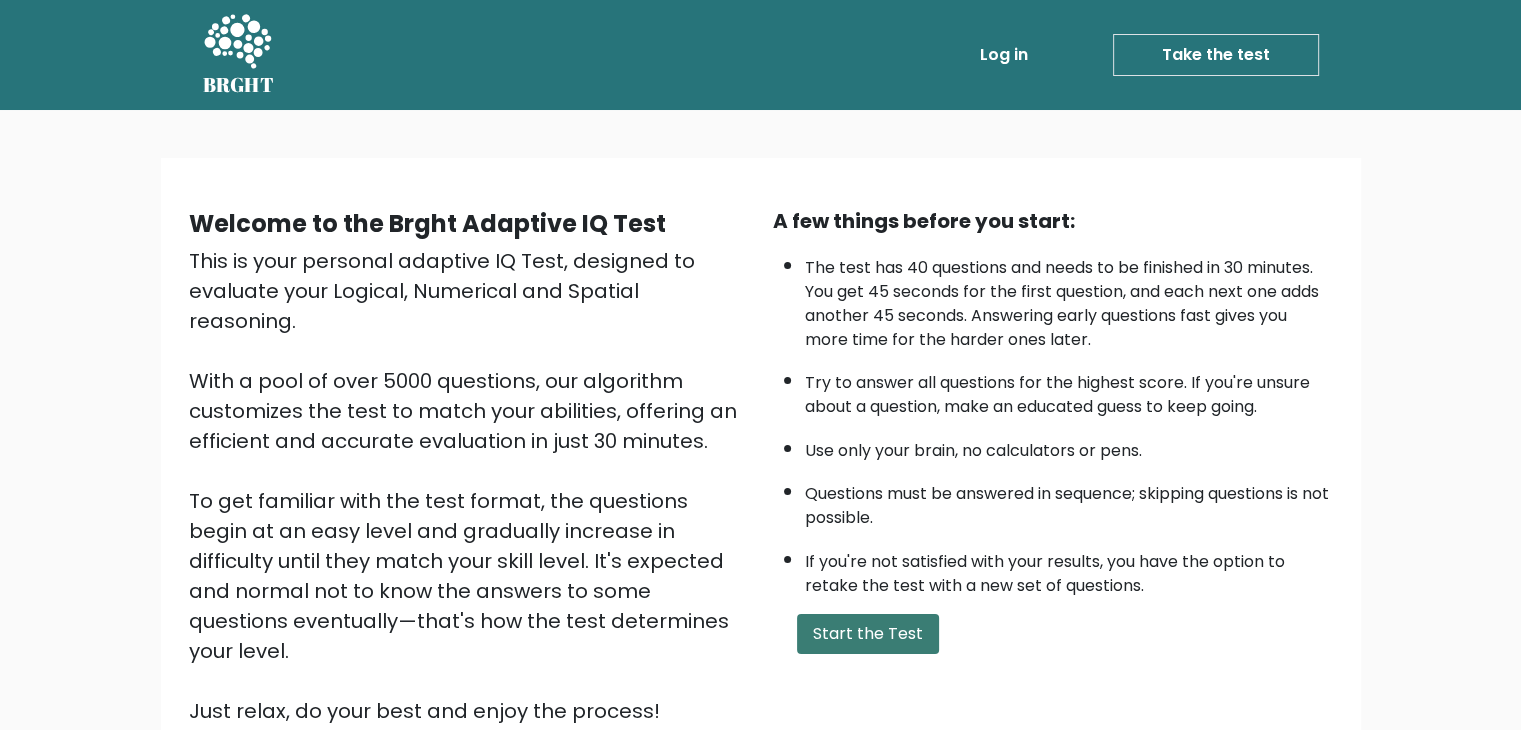click on "Start the Test" at bounding box center [868, 634] 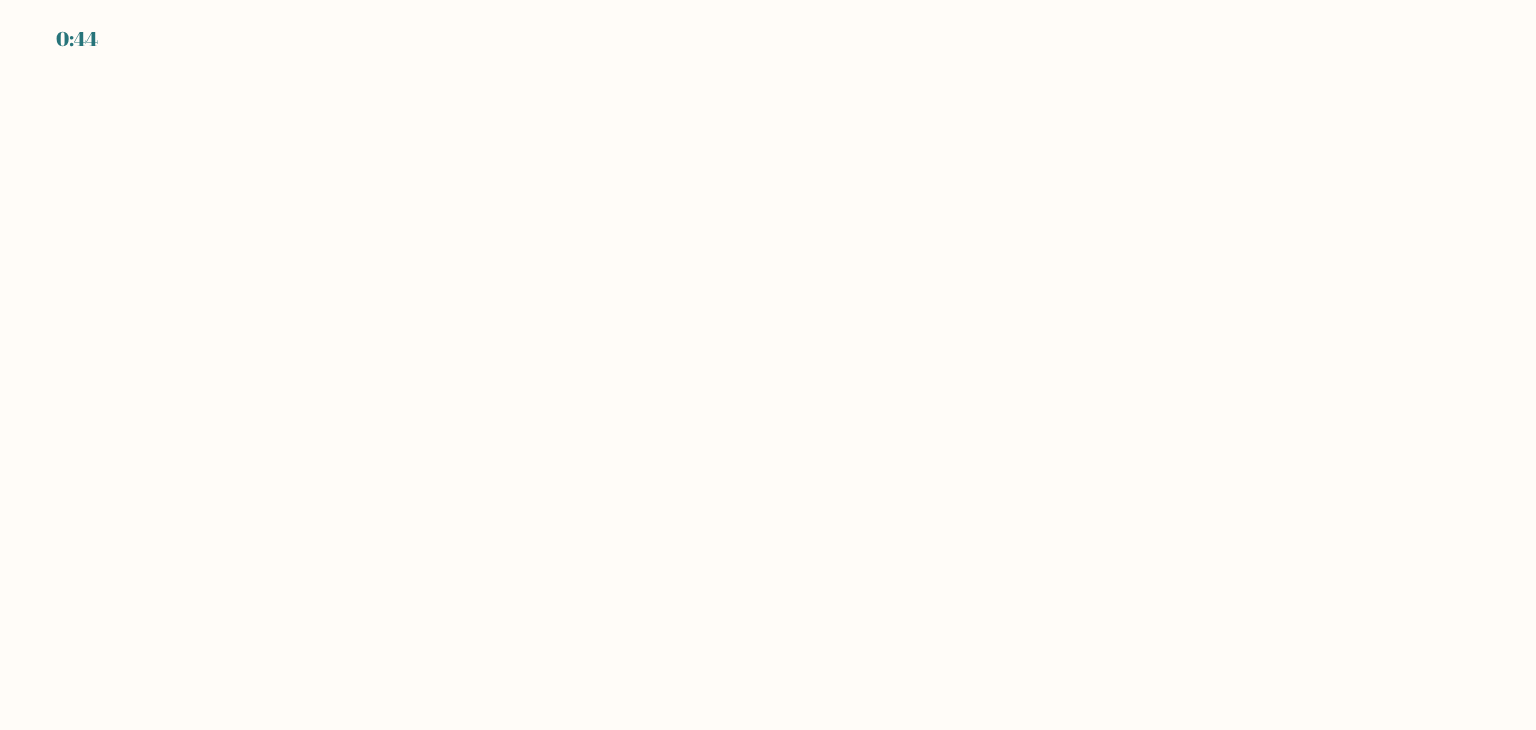 scroll, scrollTop: 0, scrollLeft: 0, axis: both 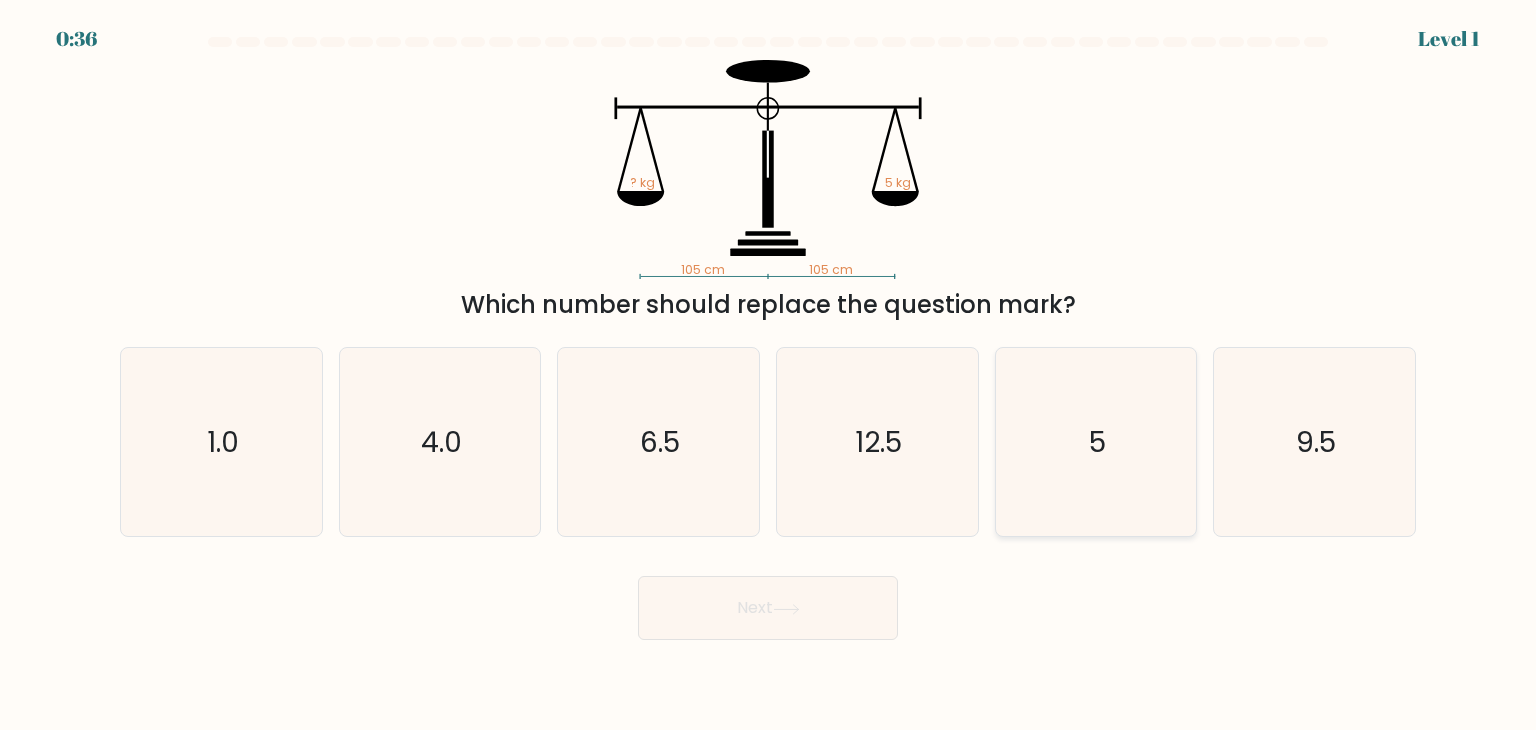 click on "5" 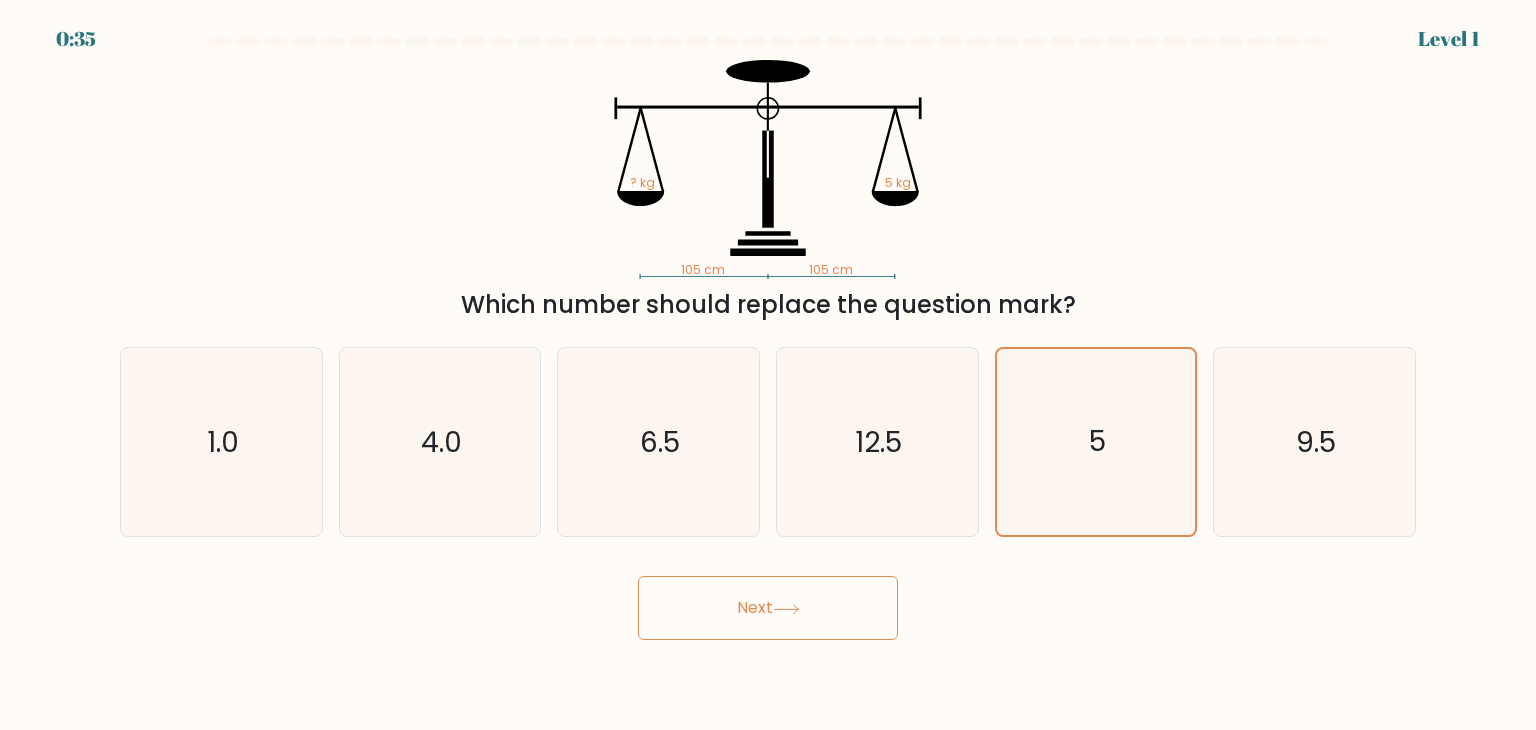 click on "Next" at bounding box center (768, 608) 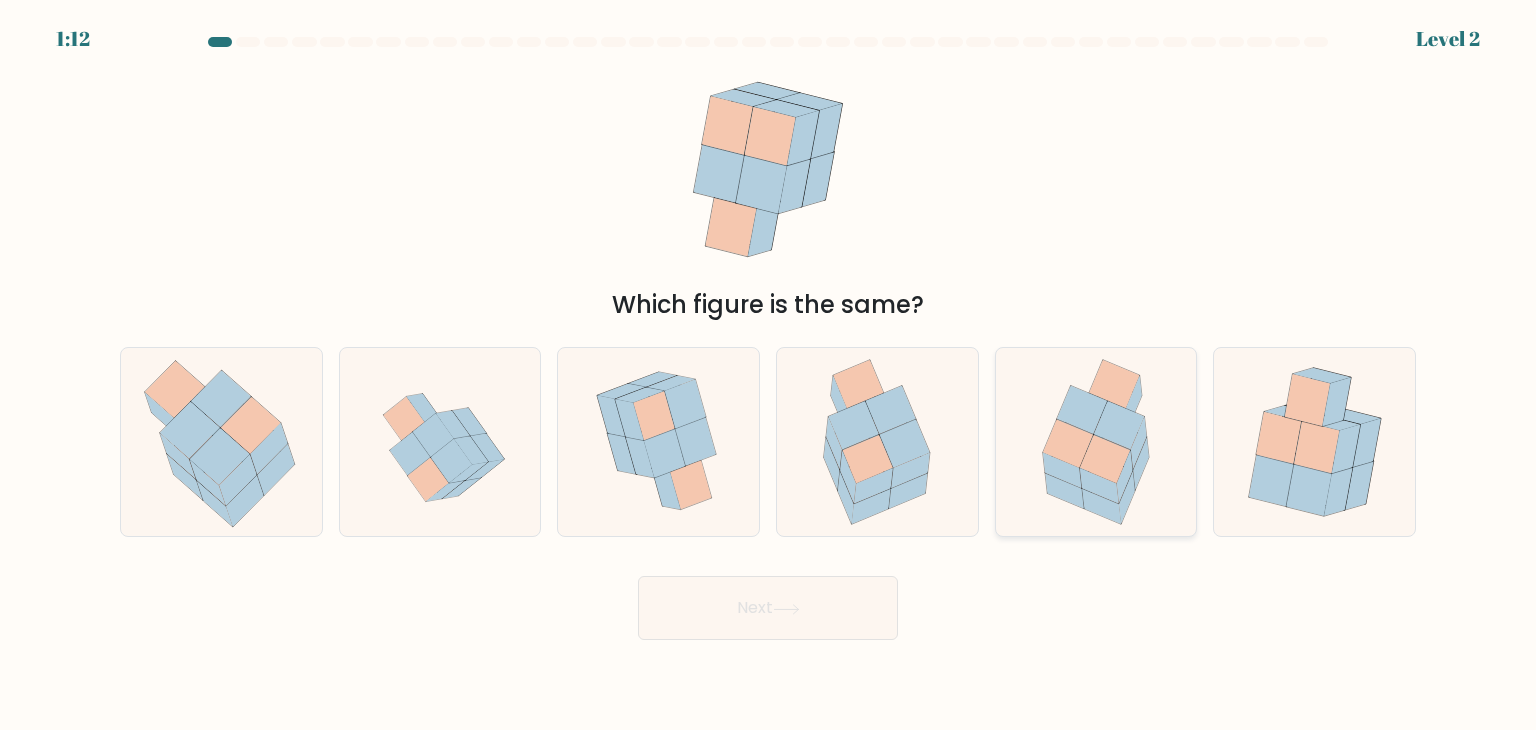 click 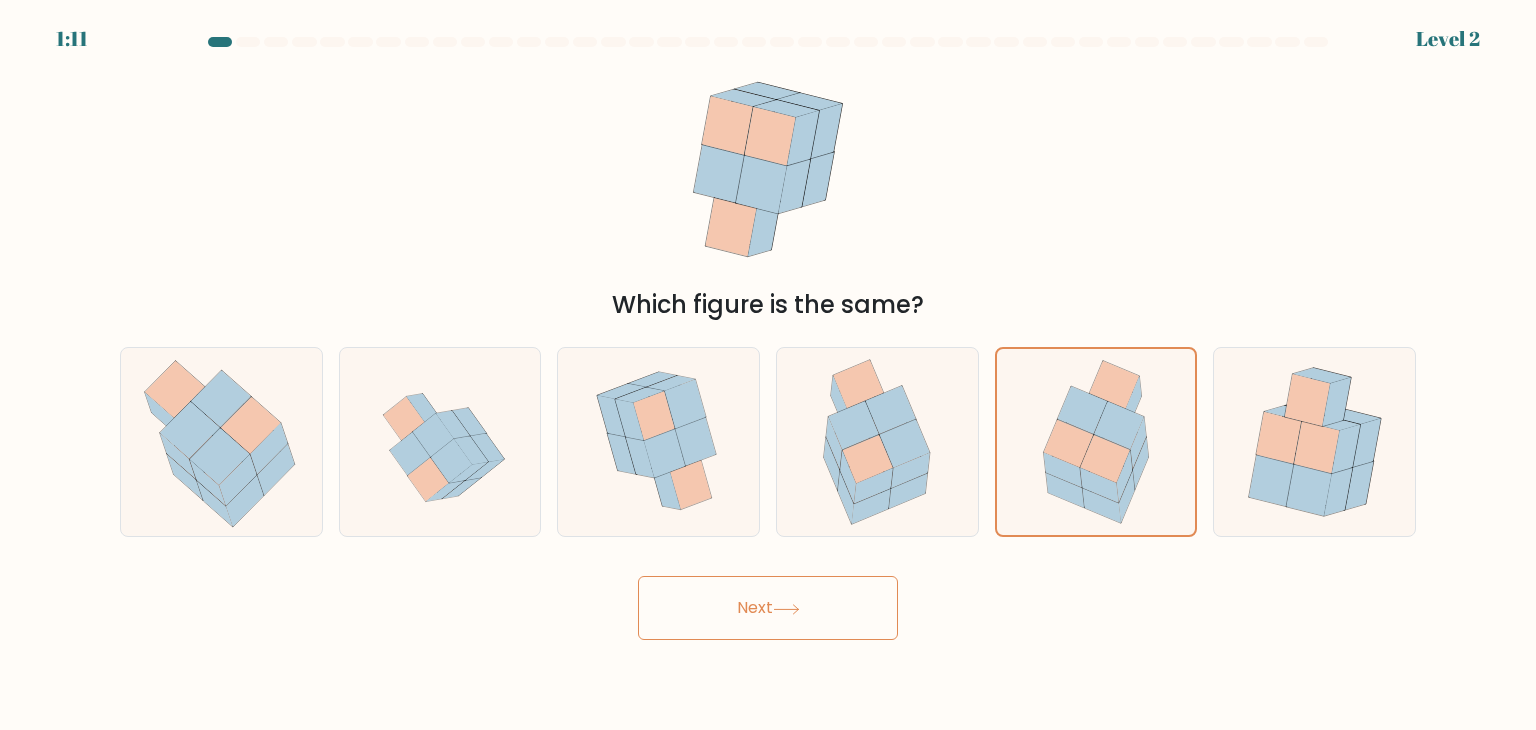 click on "Next" at bounding box center [768, 608] 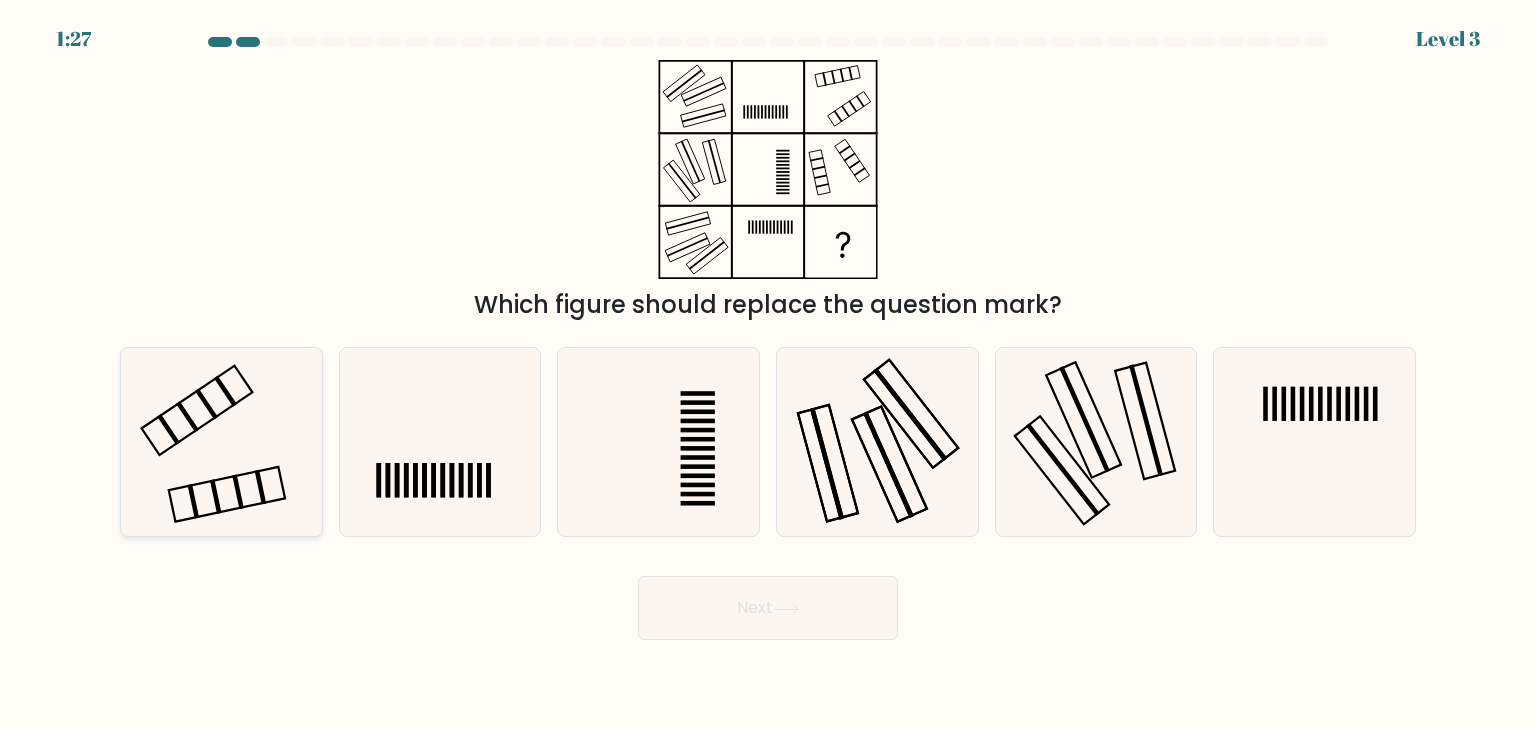 click 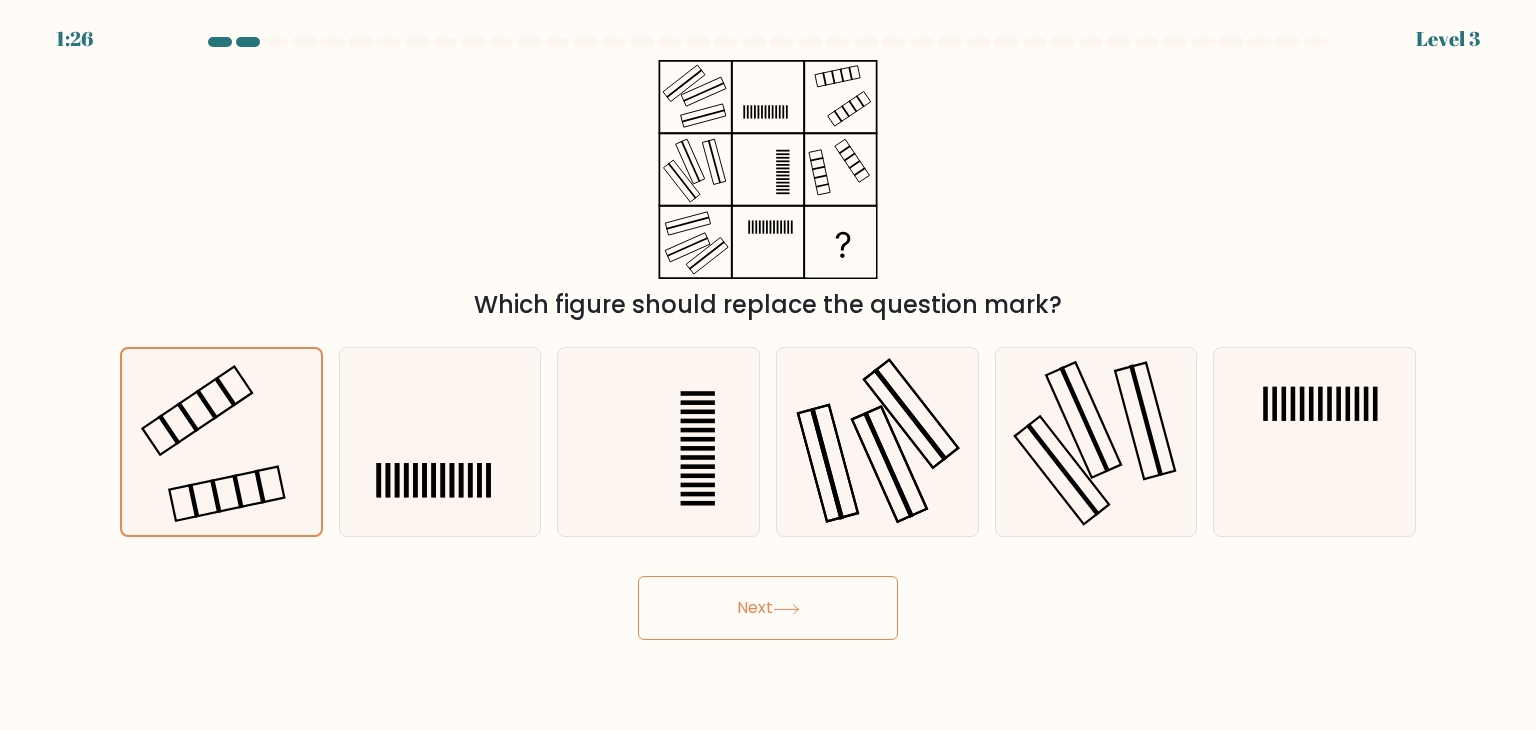 click on "Next" at bounding box center [768, 608] 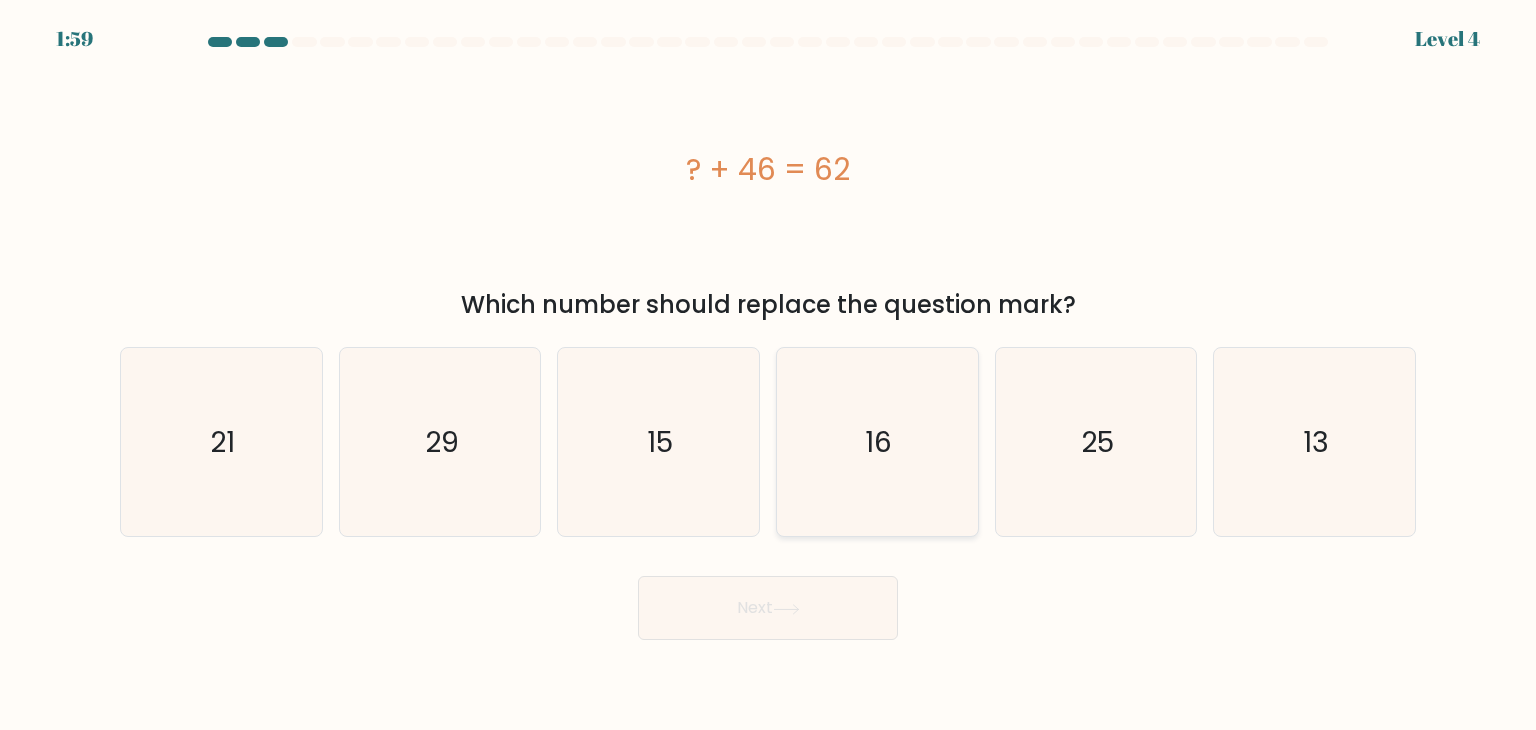 click on "16" 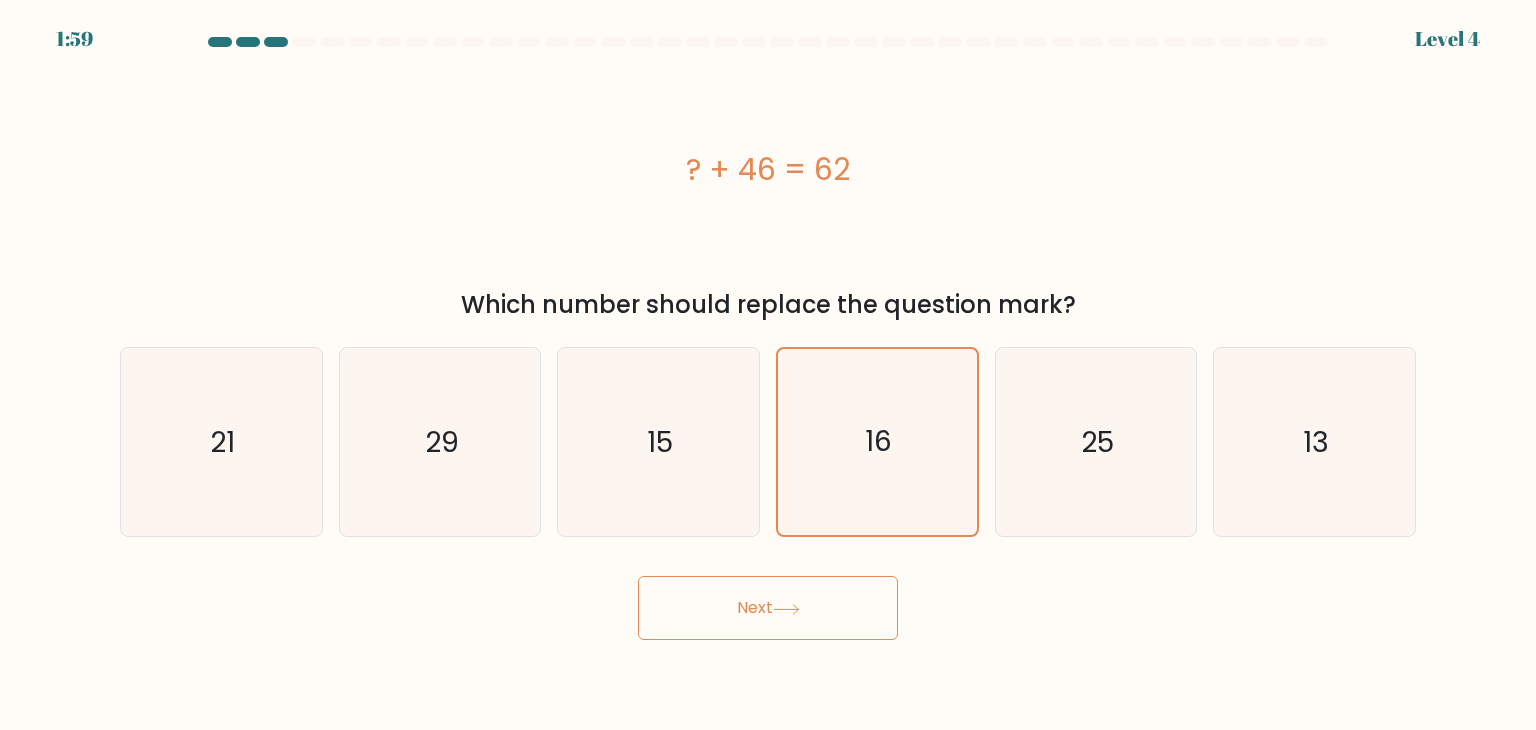 click on "Next" at bounding box center [768, 608] 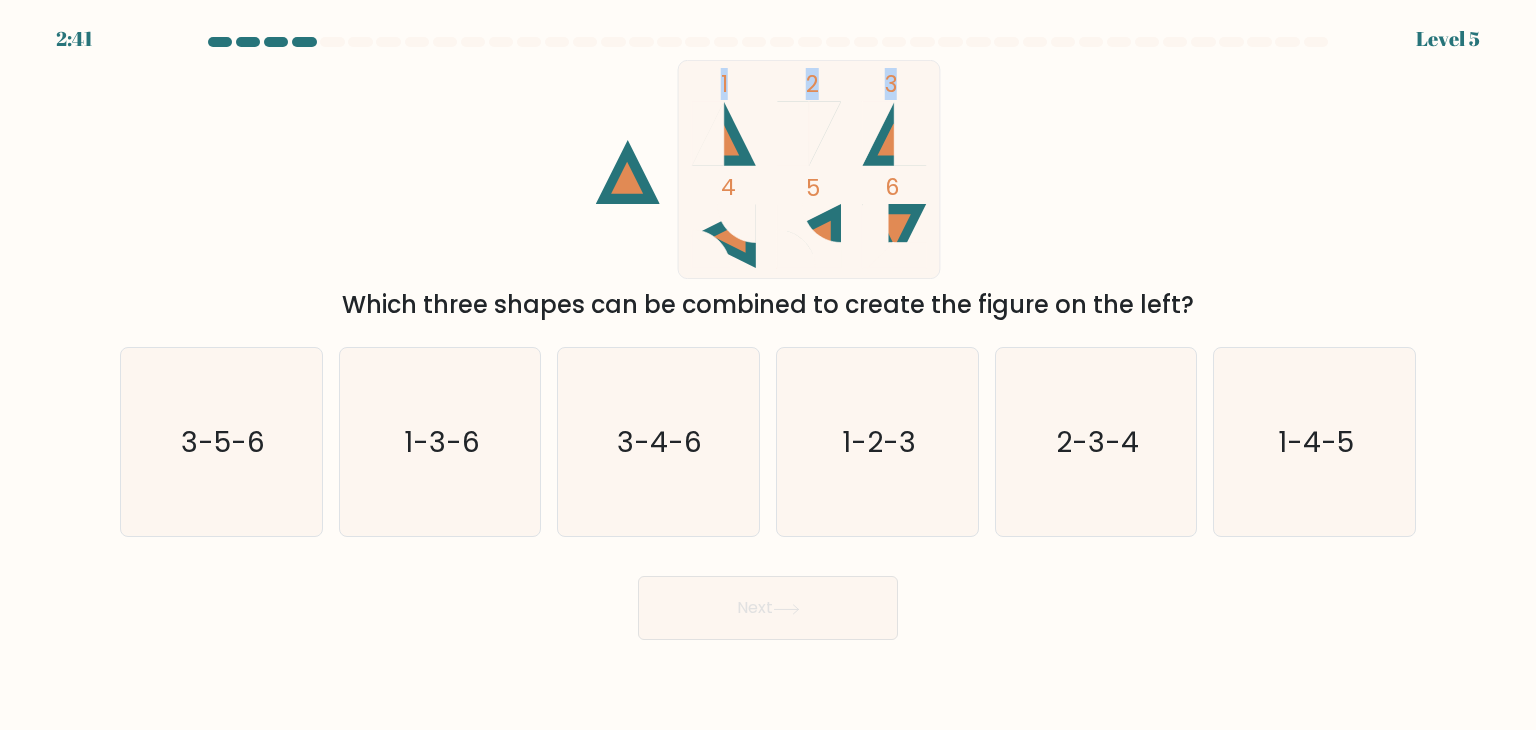 drag, startPoint x: 626, startPoint y: 164, endPoint x: 457, endPoint y: 200, distance: 172.79178 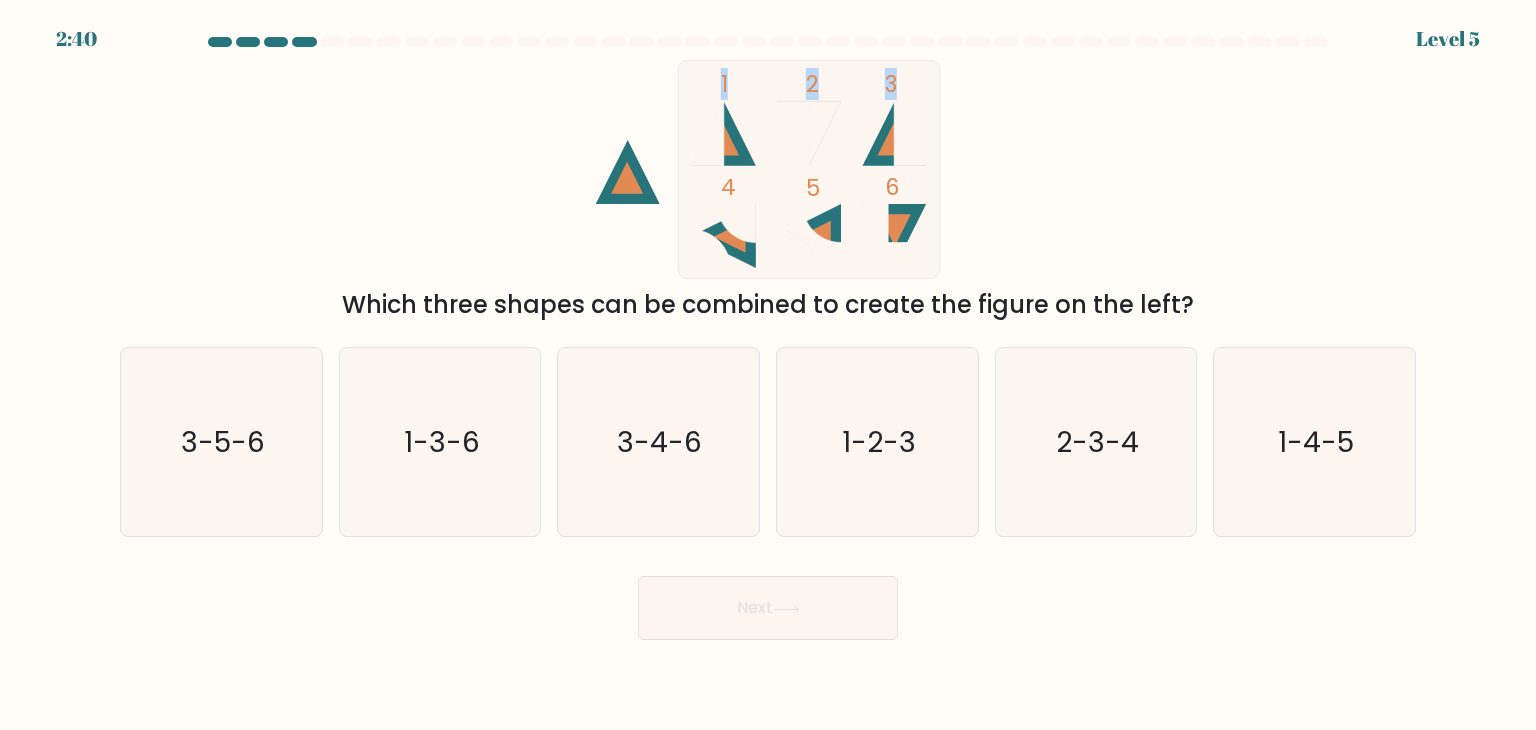 click on "1
2
3
4
5
6
Which three shapes can be combined to create the figure on the left?" at bounding box center (768, 191) 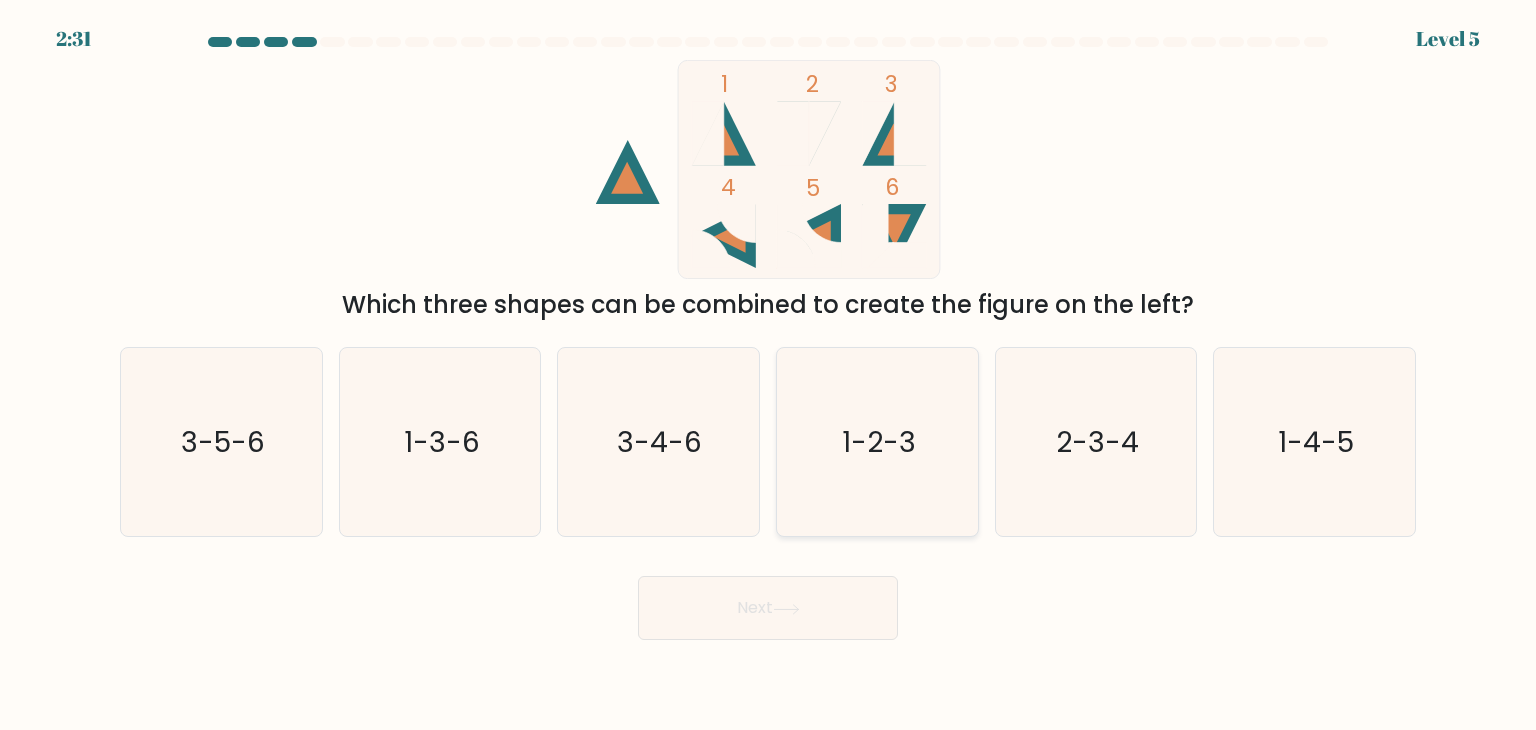 click on "1-2-3" 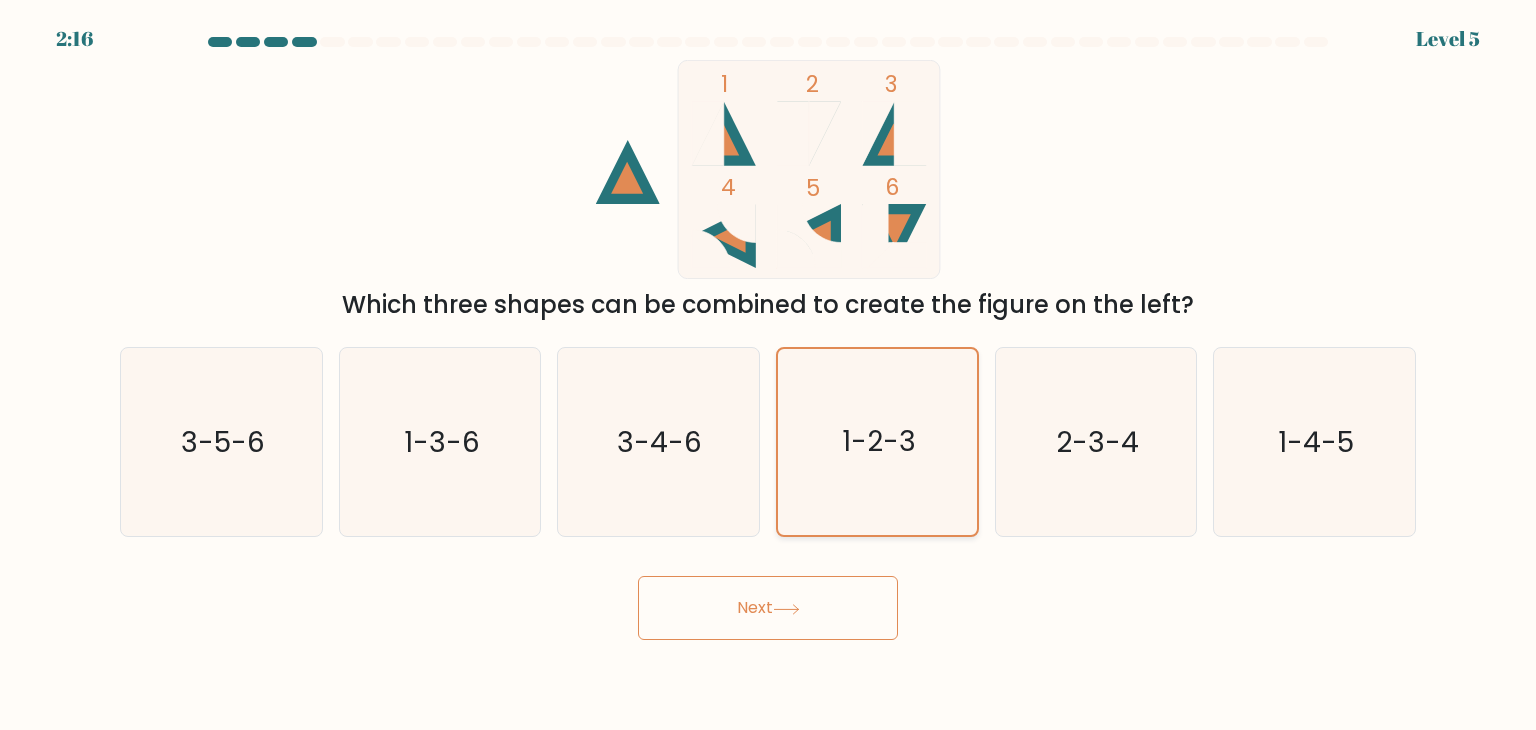 click on "1-2-3" 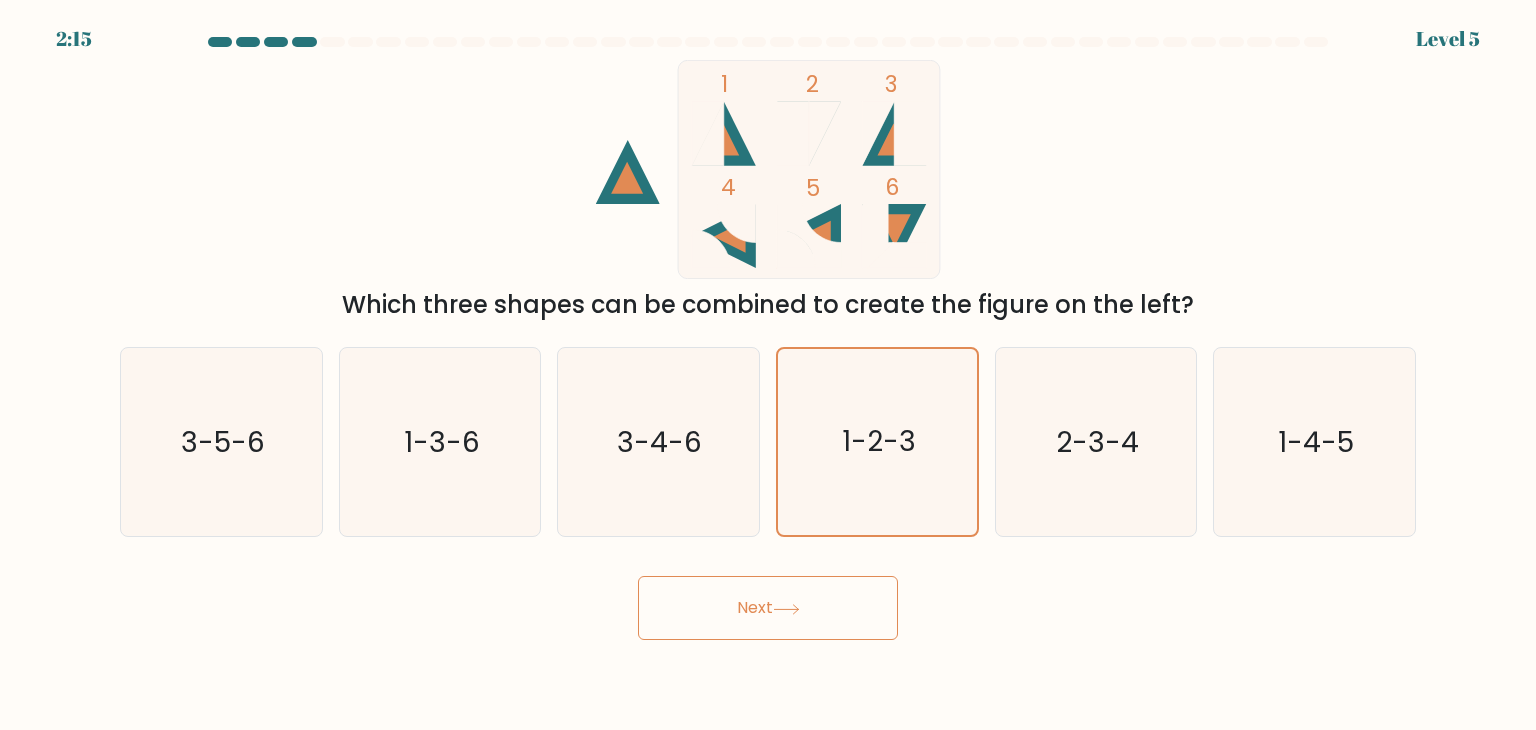 click on "Next" at bounding box center [768, 608] 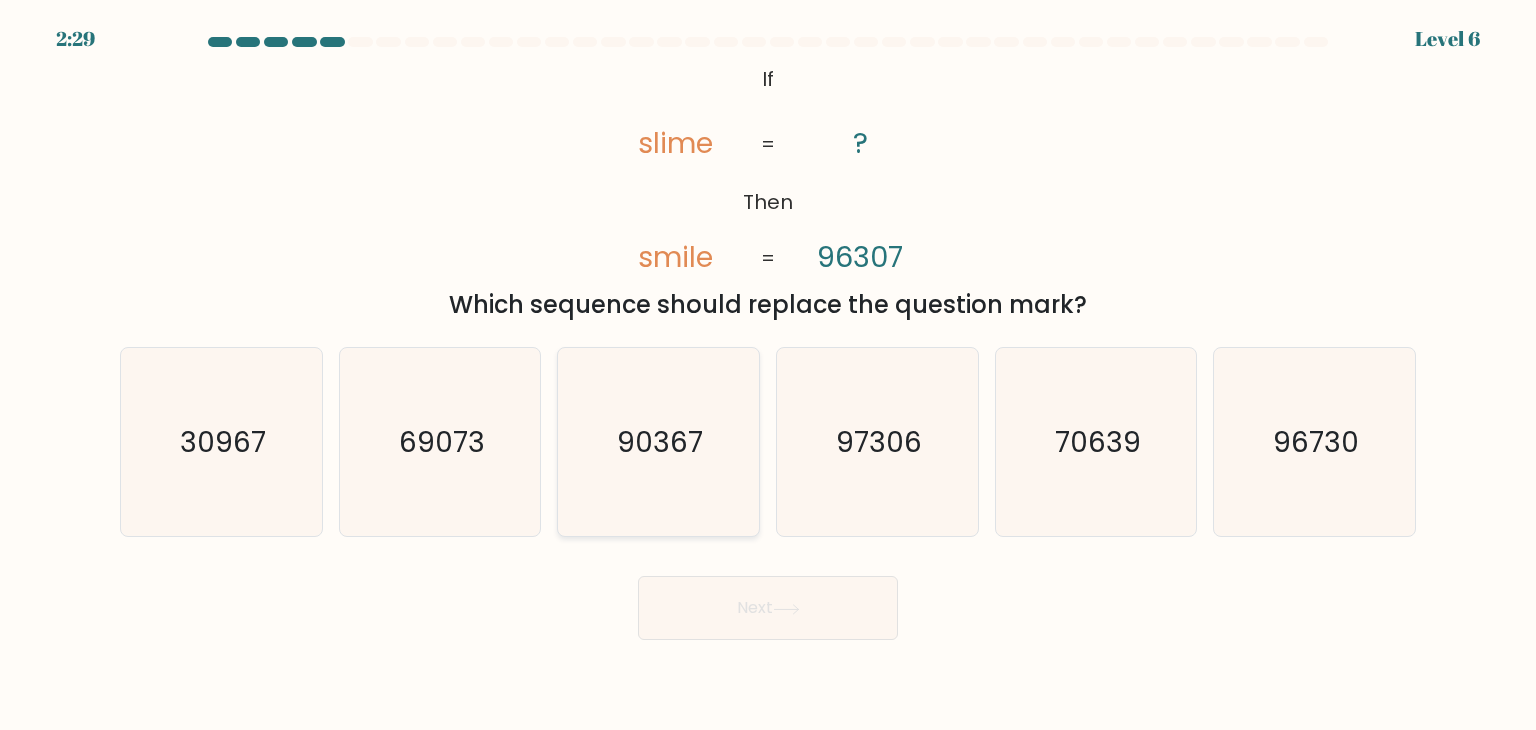 click on "90367" 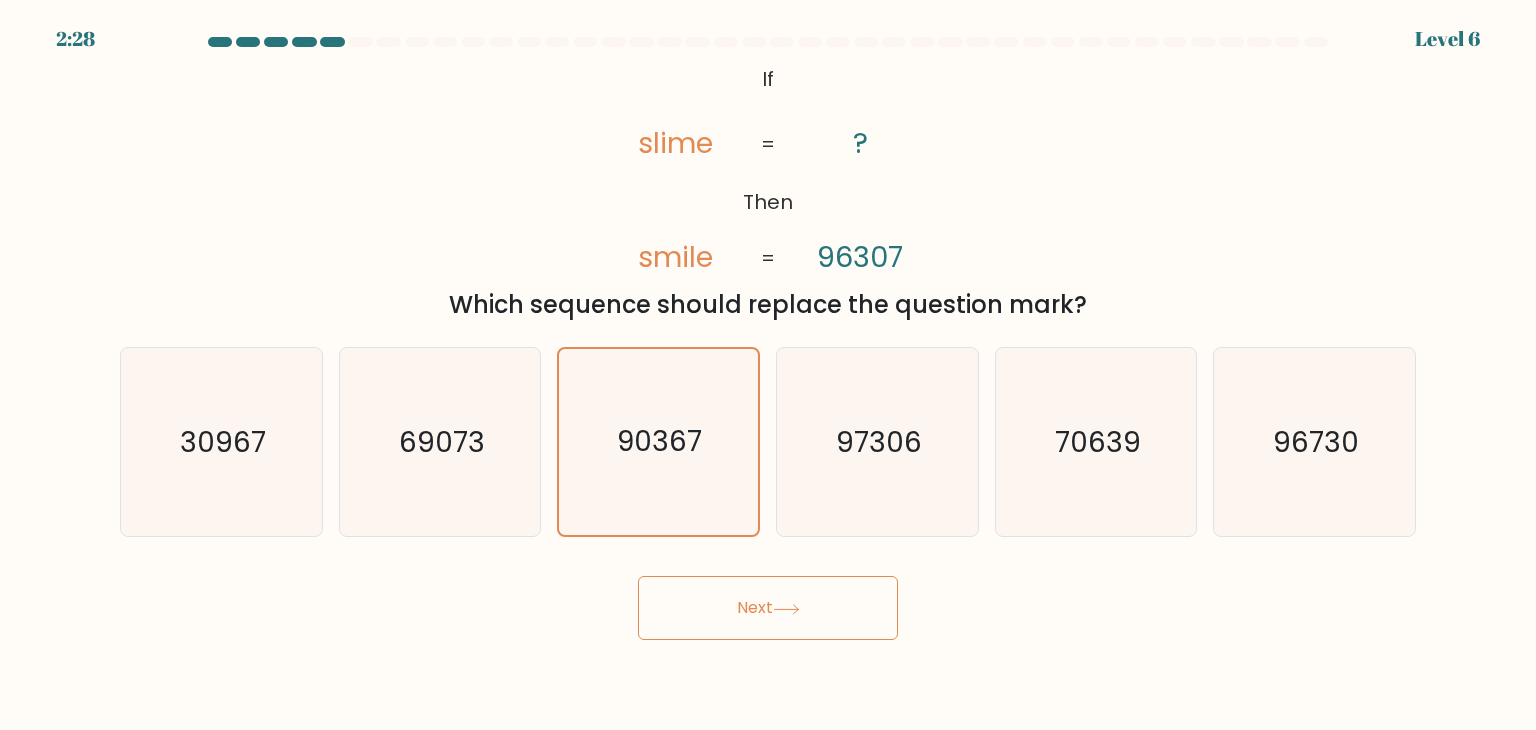 click on "Next" at bounding box center [768, 608] 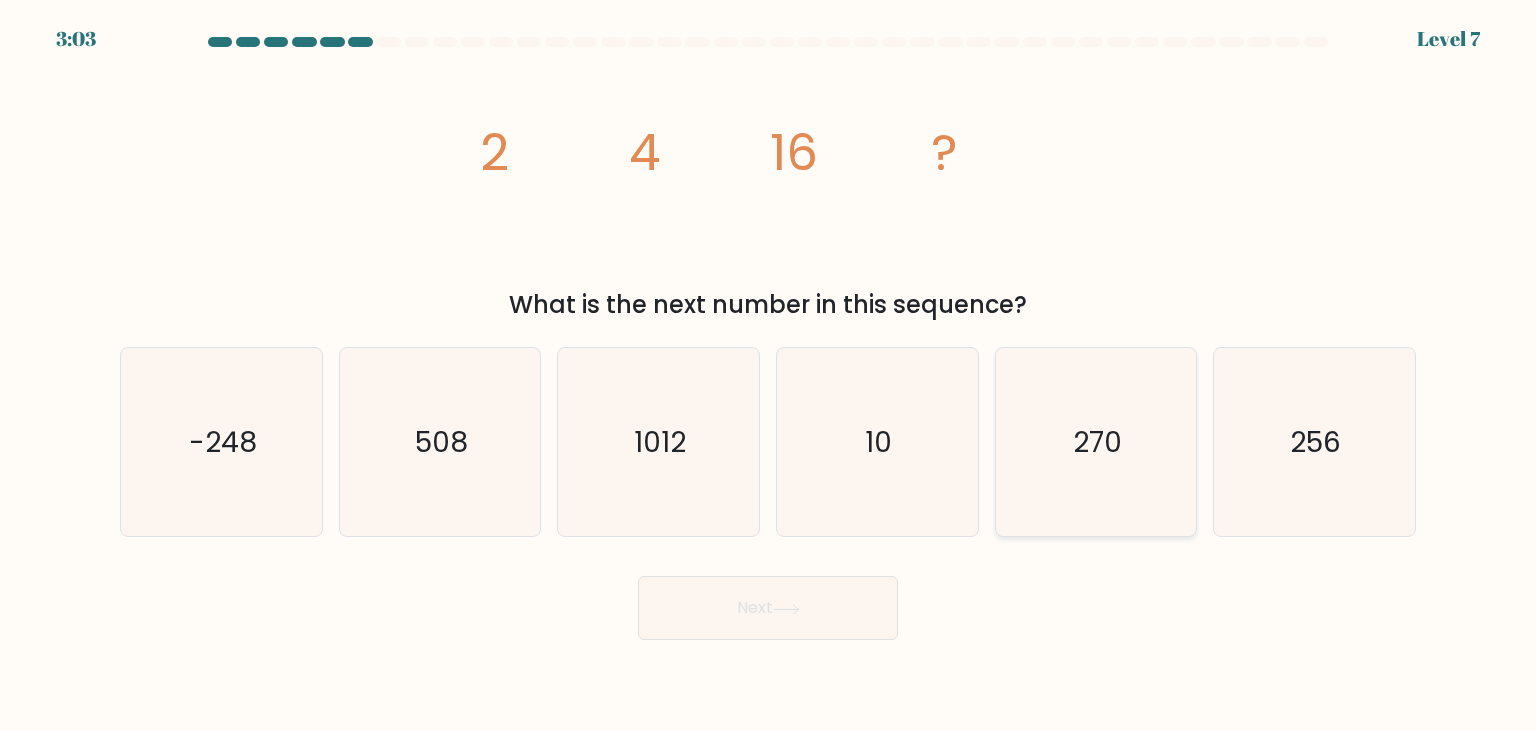 click on "270" 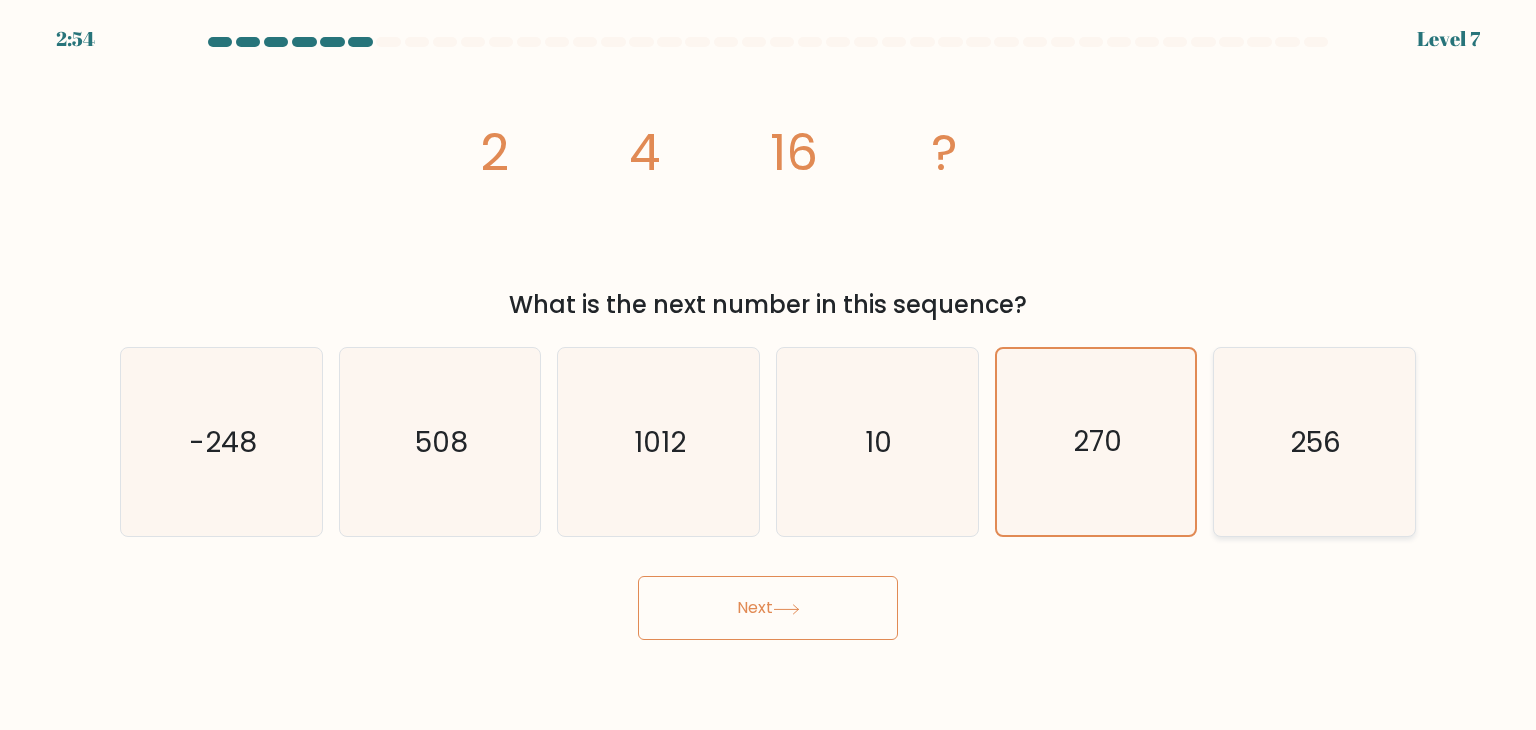 click on "256" 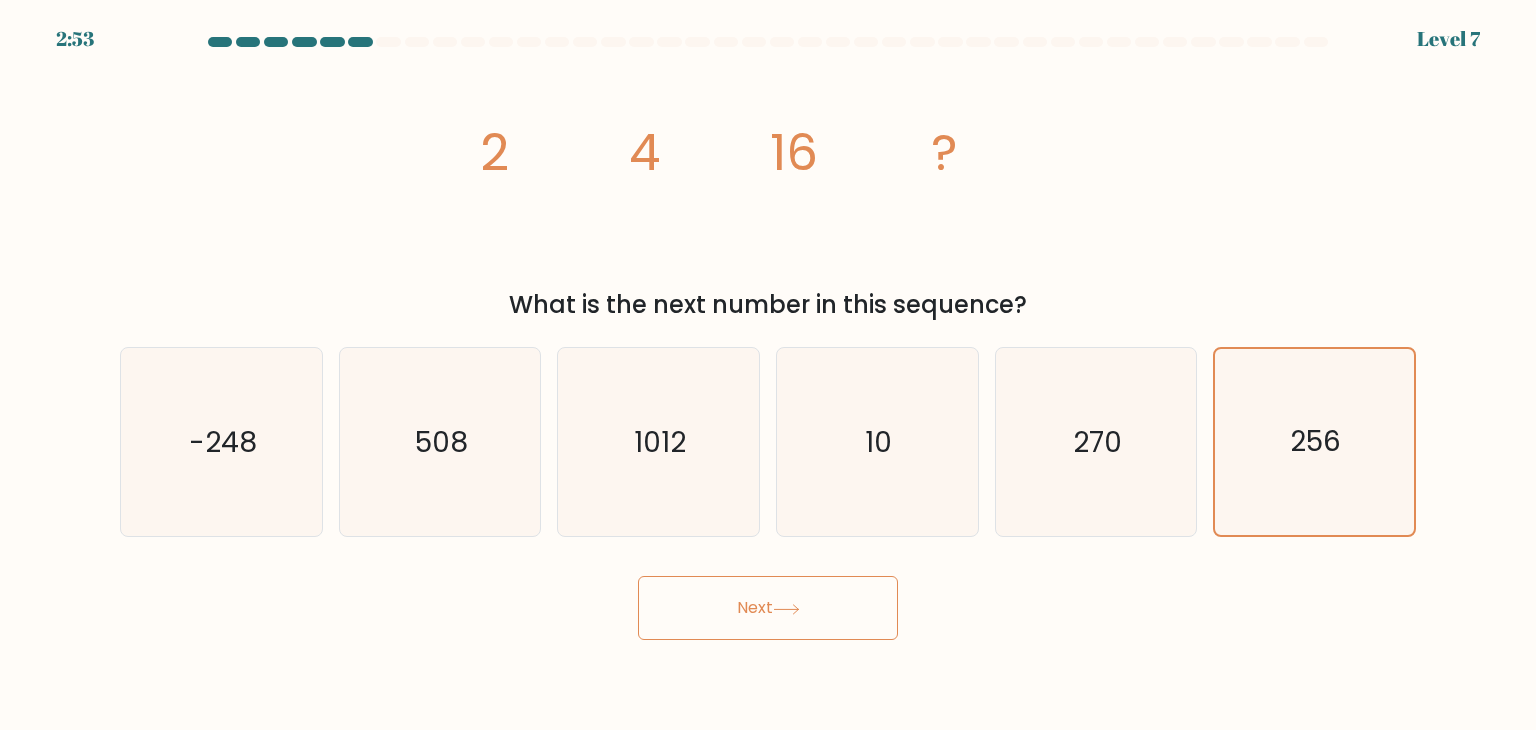 click on "Next" at bounding box center [768, 608] 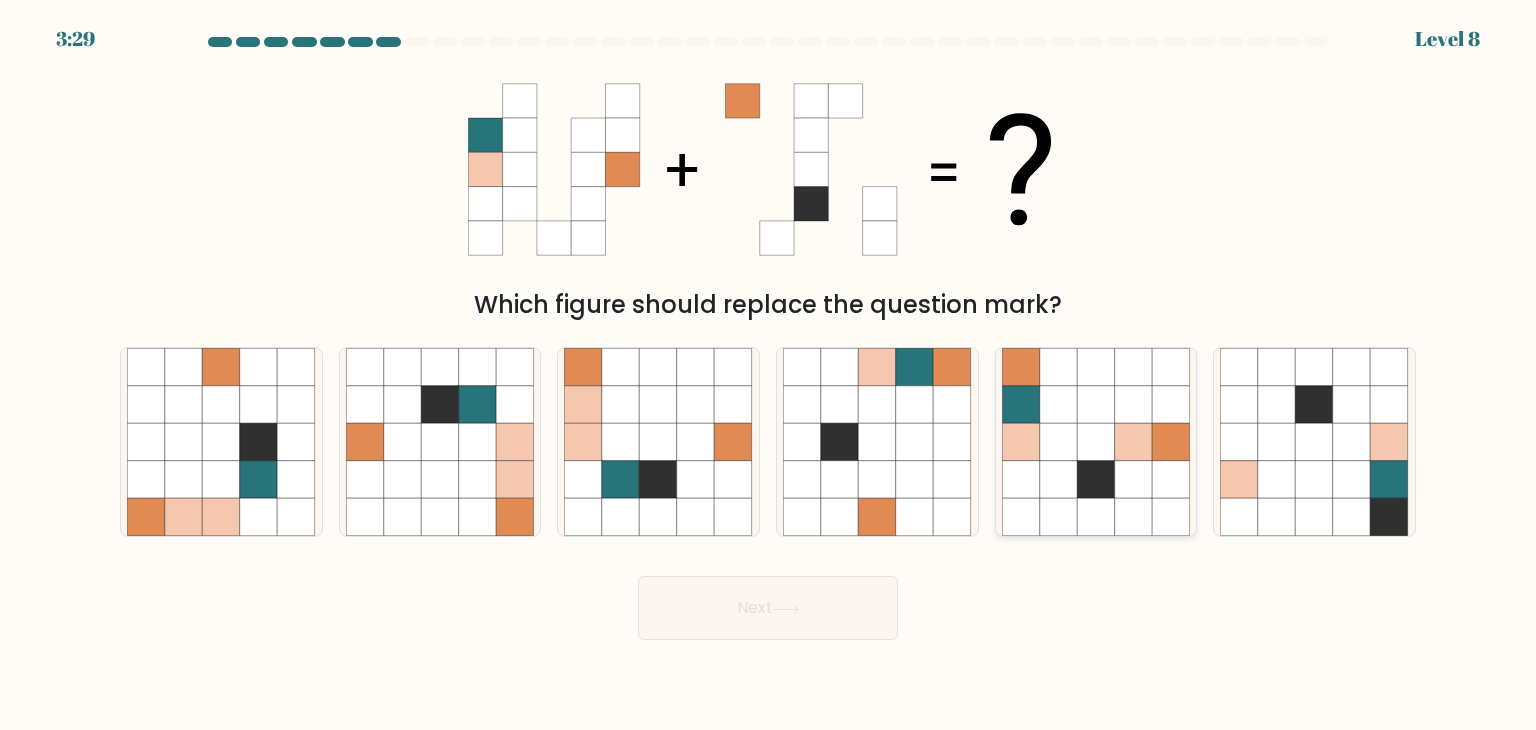 click 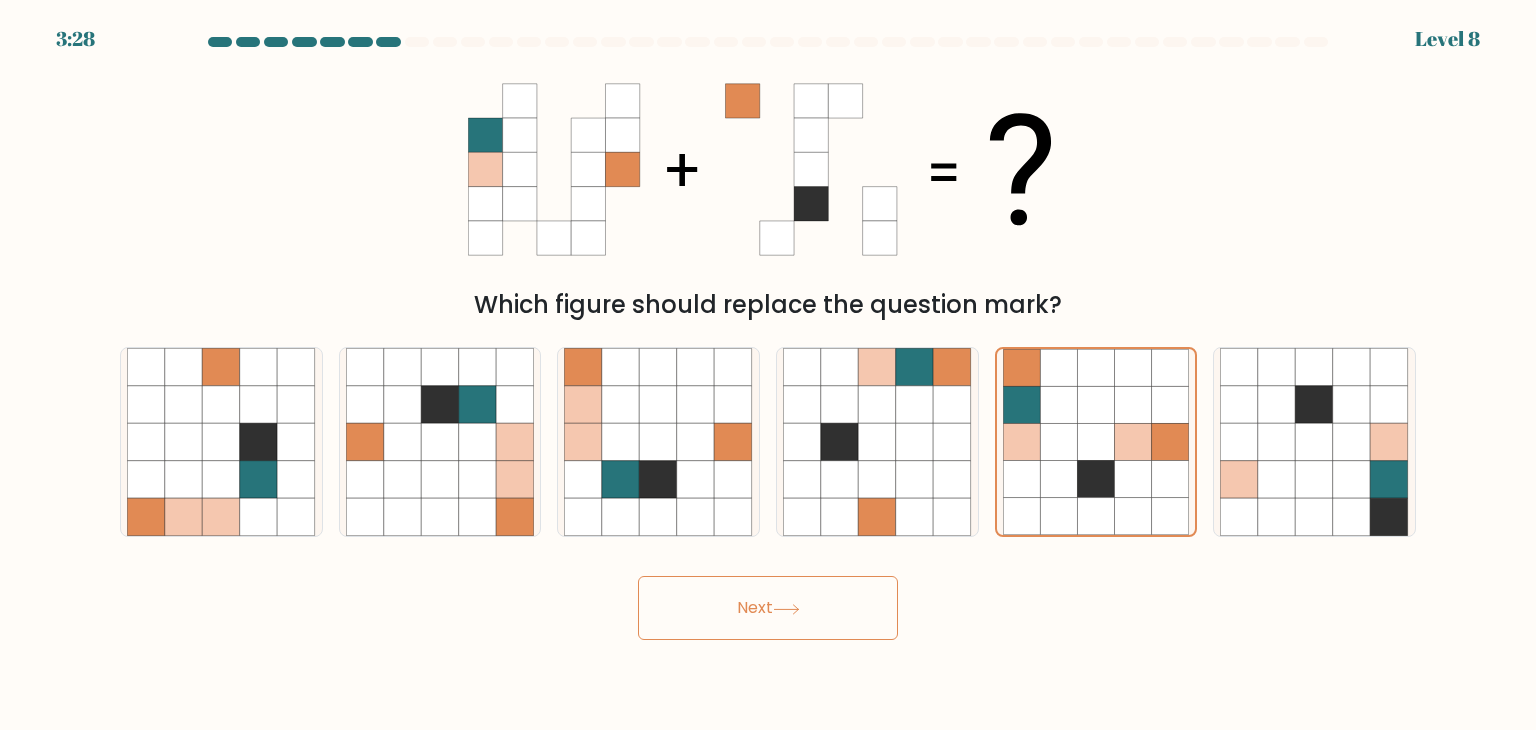 drag, startPoint x: 772, startPoint y: 641, endPoint x: 791, endPoint y: 607, distance: 38.948685 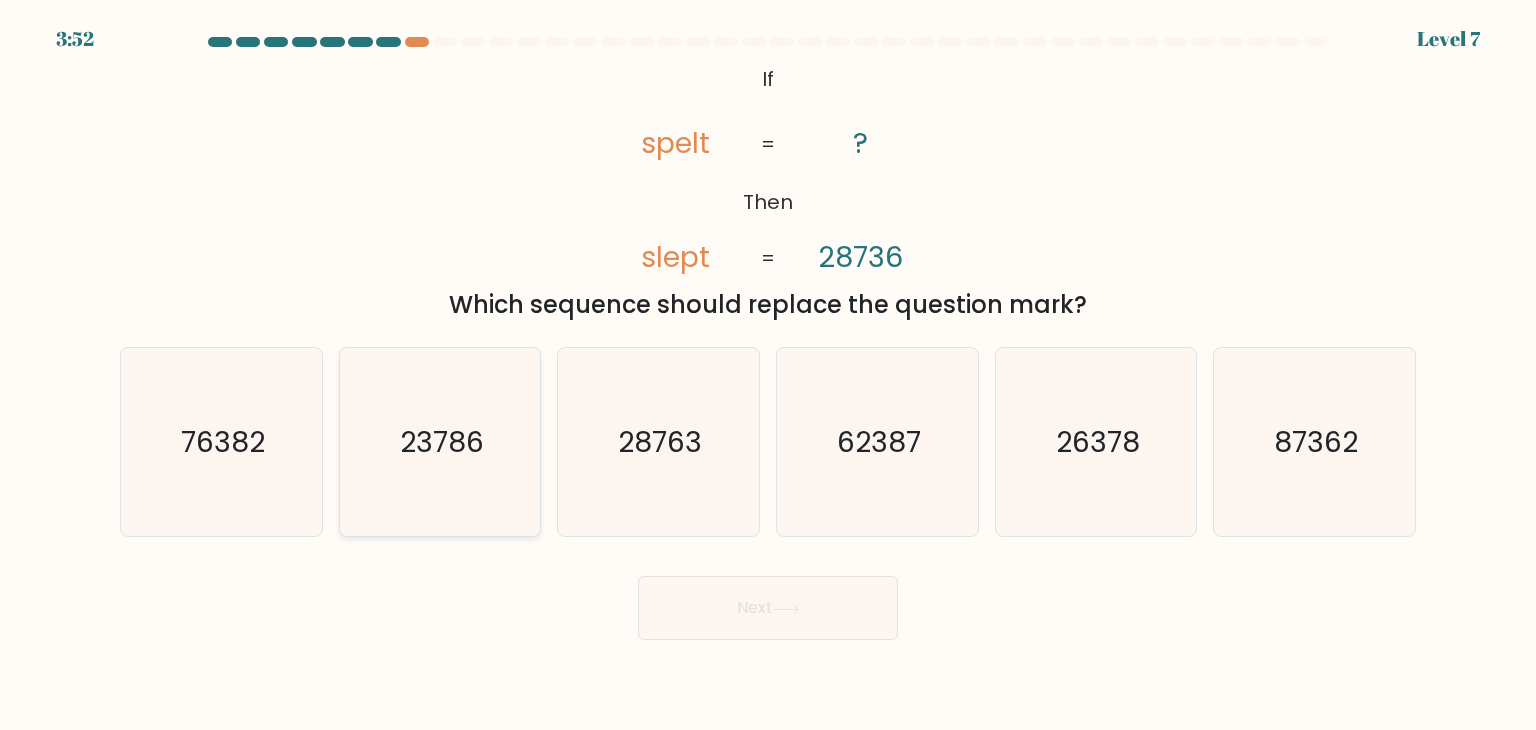 click on "23786" 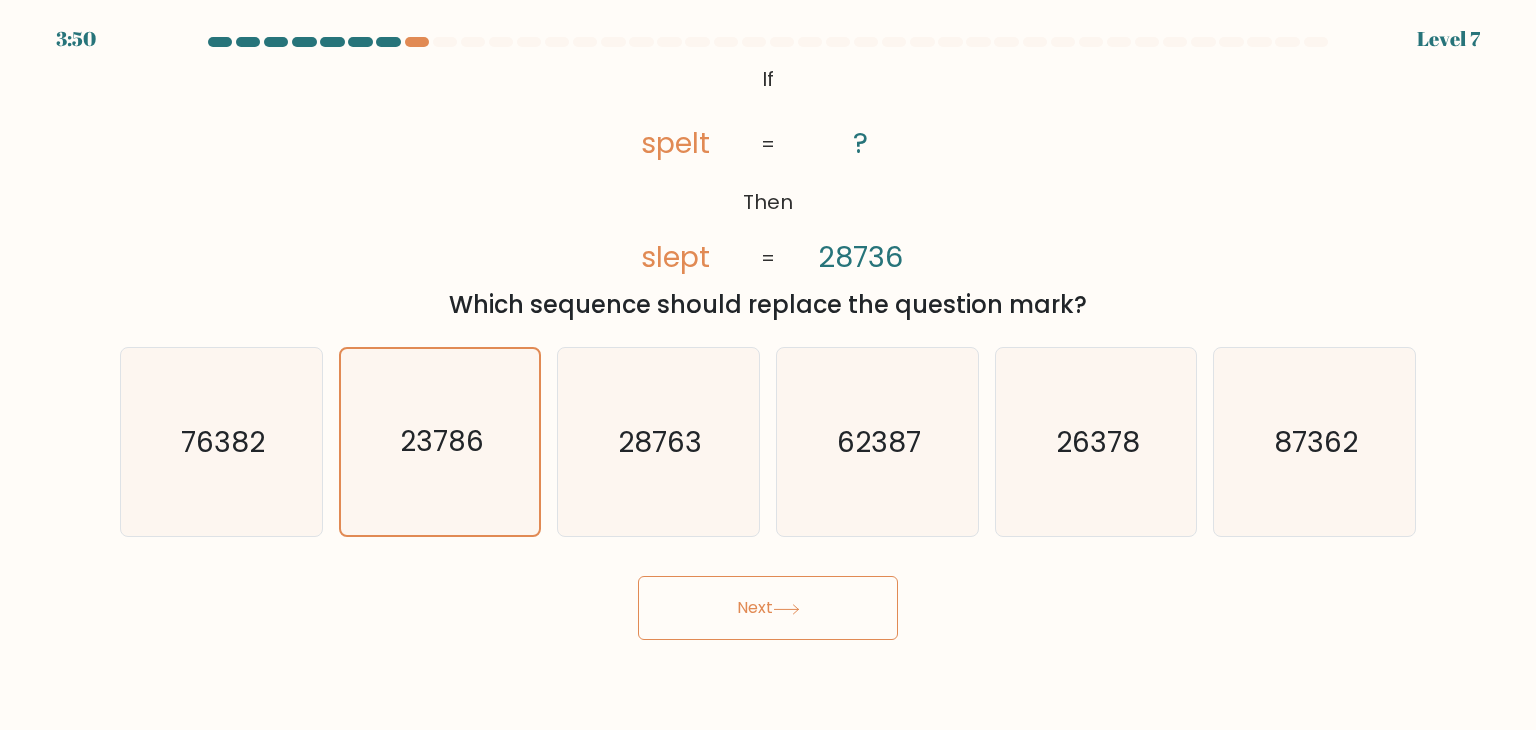 click on "Next" at bounding box center [768, 608] 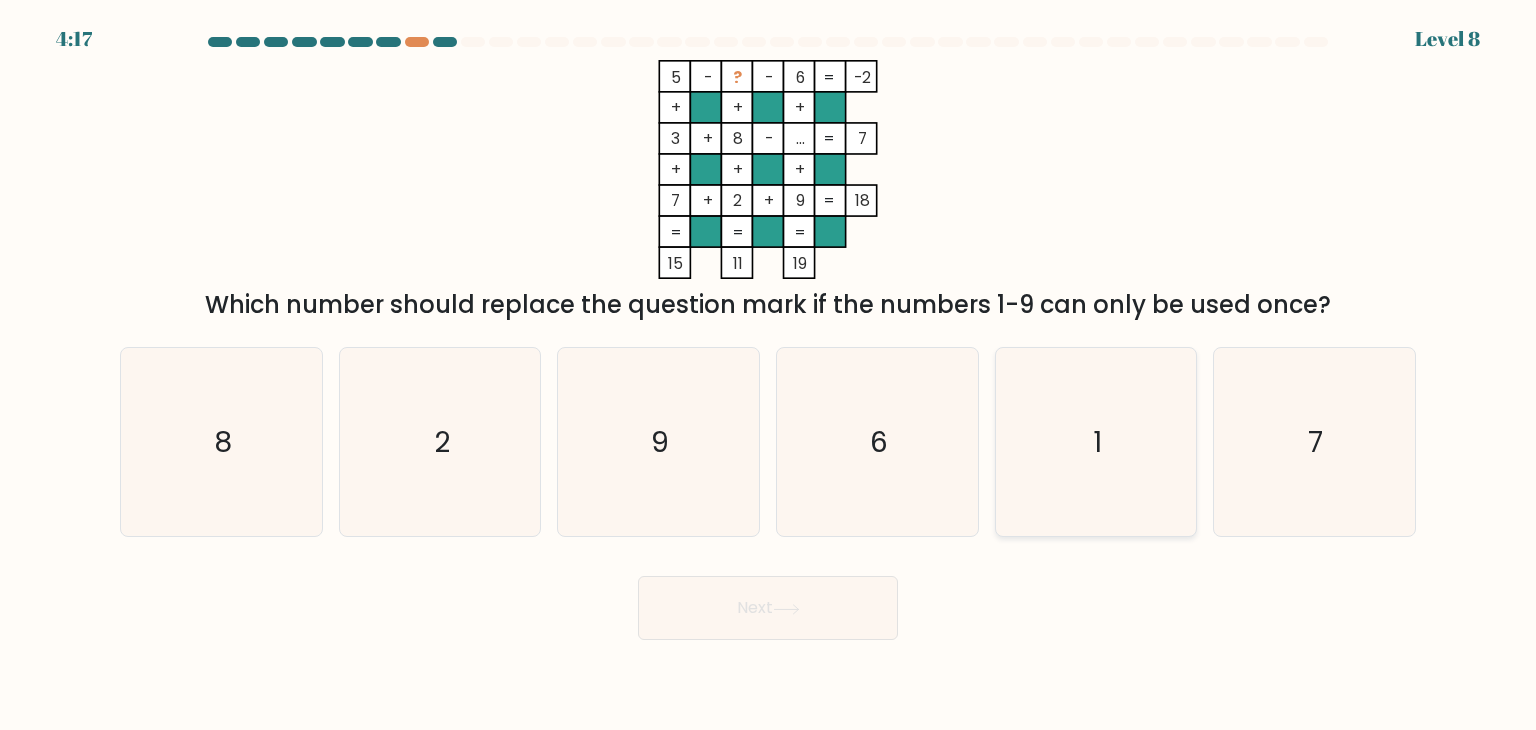 click on "1" 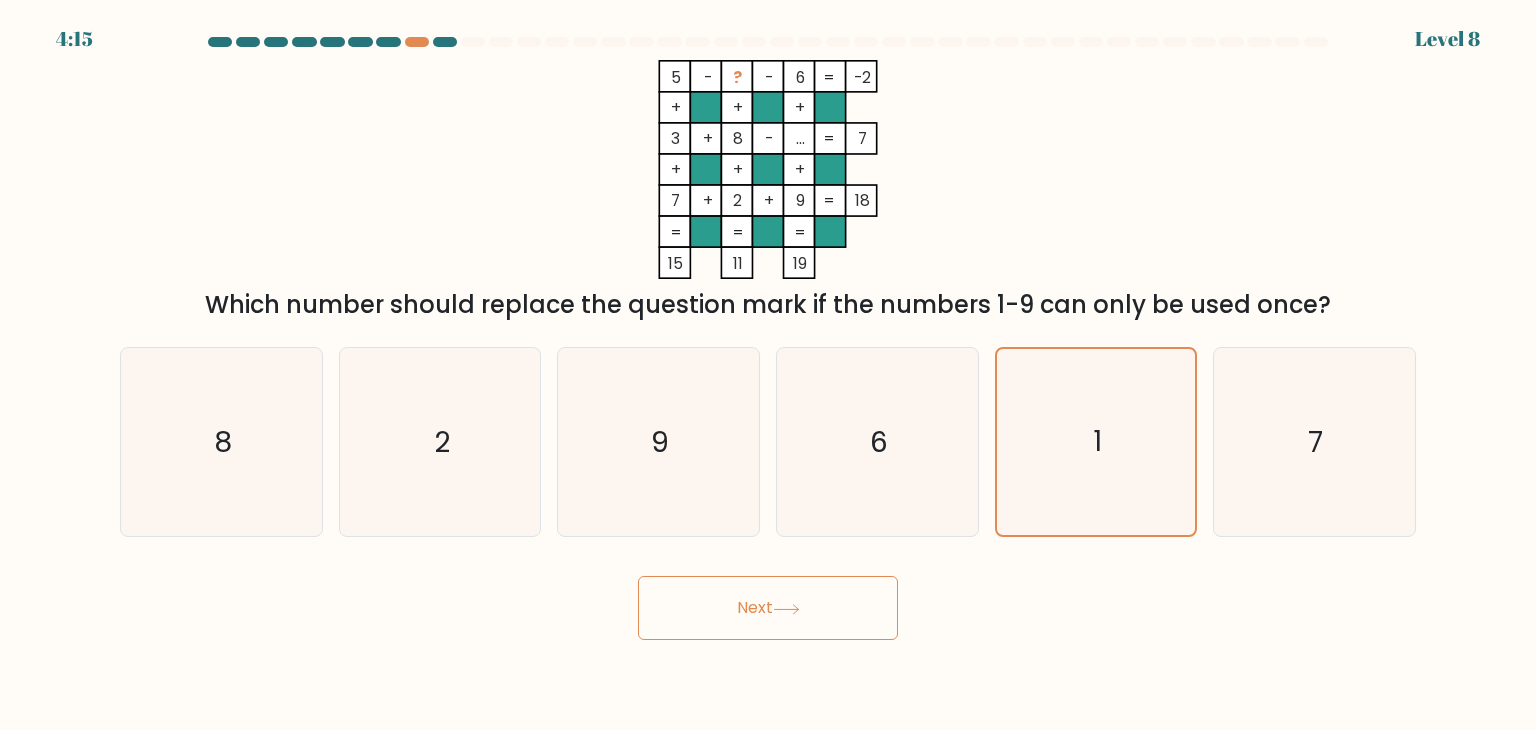 drag, startPoint x: 724, startPoint y: 653, endPoint x: 820, endPoint y: 596, distance: 111.64677 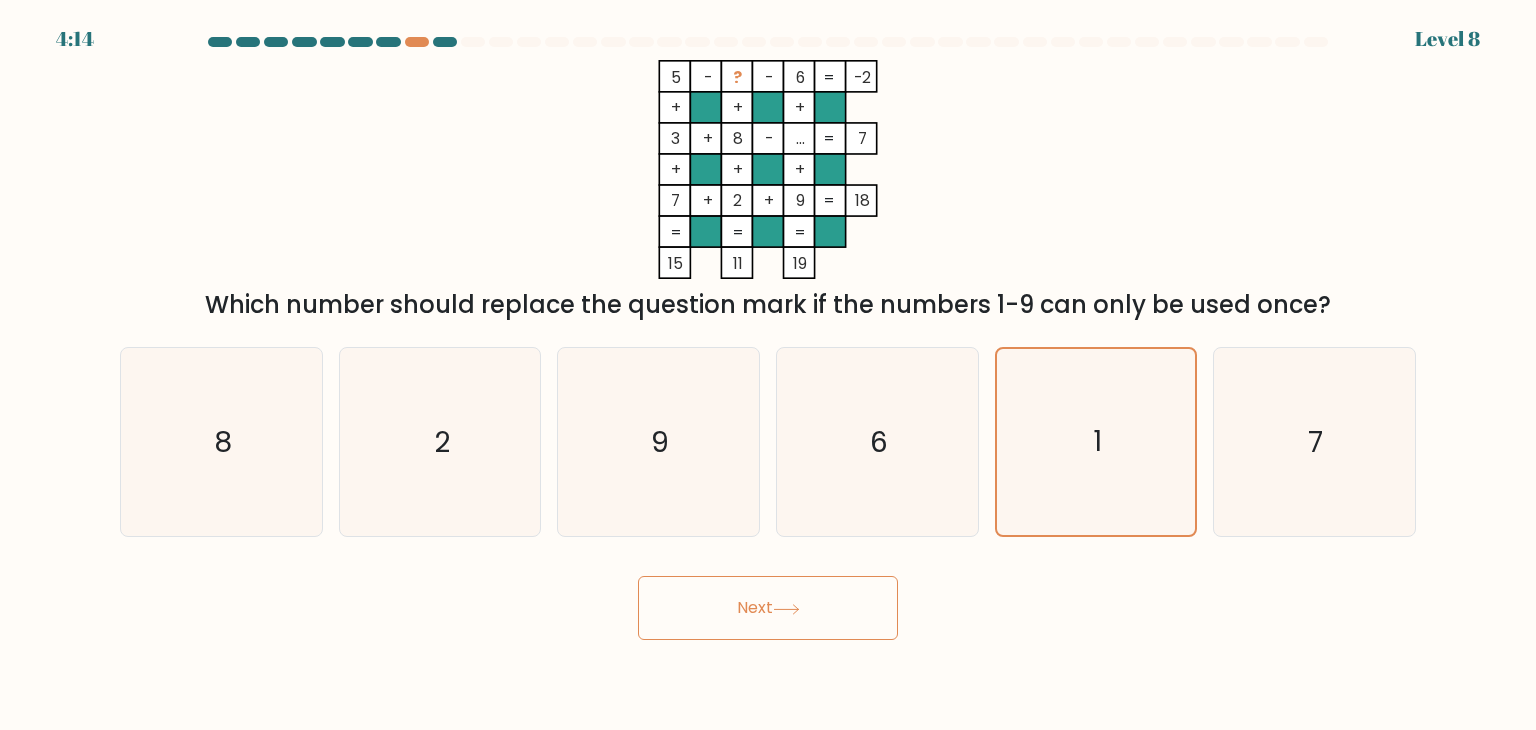 click on "Next" at bounding box center [768, 608] 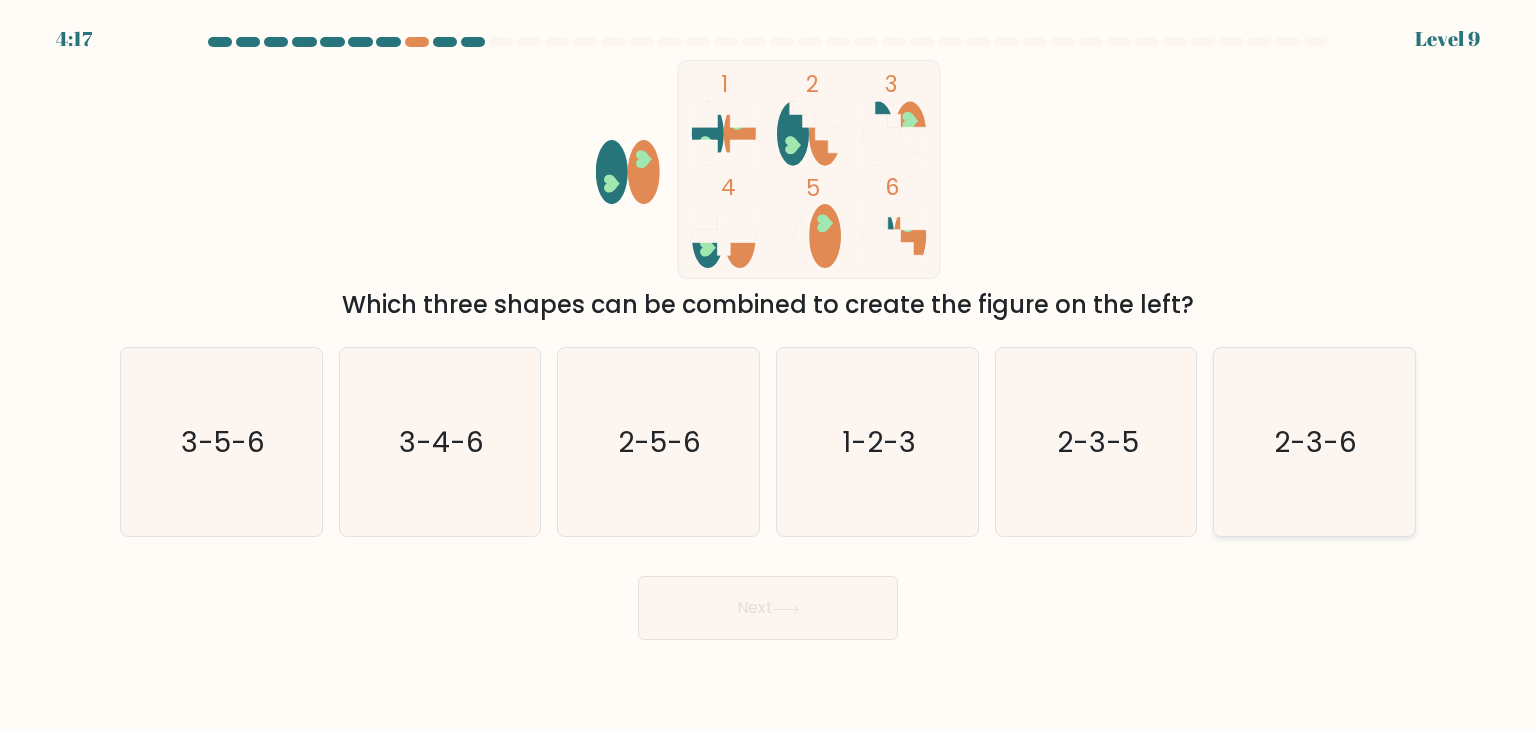 click on "2-3-6" 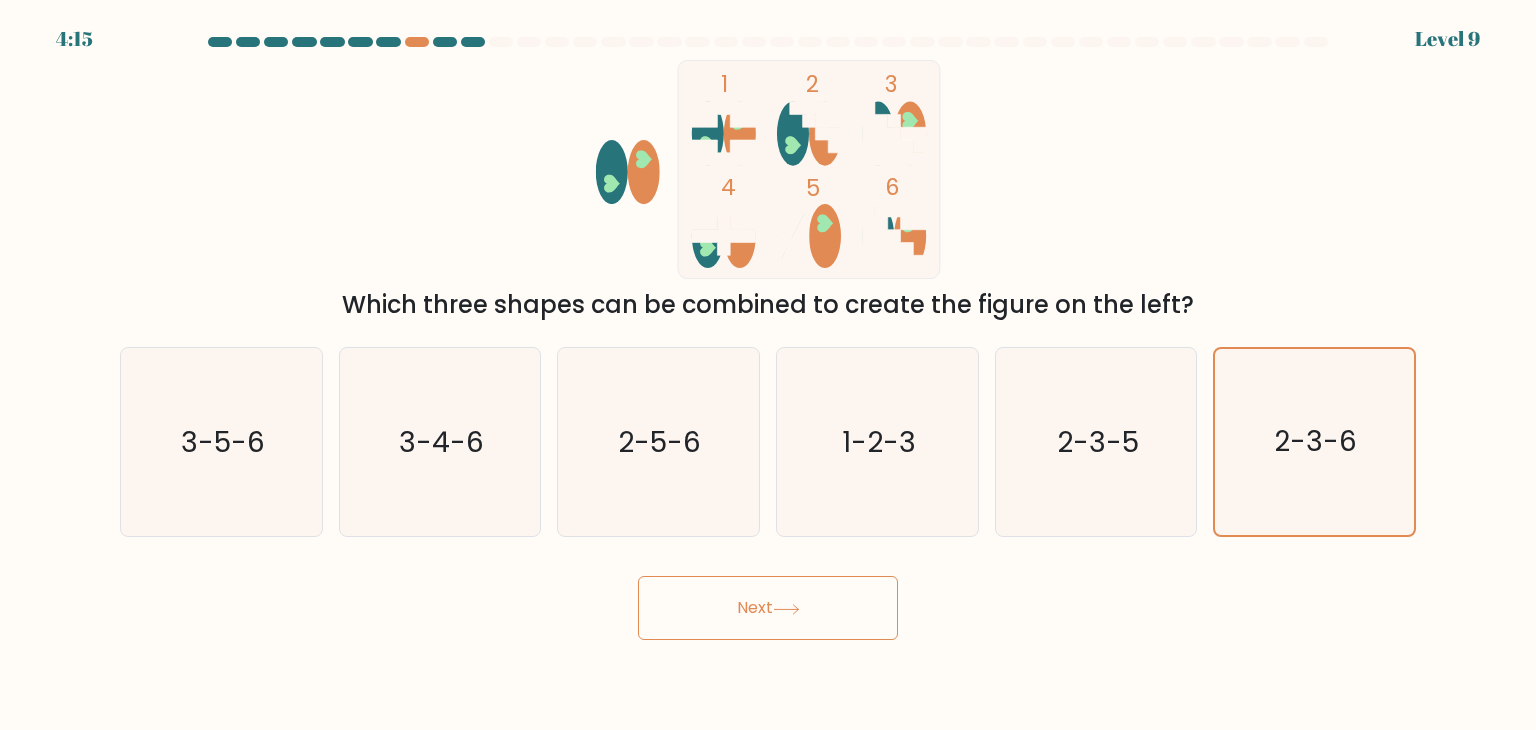click on "Next" at bounding box center [768, 608] 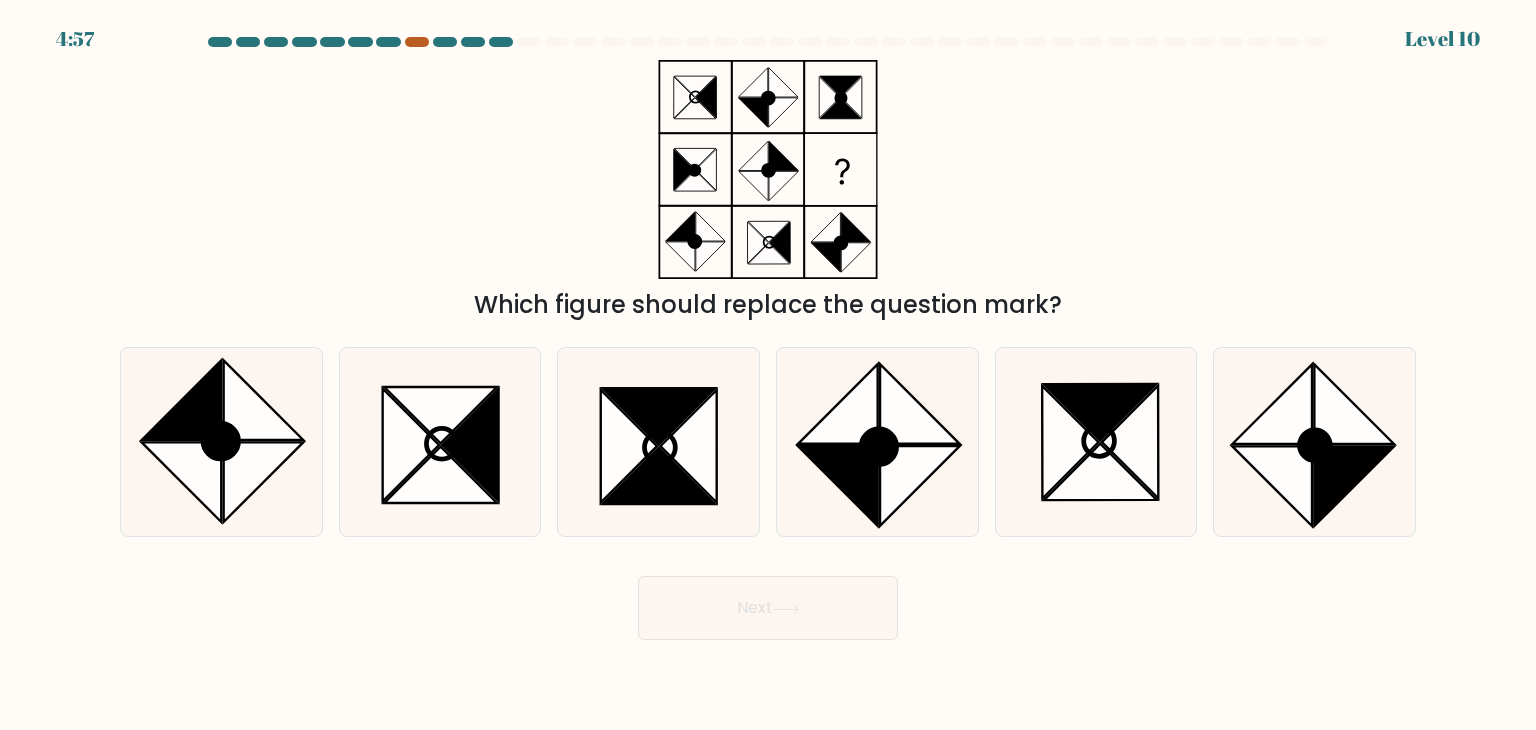 click at bounding box center [417, 42] 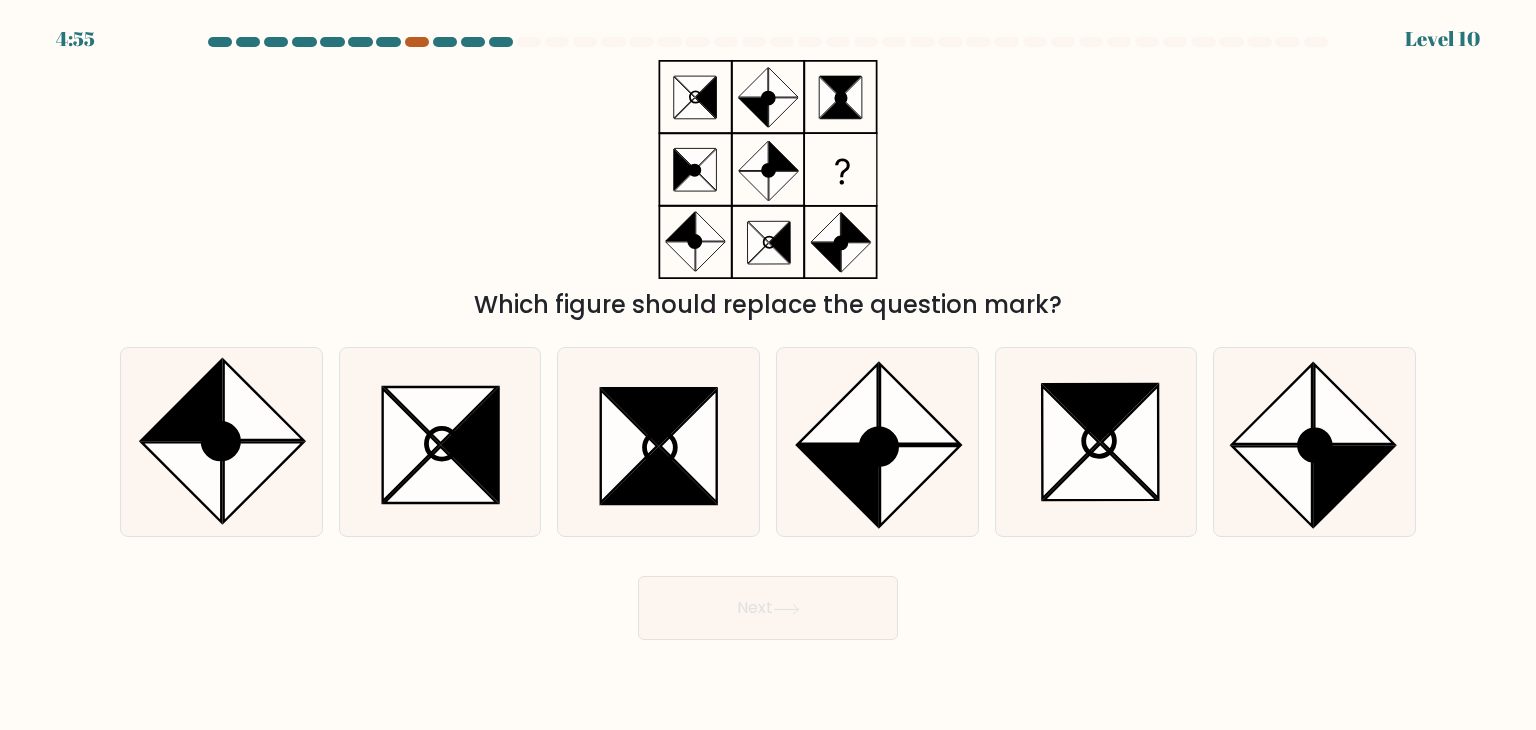 click at bounding box center (417, 42) 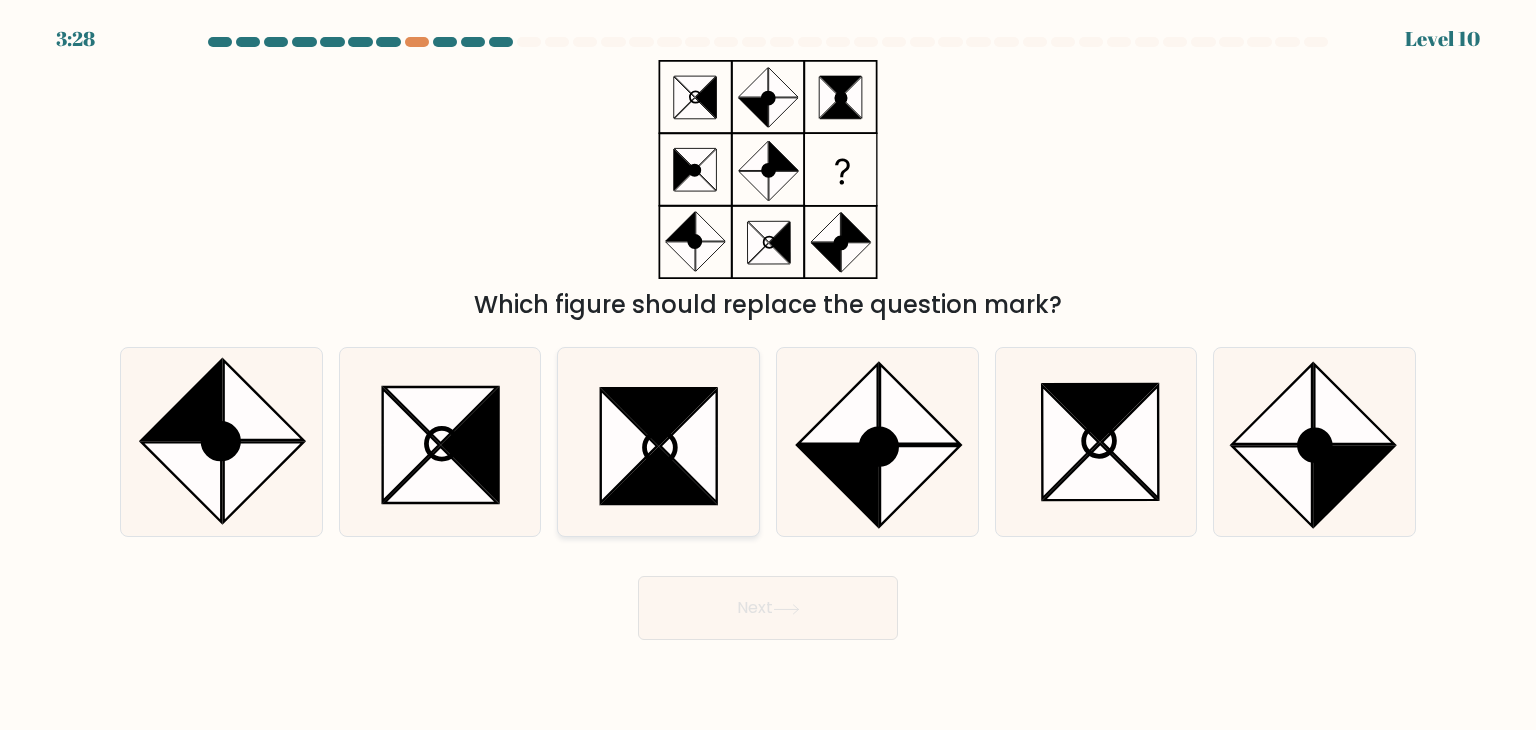click 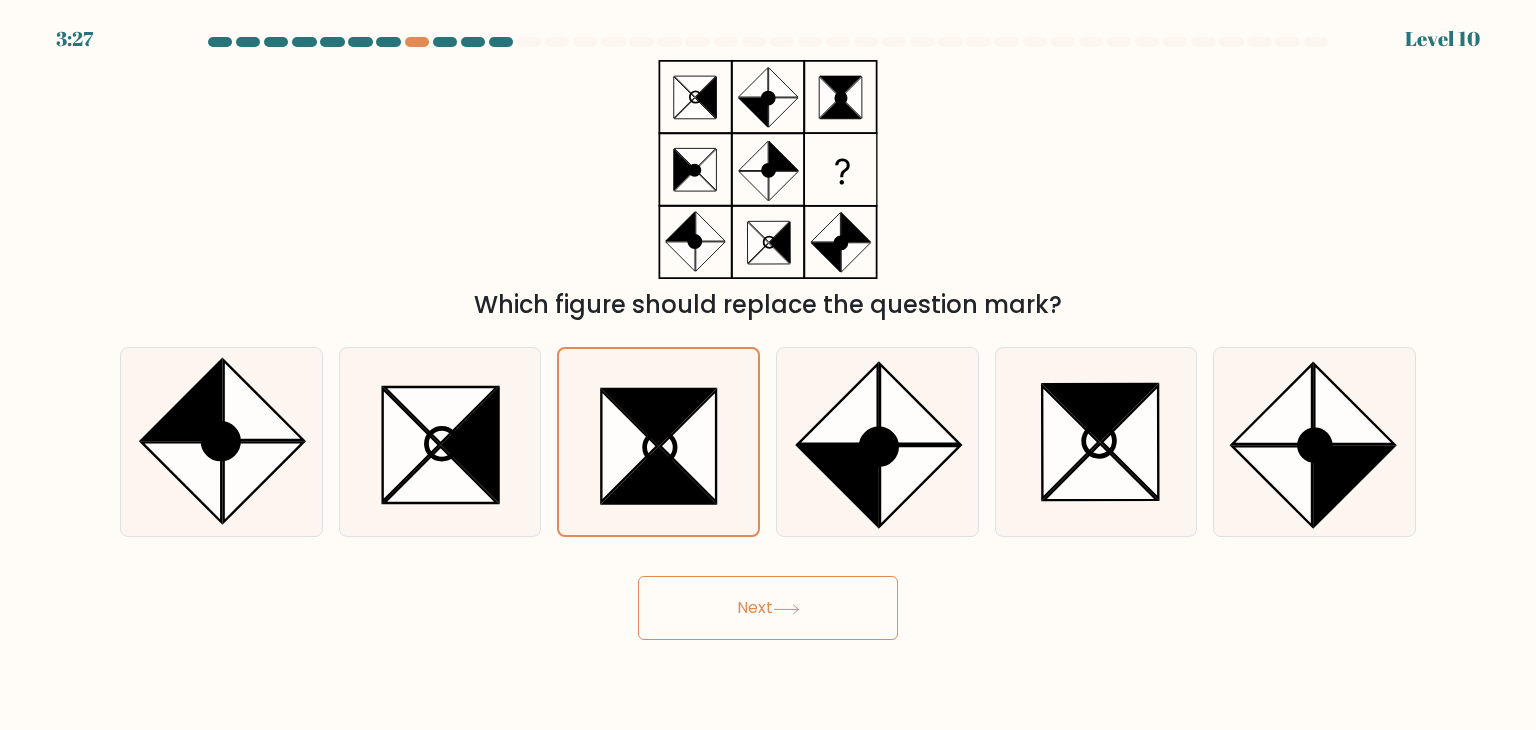 click on "Next" at bounding box center [768, 608] 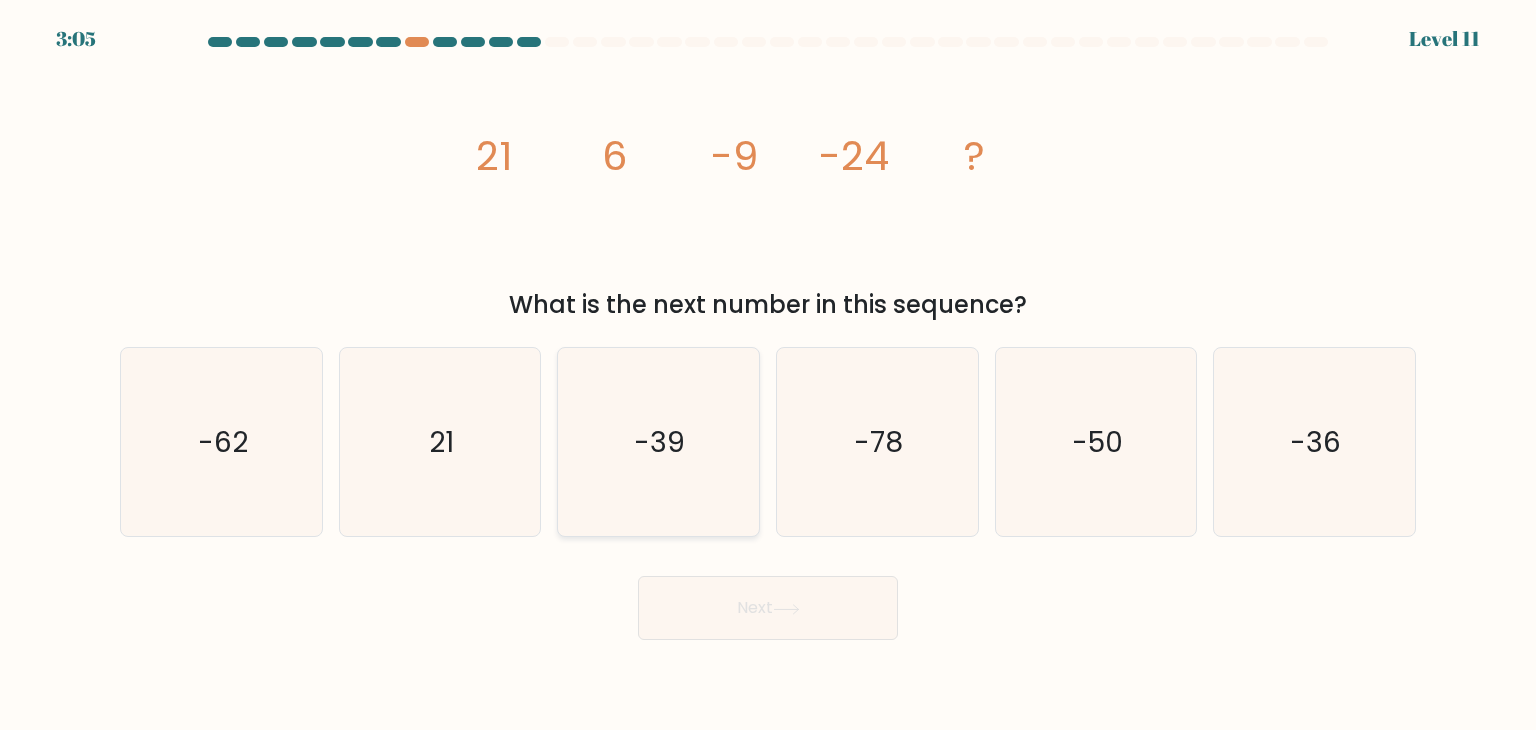 click on "-39" 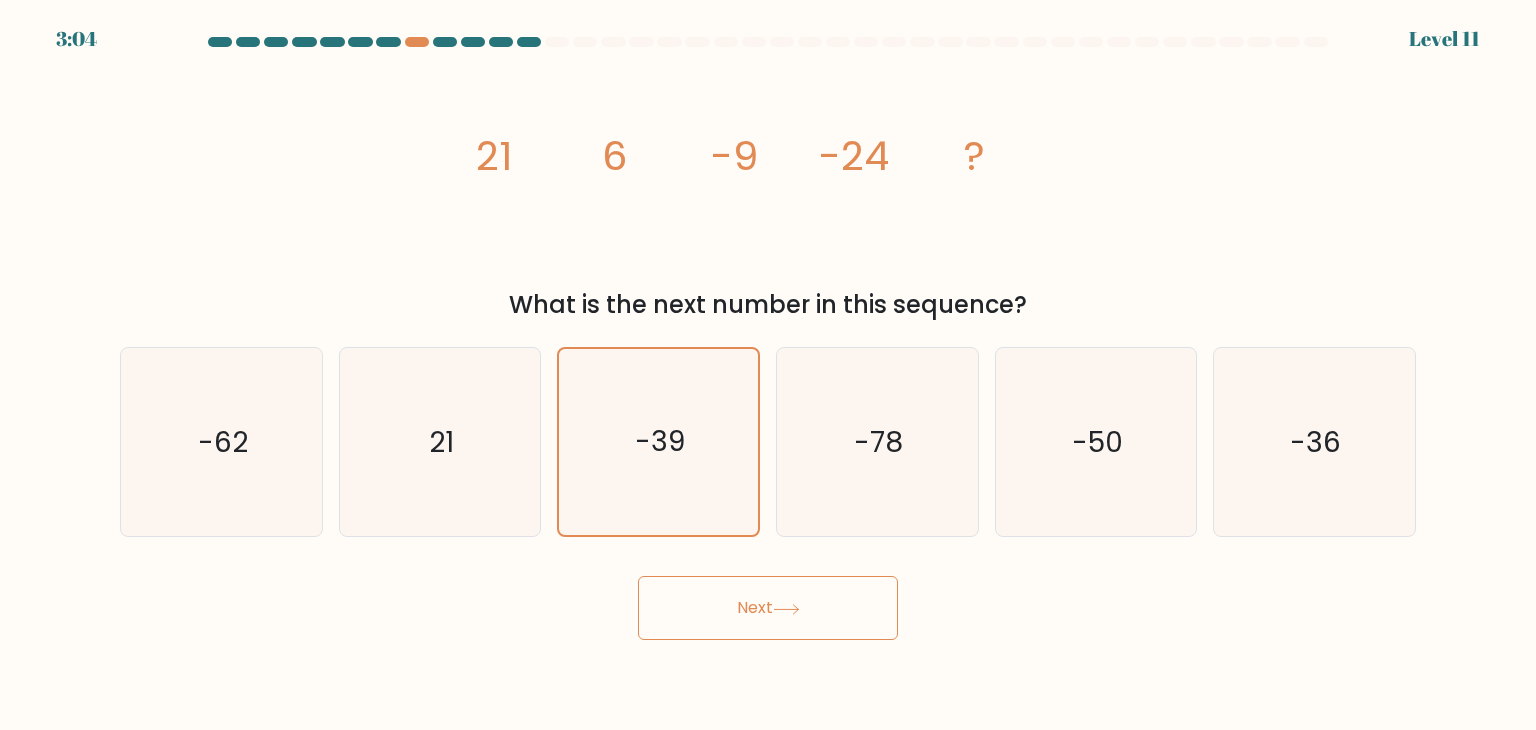 click on "Next" at bounding box center (768, 608) 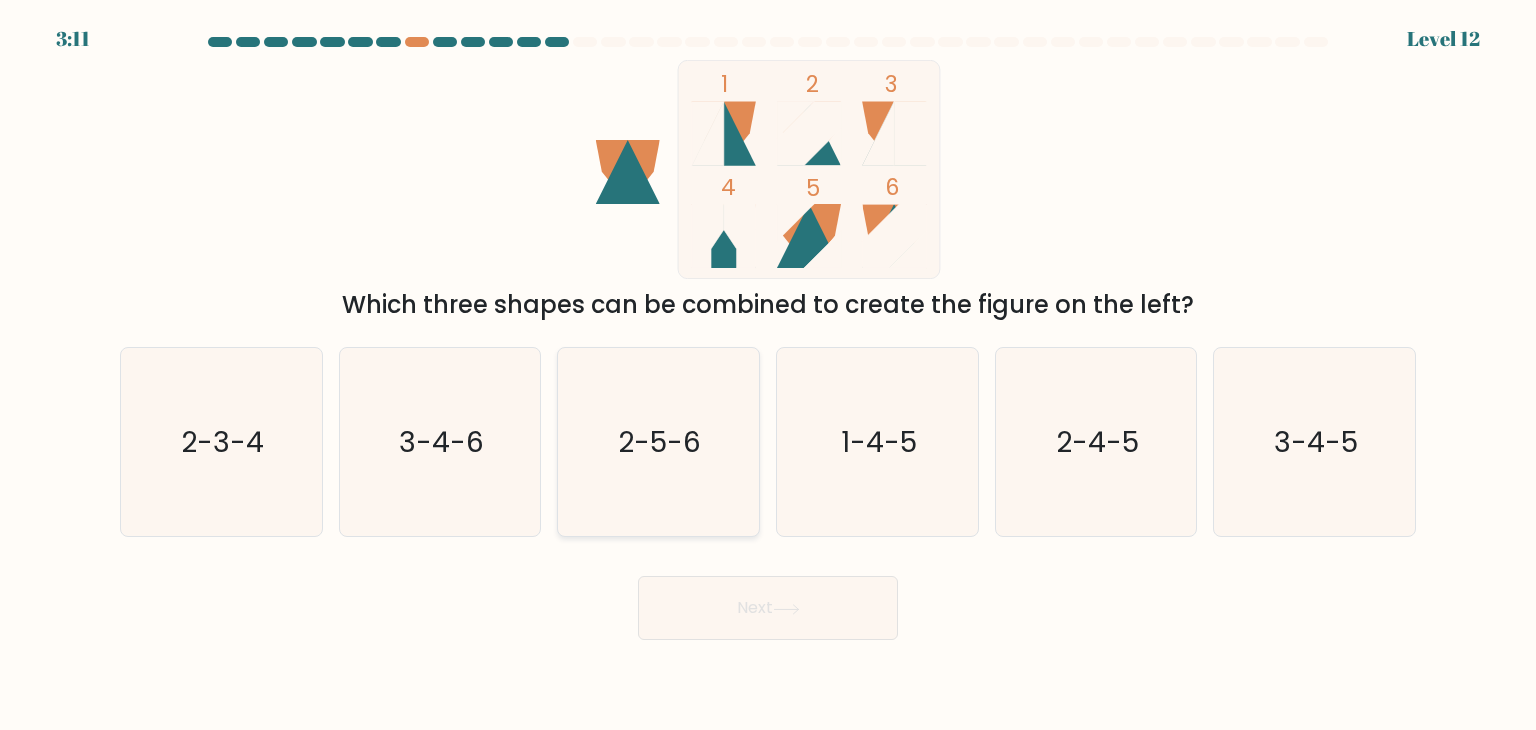click on "2-5-6" 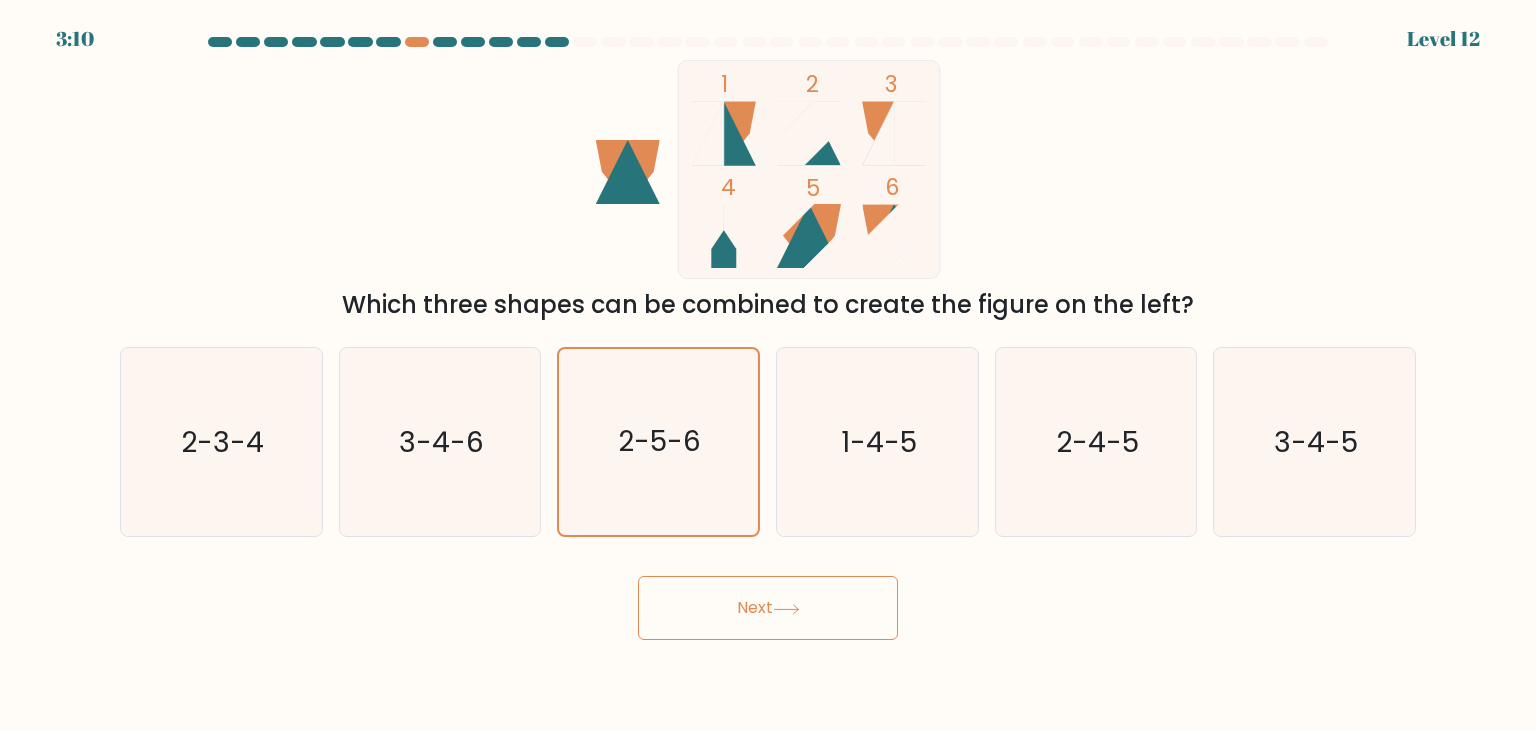 click on "Next" at bounding box center [768, 608] 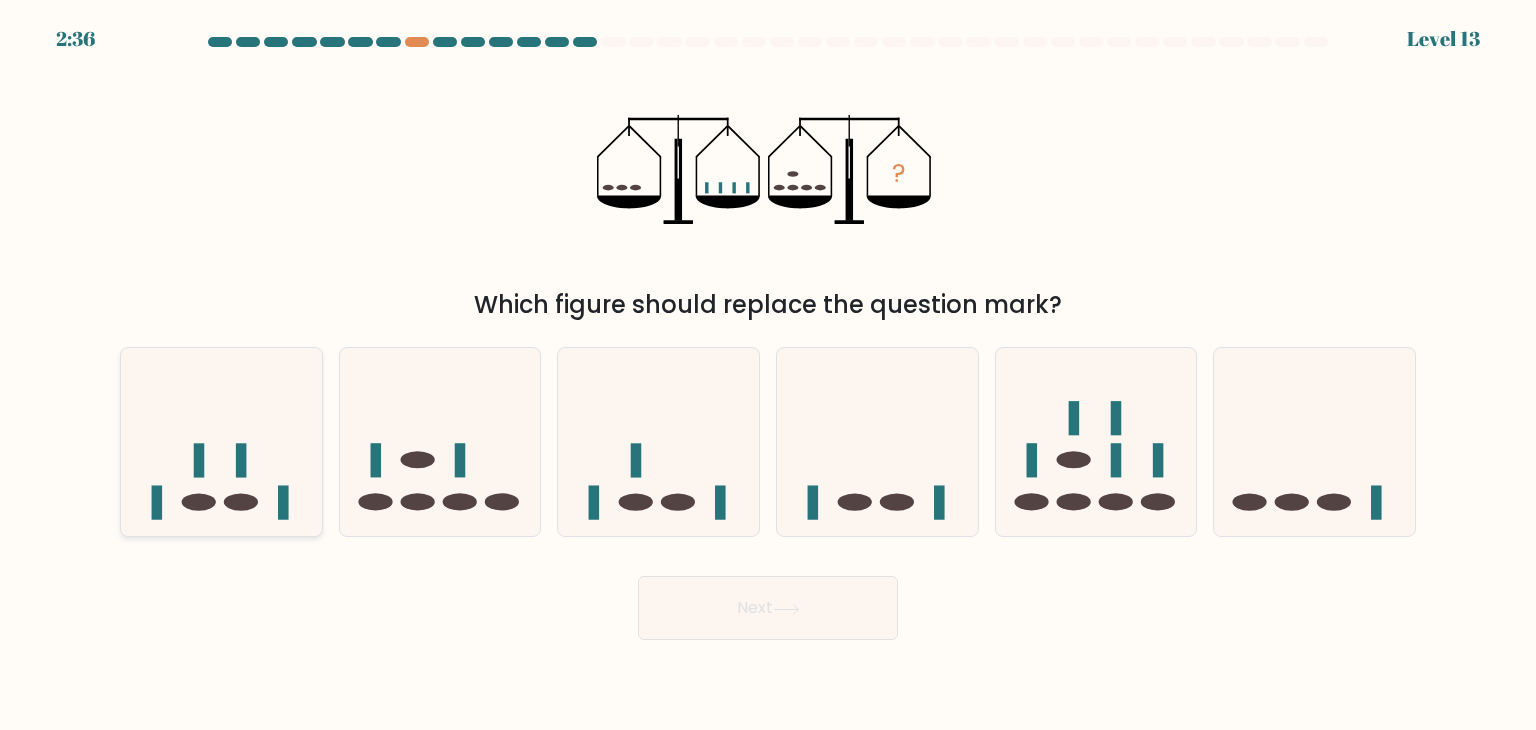 click 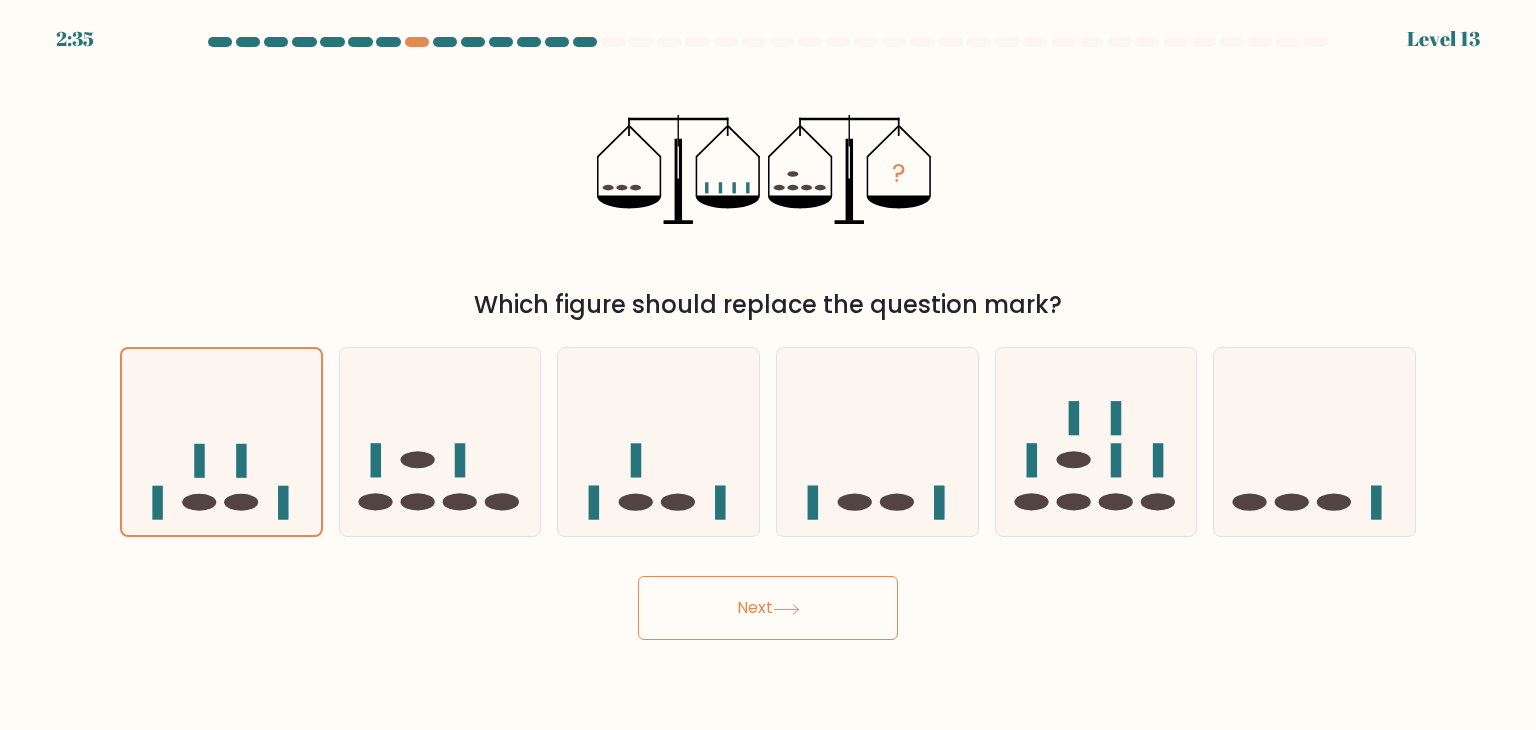 click on "Next" at bounding box center (768, 608) 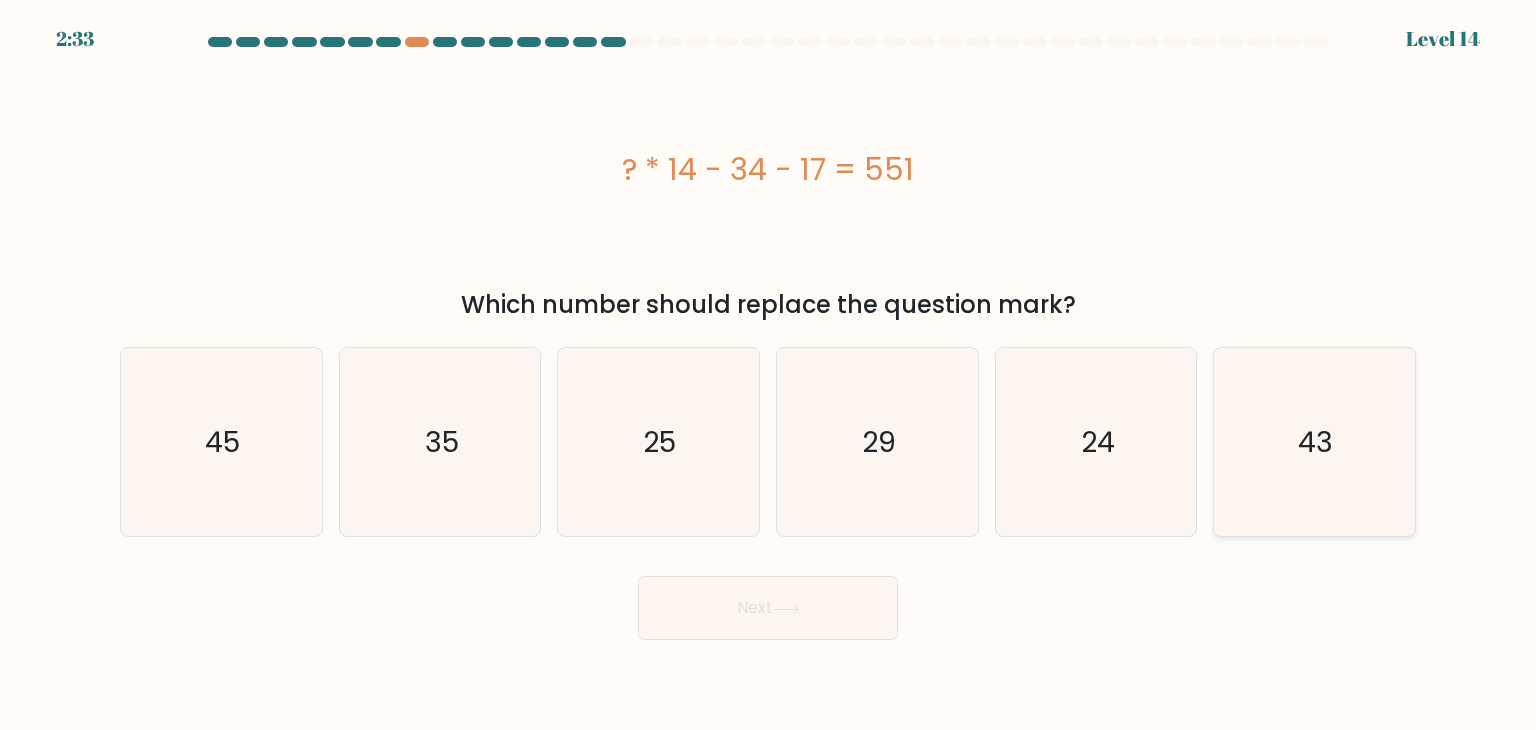 click on "43" 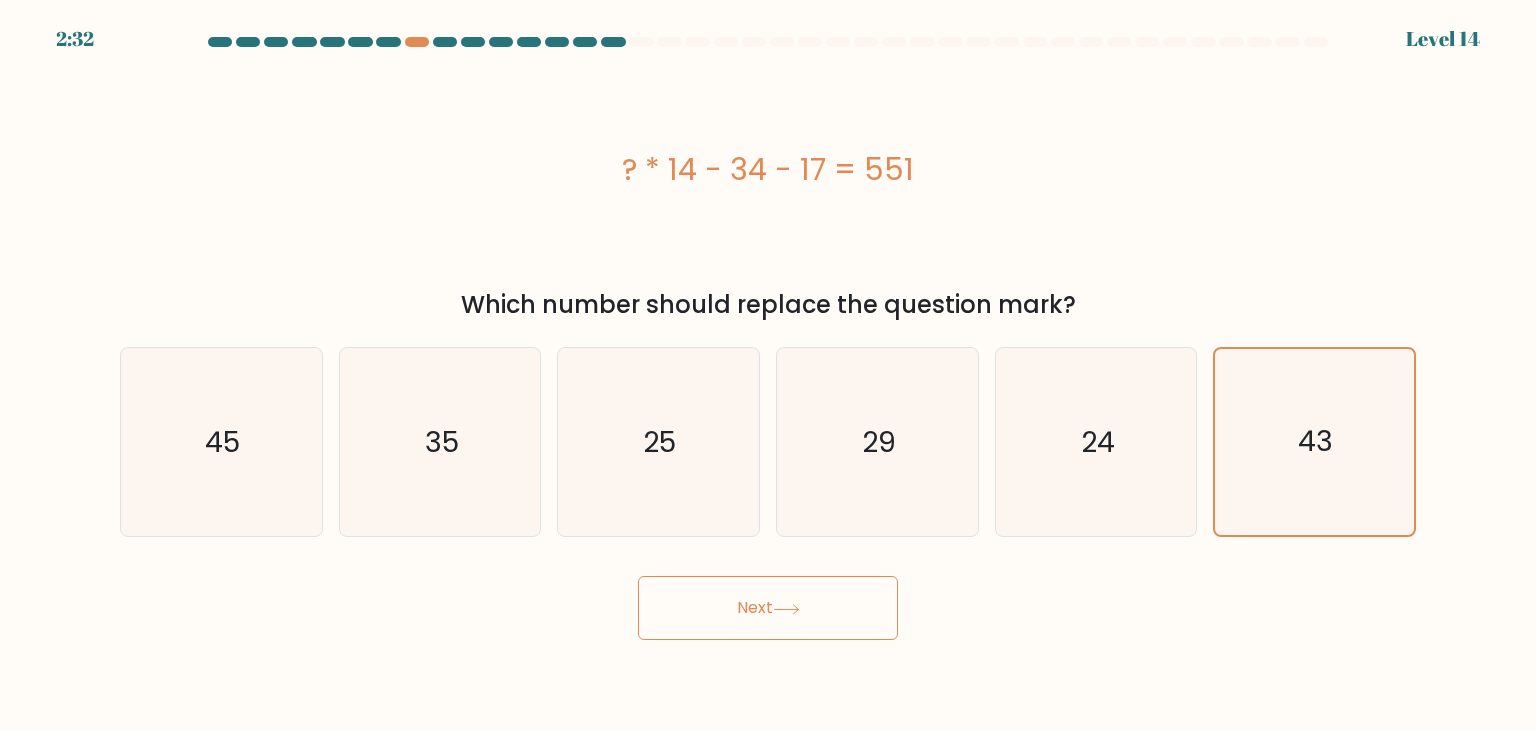 click on "Next" at bounding box center (768, 608) 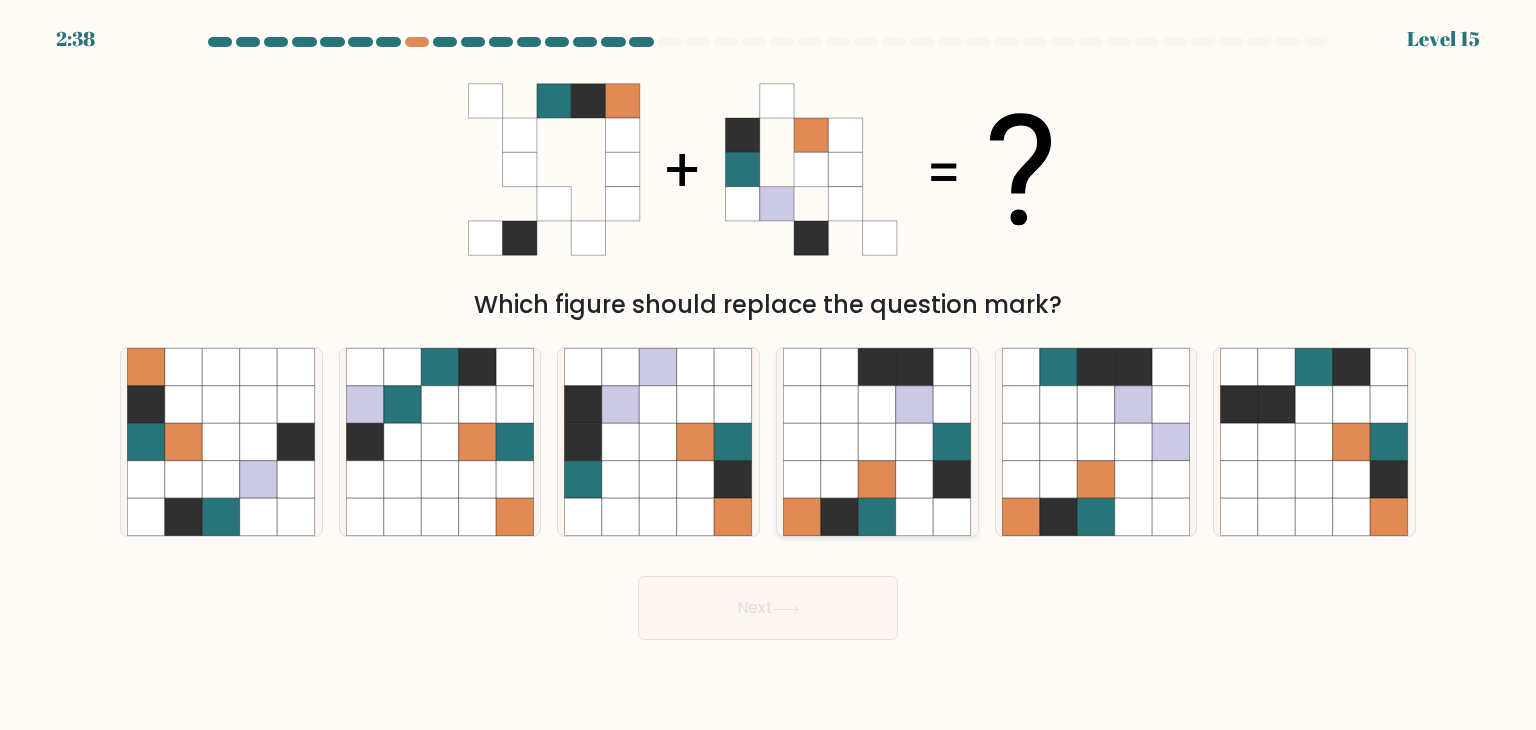 click 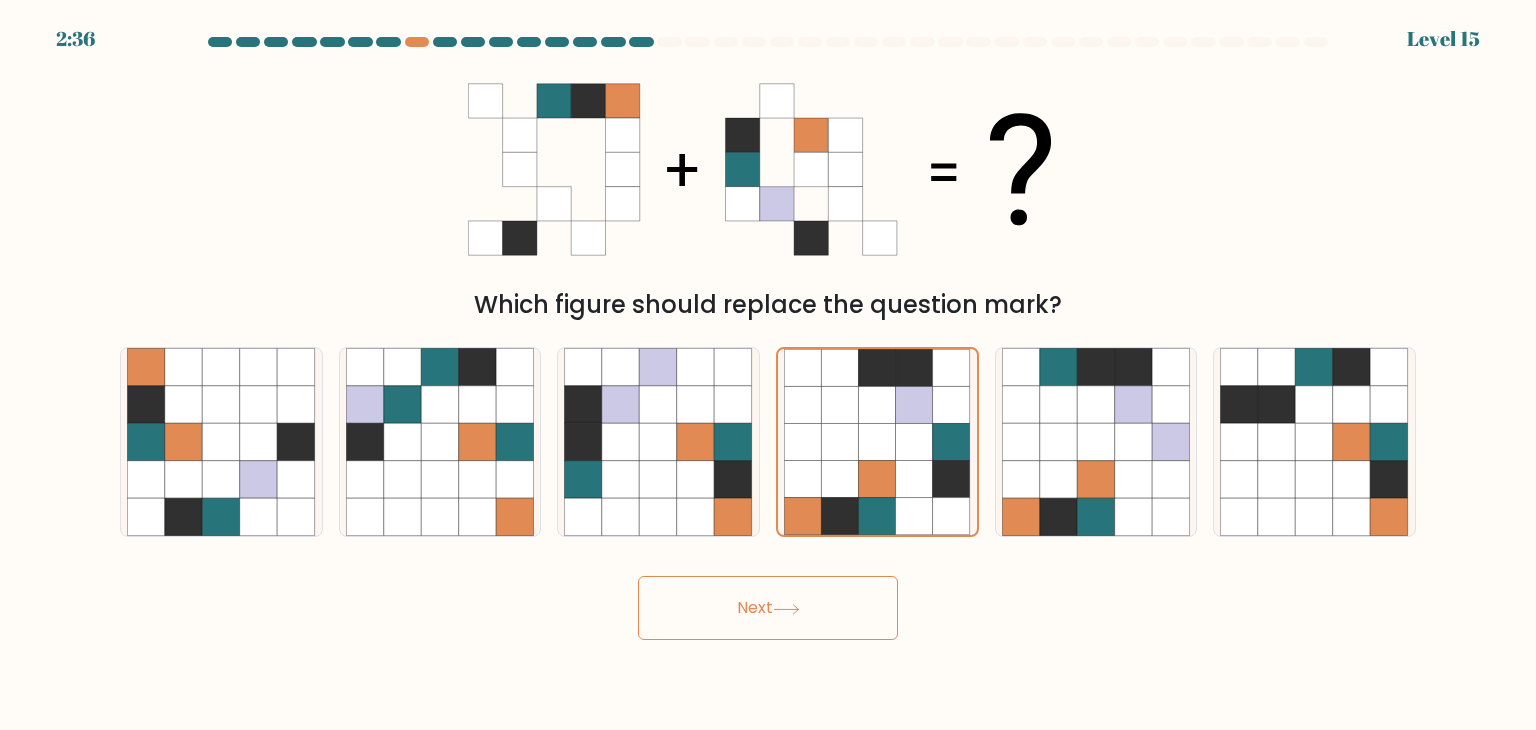 click on "Next" at bounding box center (768, 608) 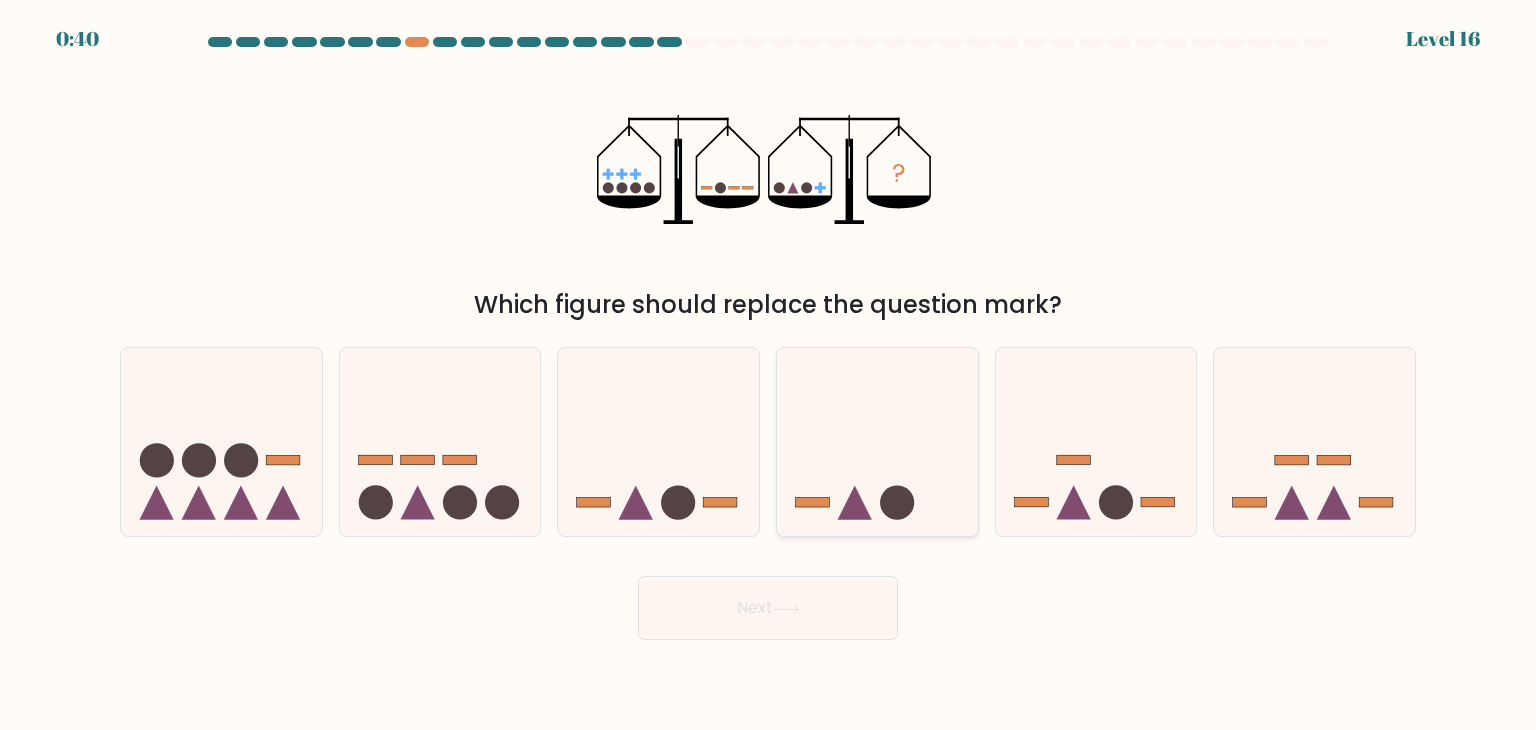 click 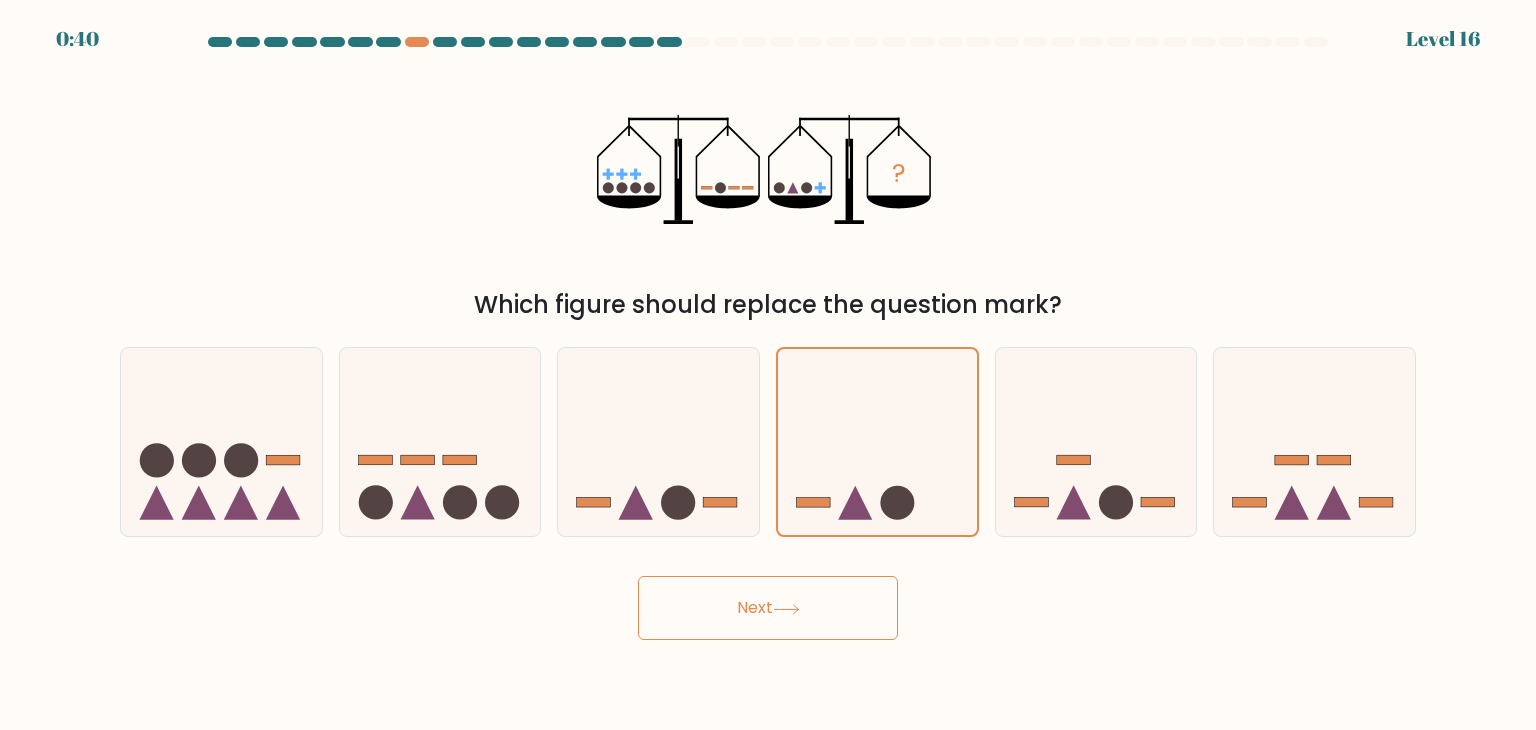 click on "Next" at bounding box center [768, 608] 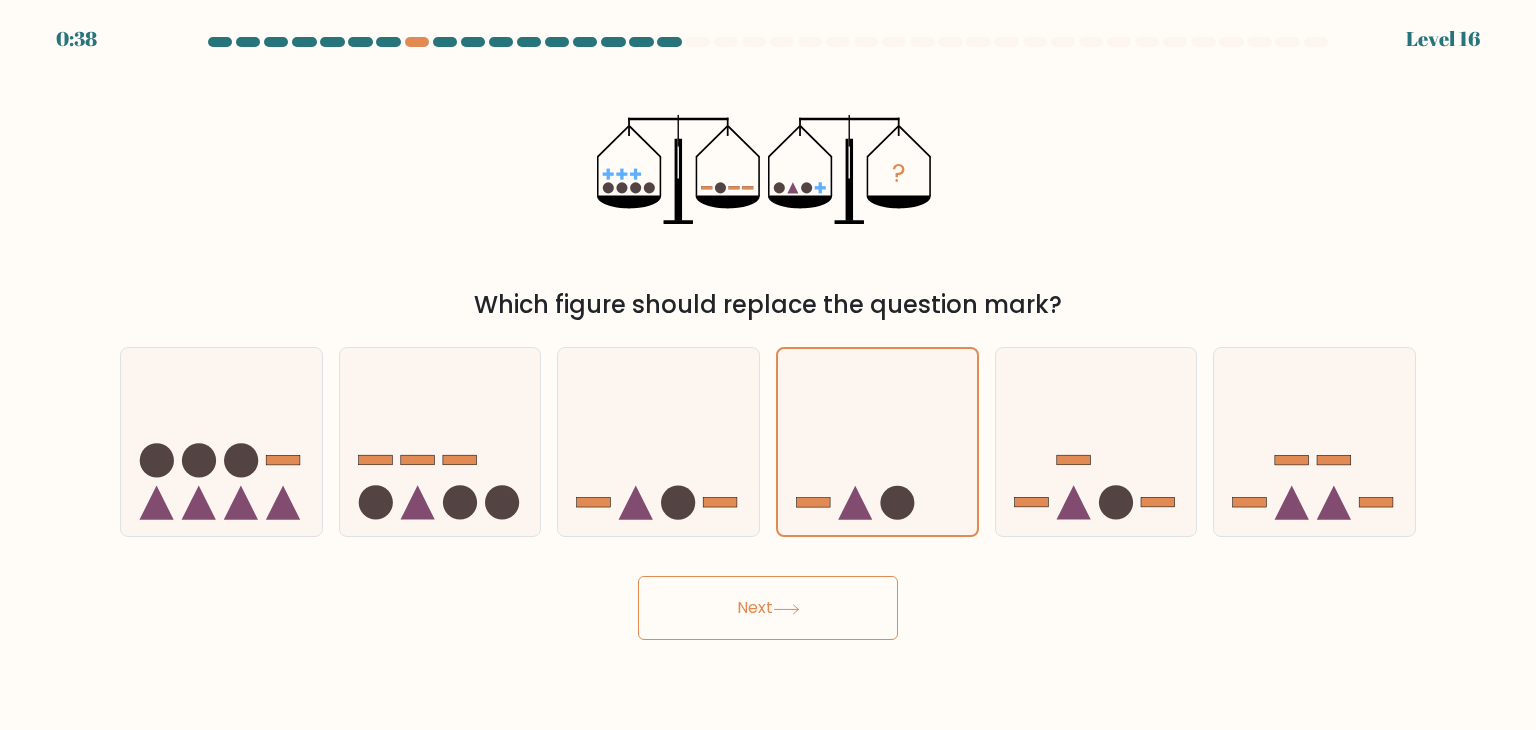 click on "Next" at bounding box center [768, 608] 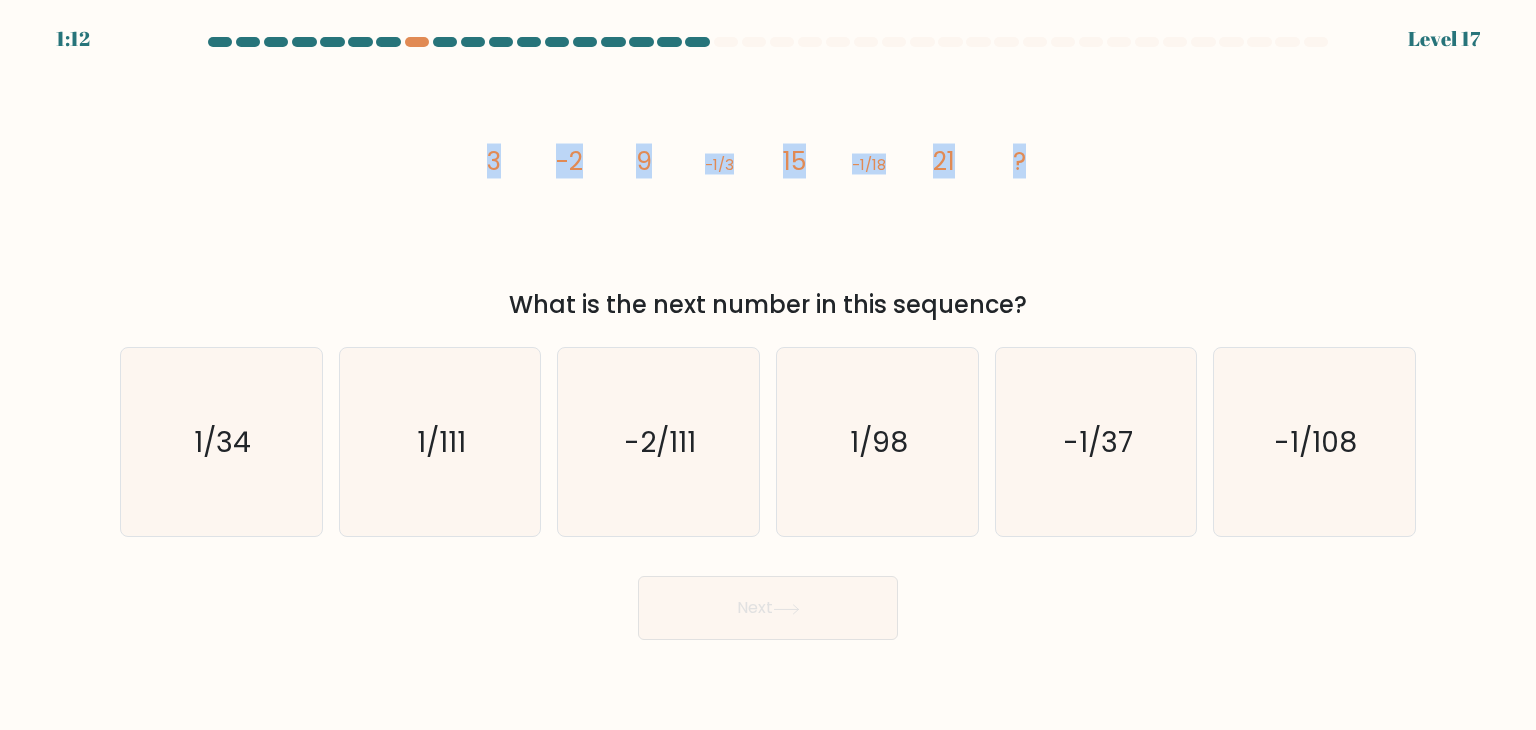drag, startPoint x: 492, startPoint y: 159, endPoint x: 1054, endPoint y: 160, distance: 562.0009 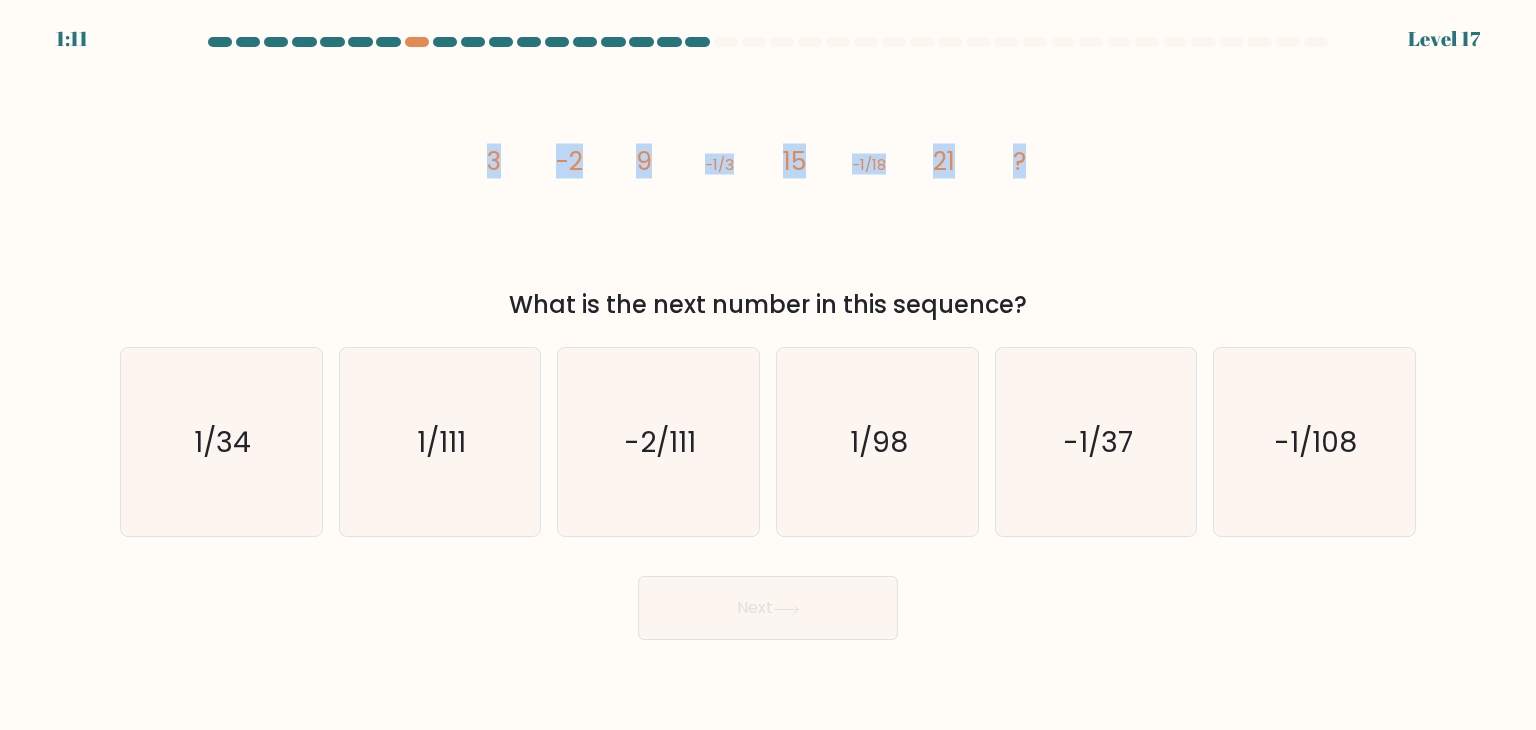 copy on "3
-2
9
-1/3
15
-1/18
21
?" 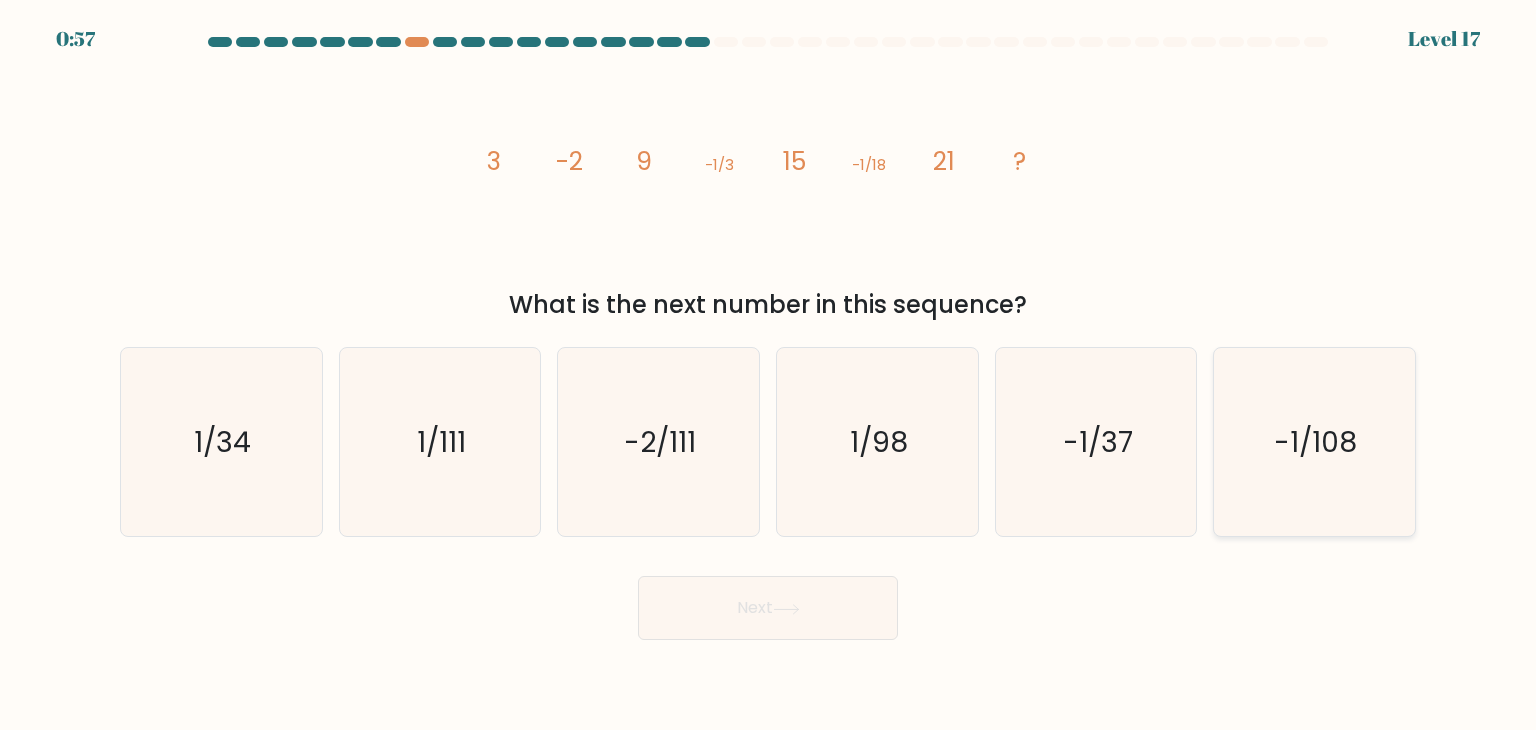 click on "-1/108" 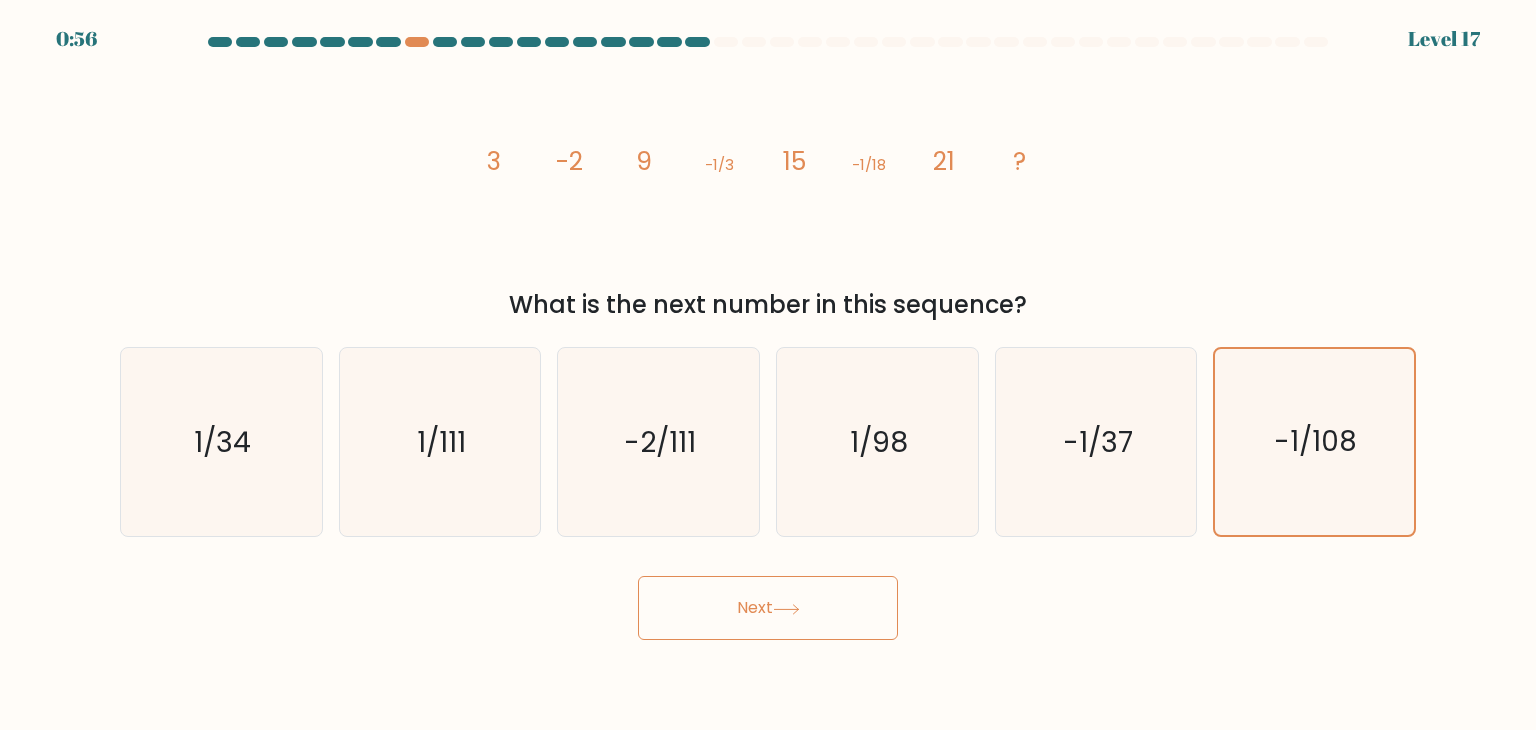 click on "Next" at bounding box center (768, 608) 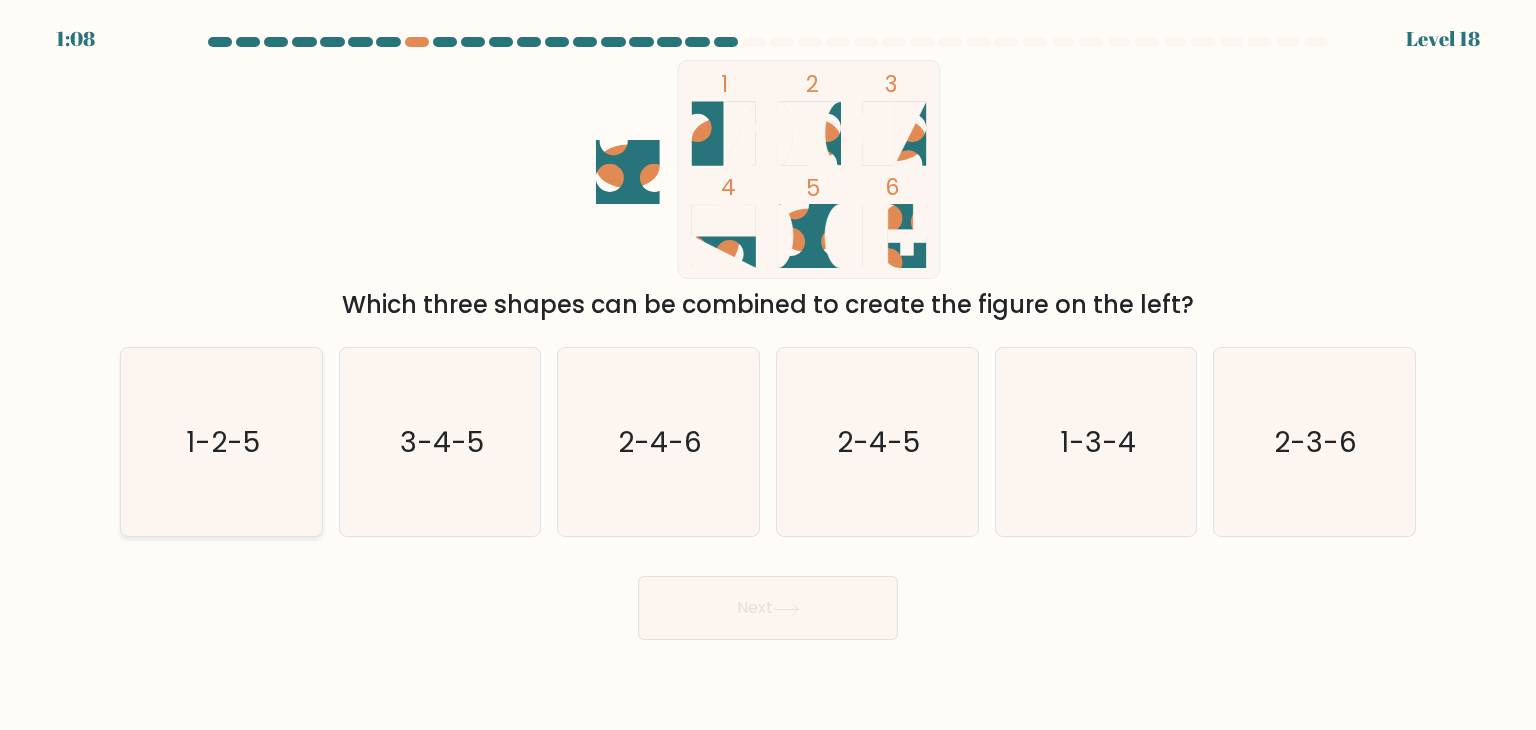 click on "1-2-5" 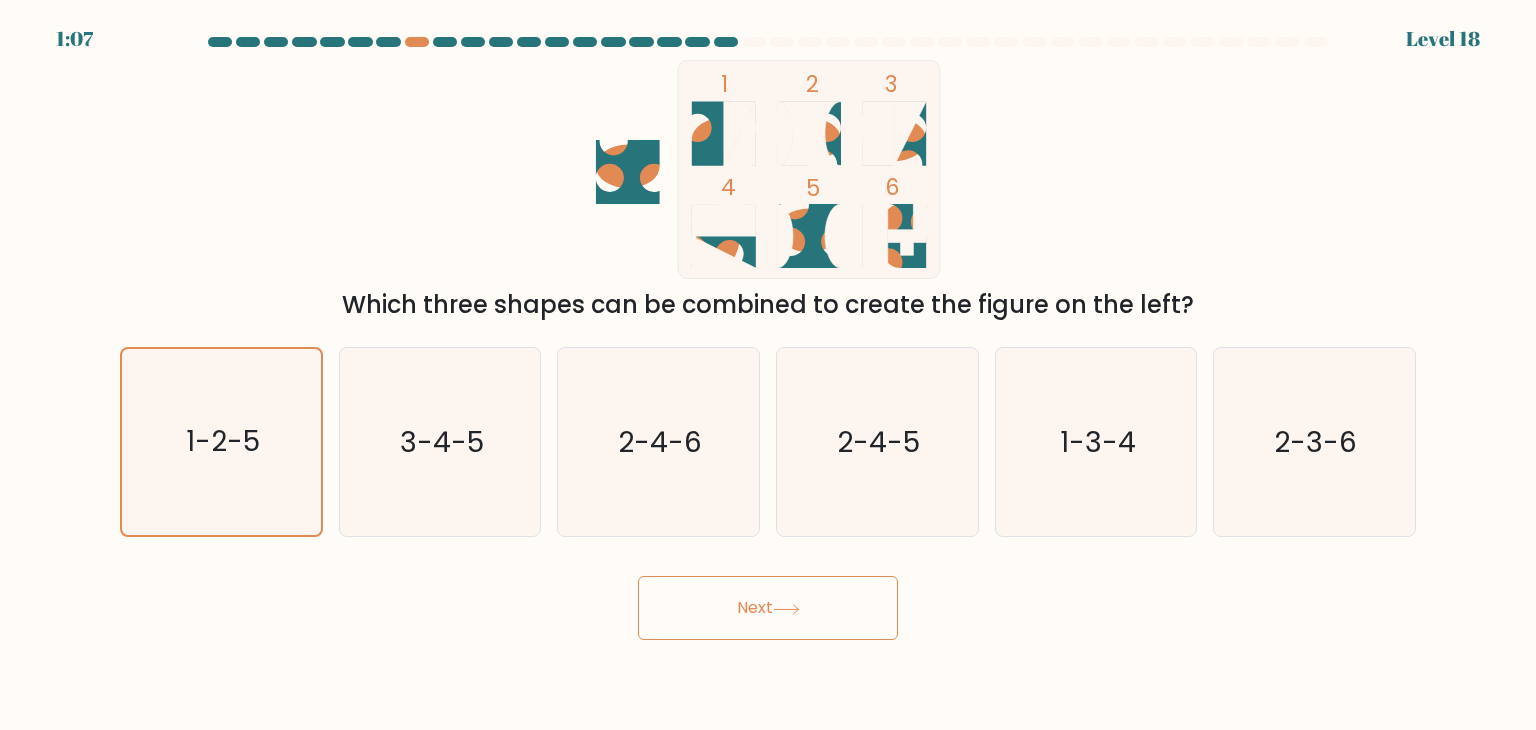 click on "Next" at bounding box center (768, 608) 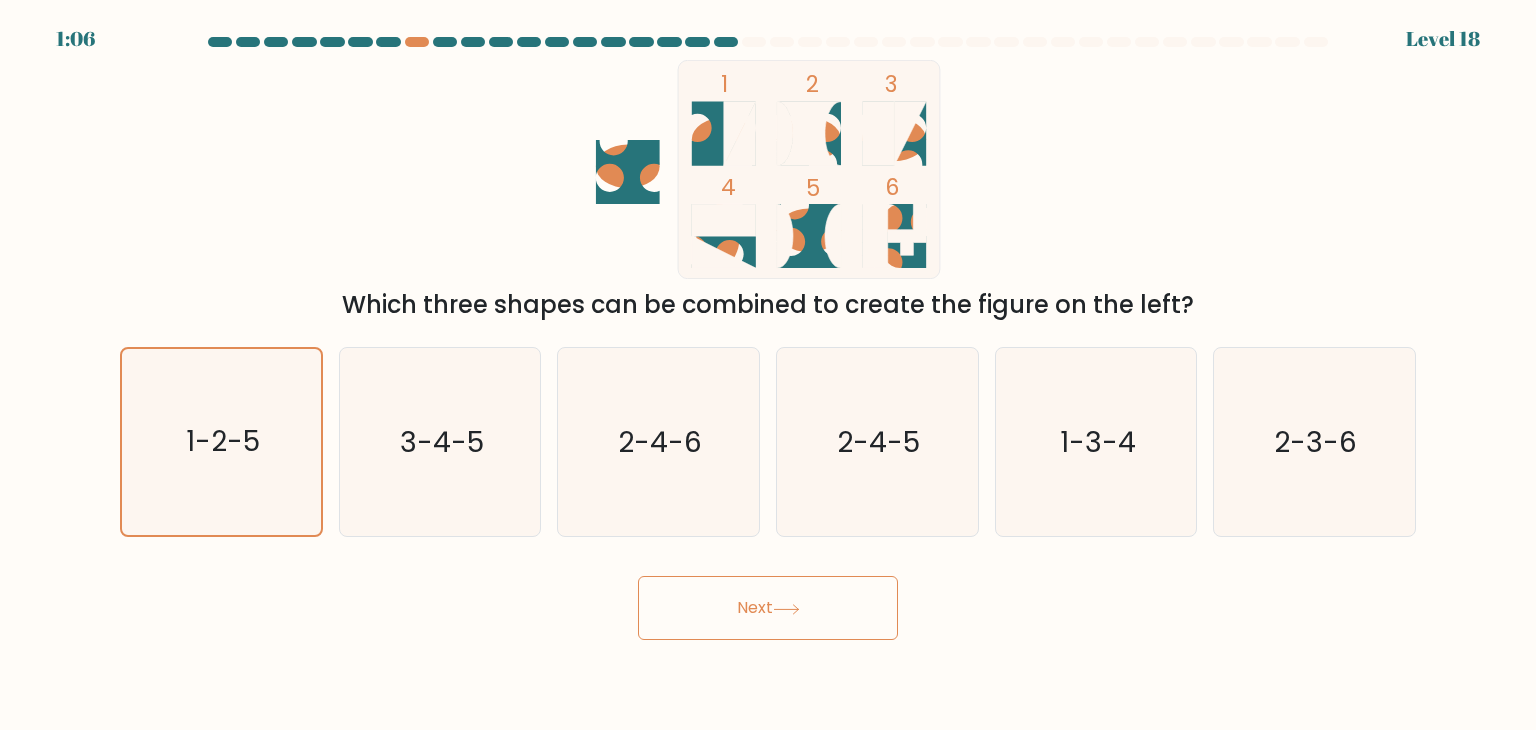 click on "Next" at bounding box center [768, 608] 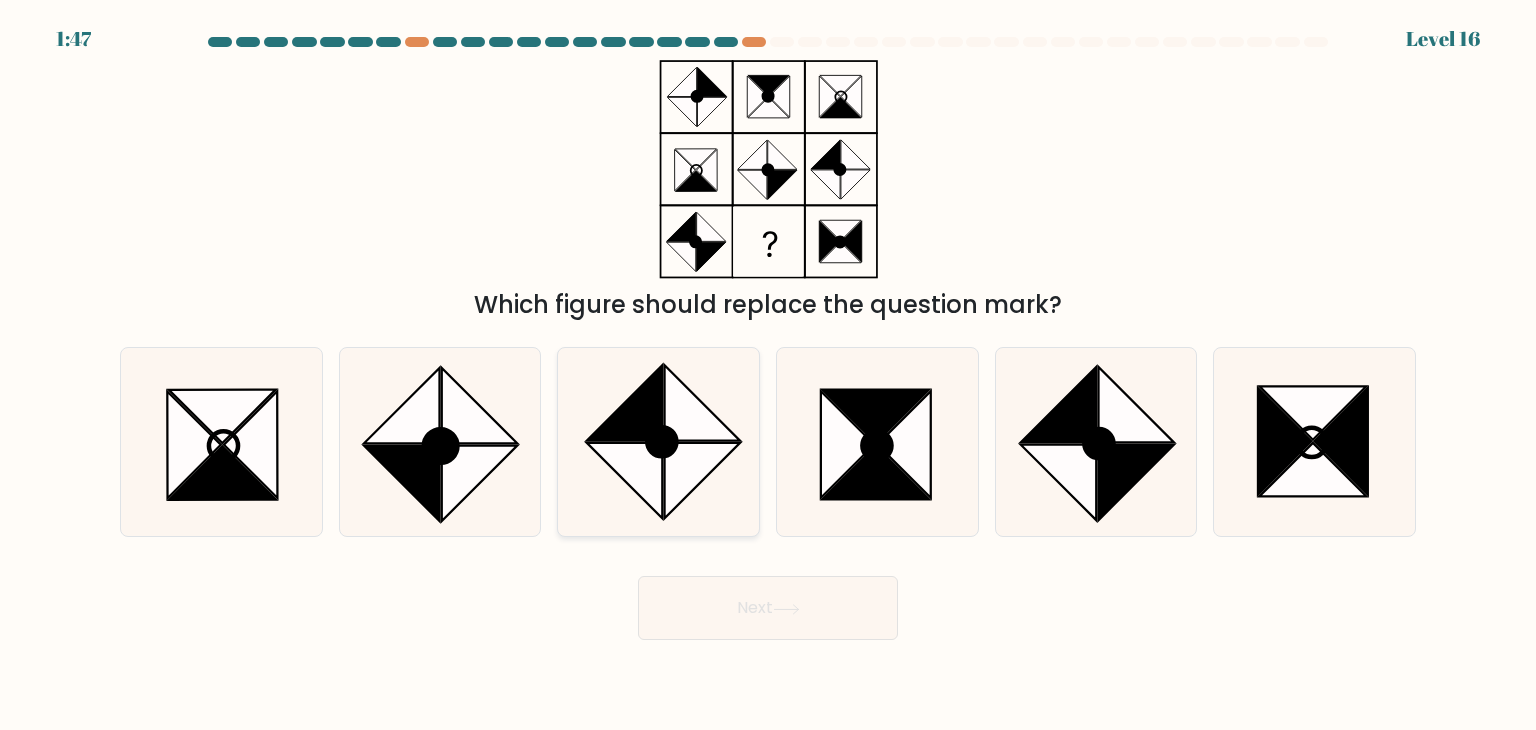 drag, startPoint x: 862, startPoint y: 471, endPoint x: 688, endPoint y: 453, distance: 174.92856 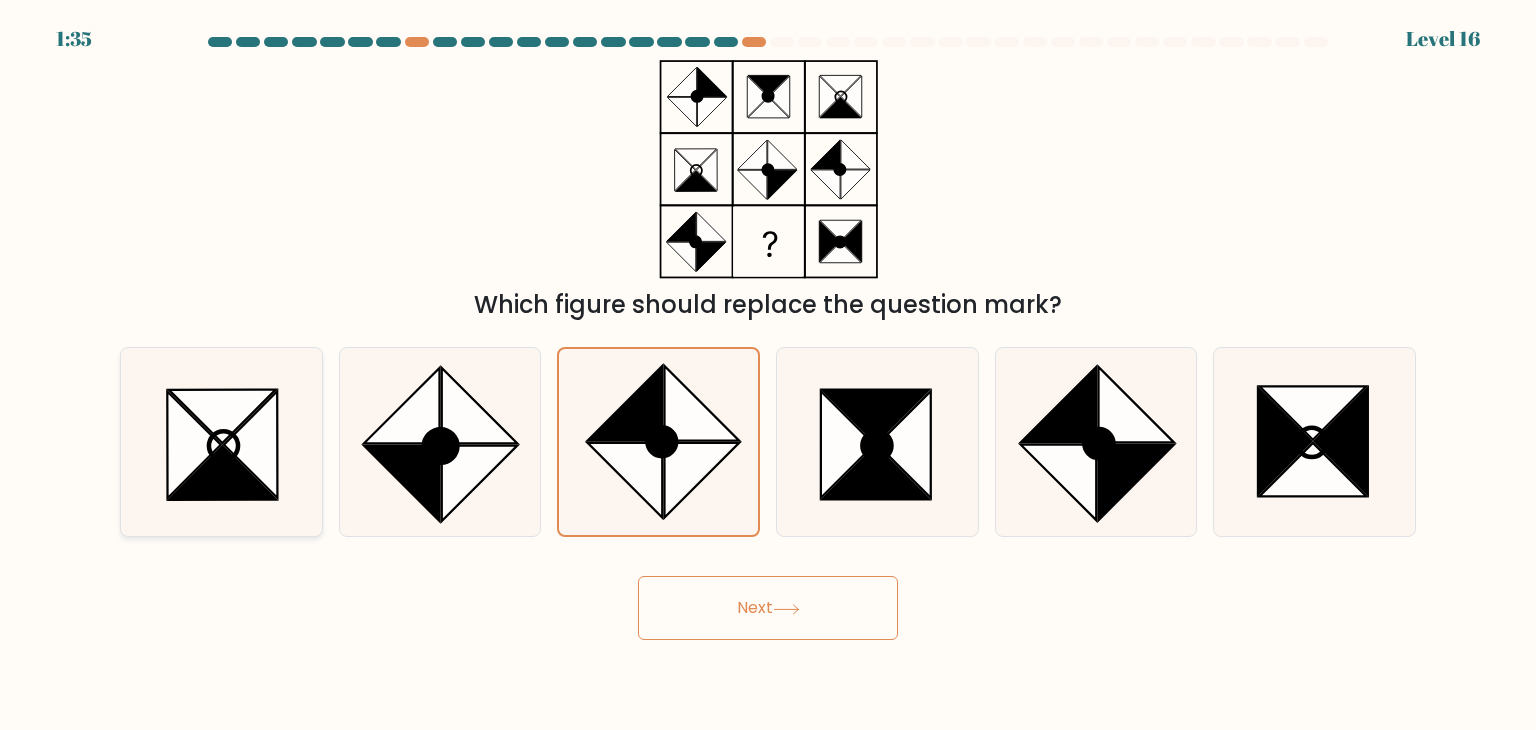 click 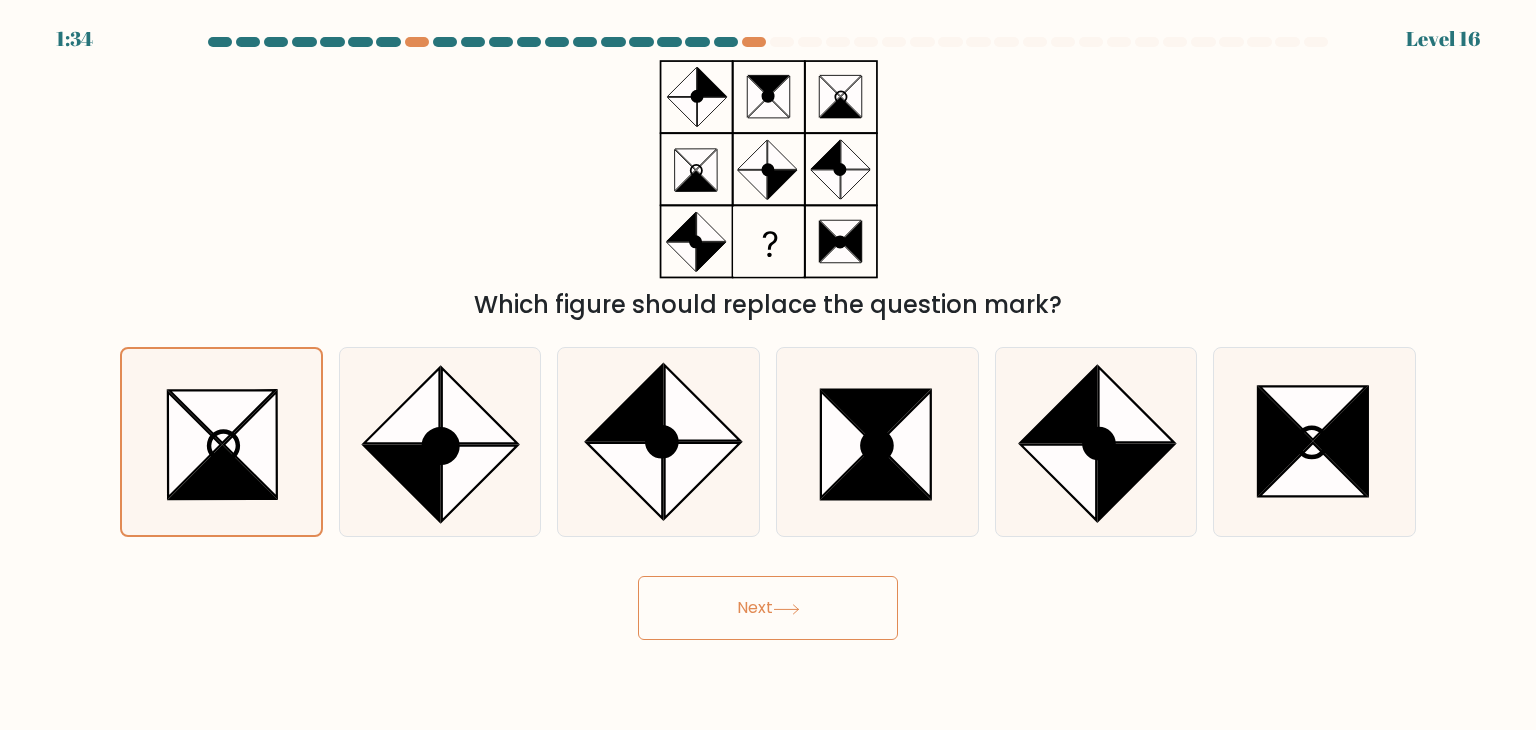 click on "Next" at bounding box center [768, 608] 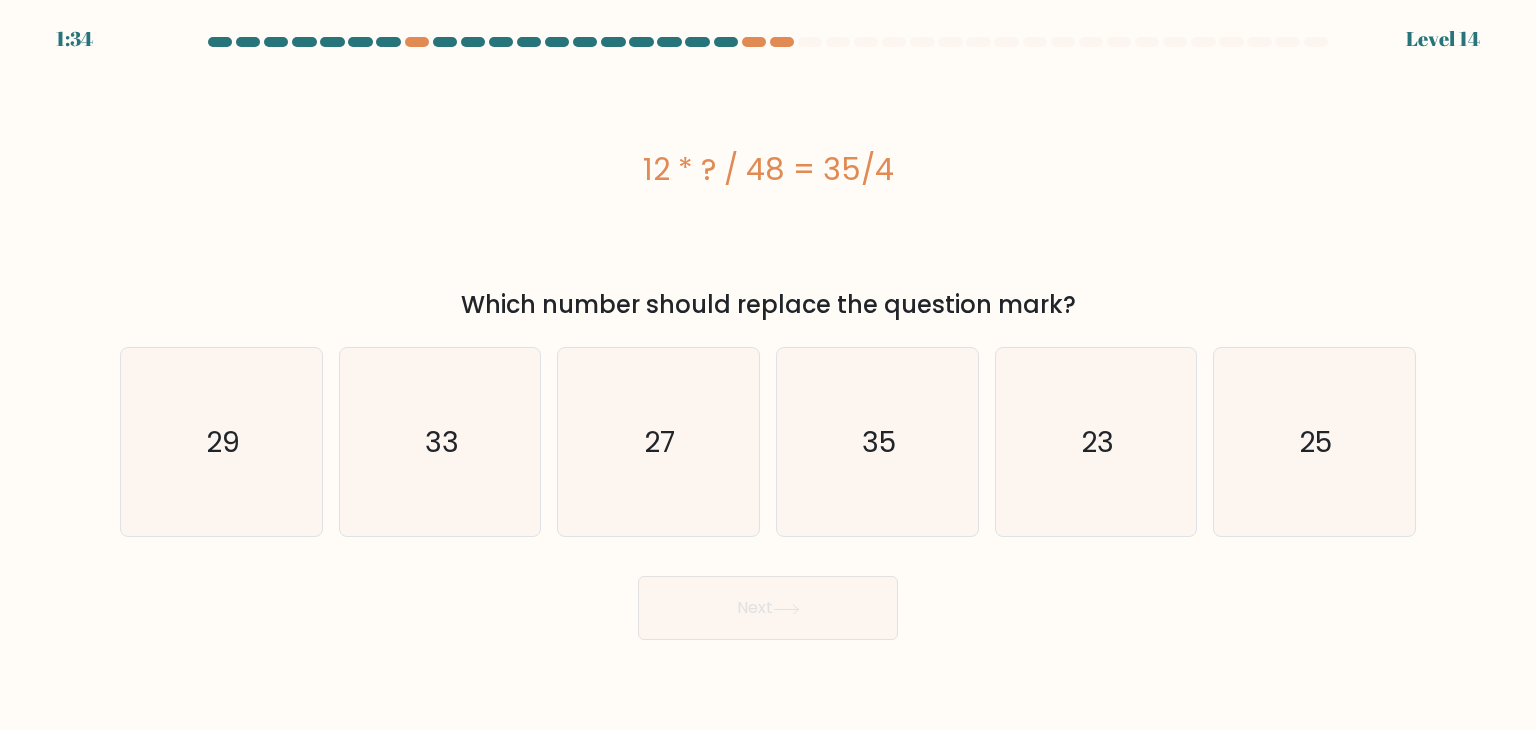click on "Next" at bounding box center (768, 608) 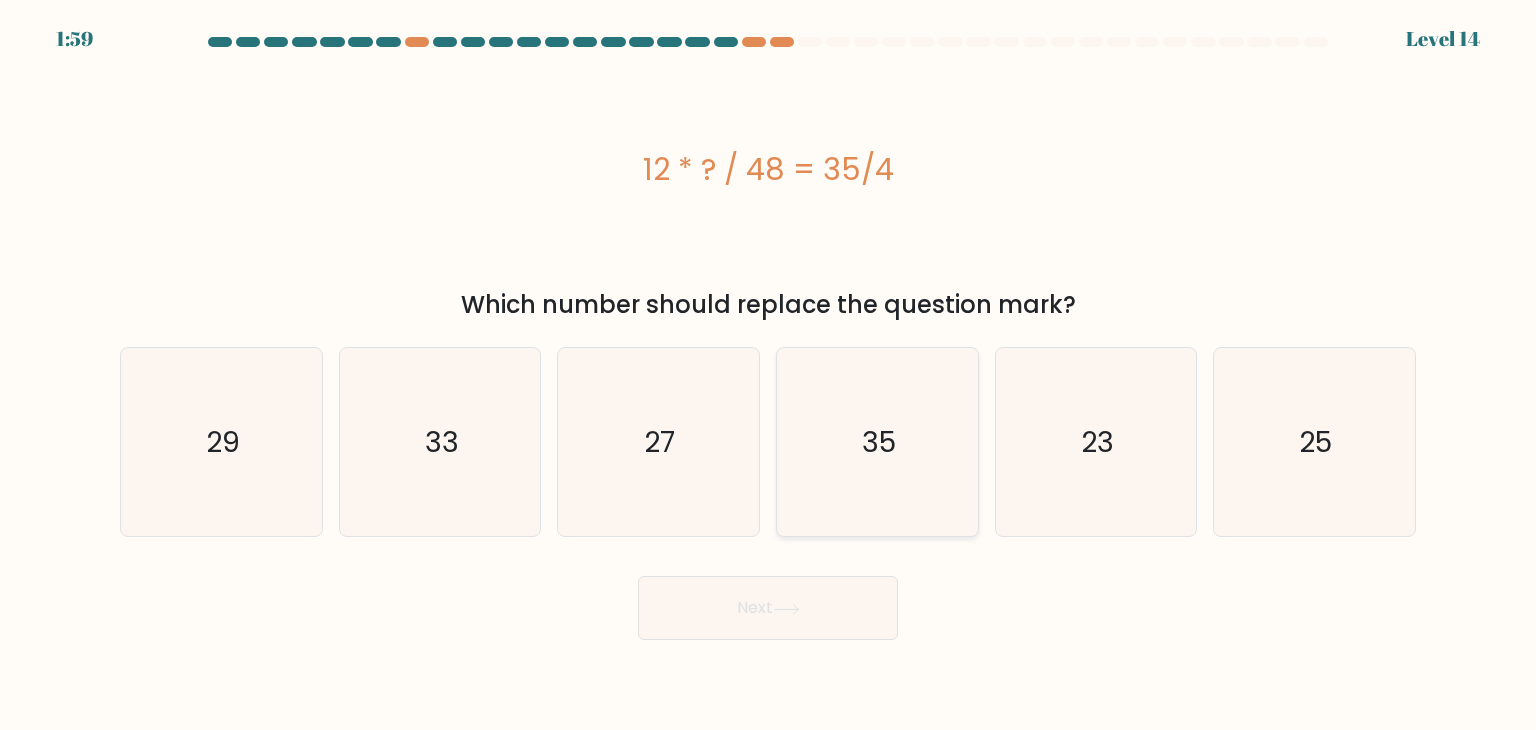 click on "35" 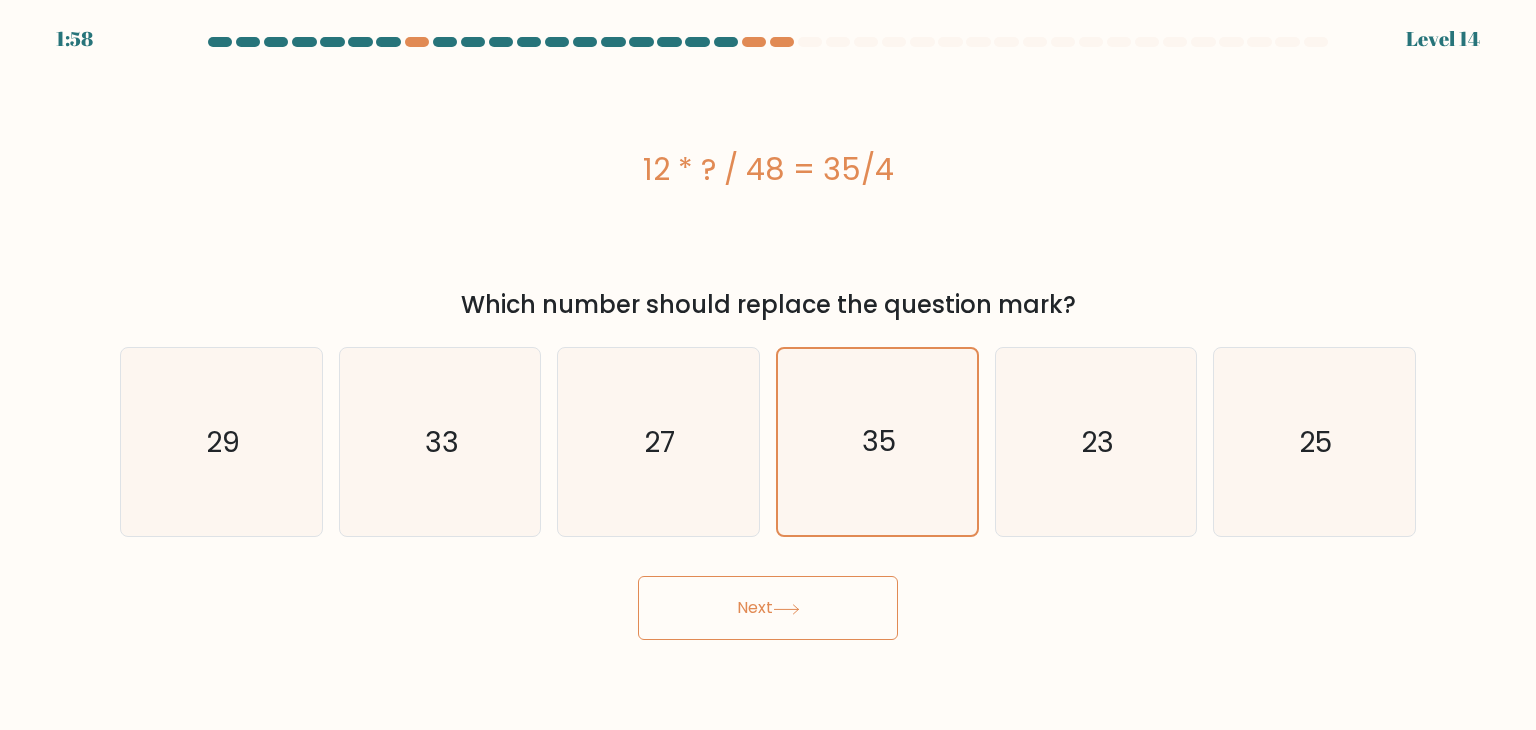 click on "Next" at bounding box center (768, 608) 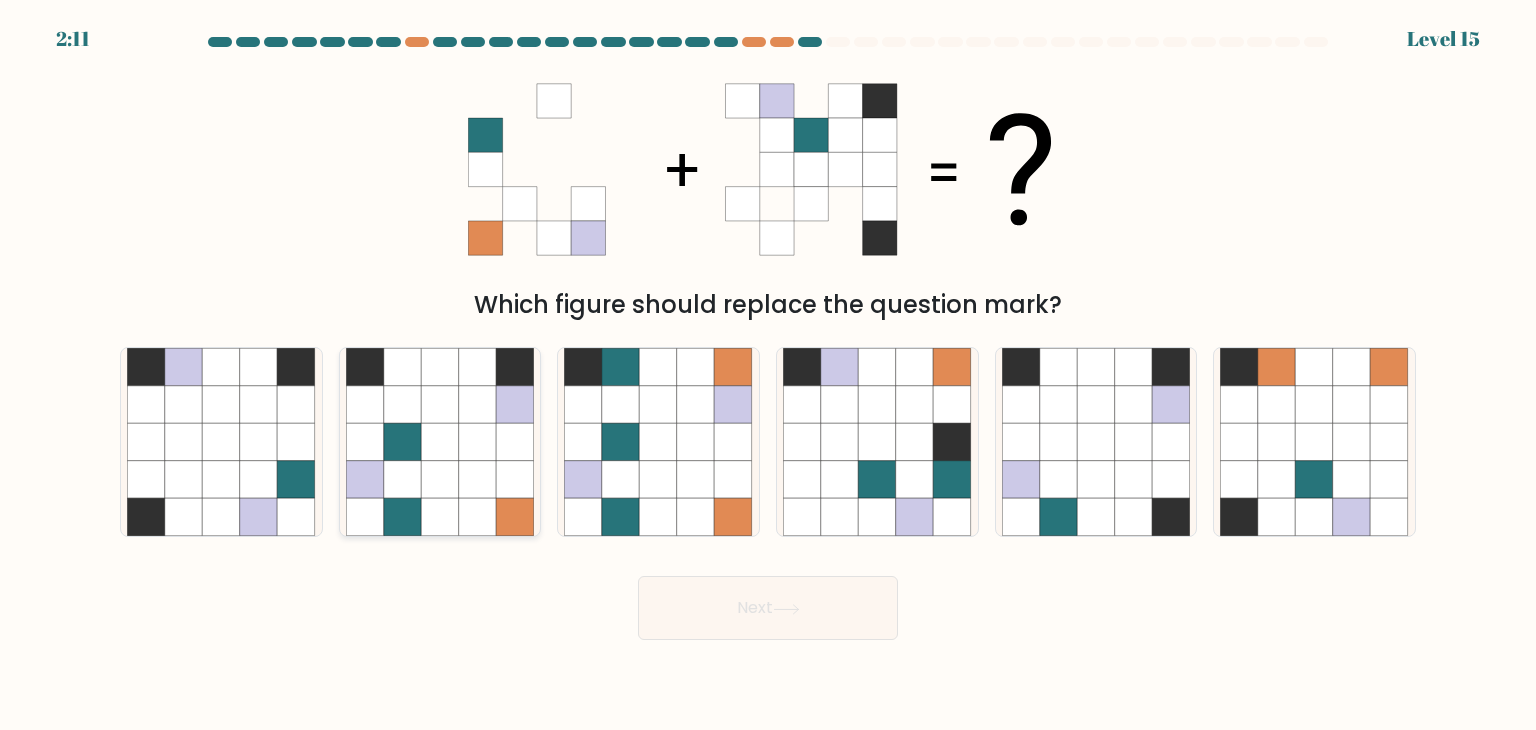 click 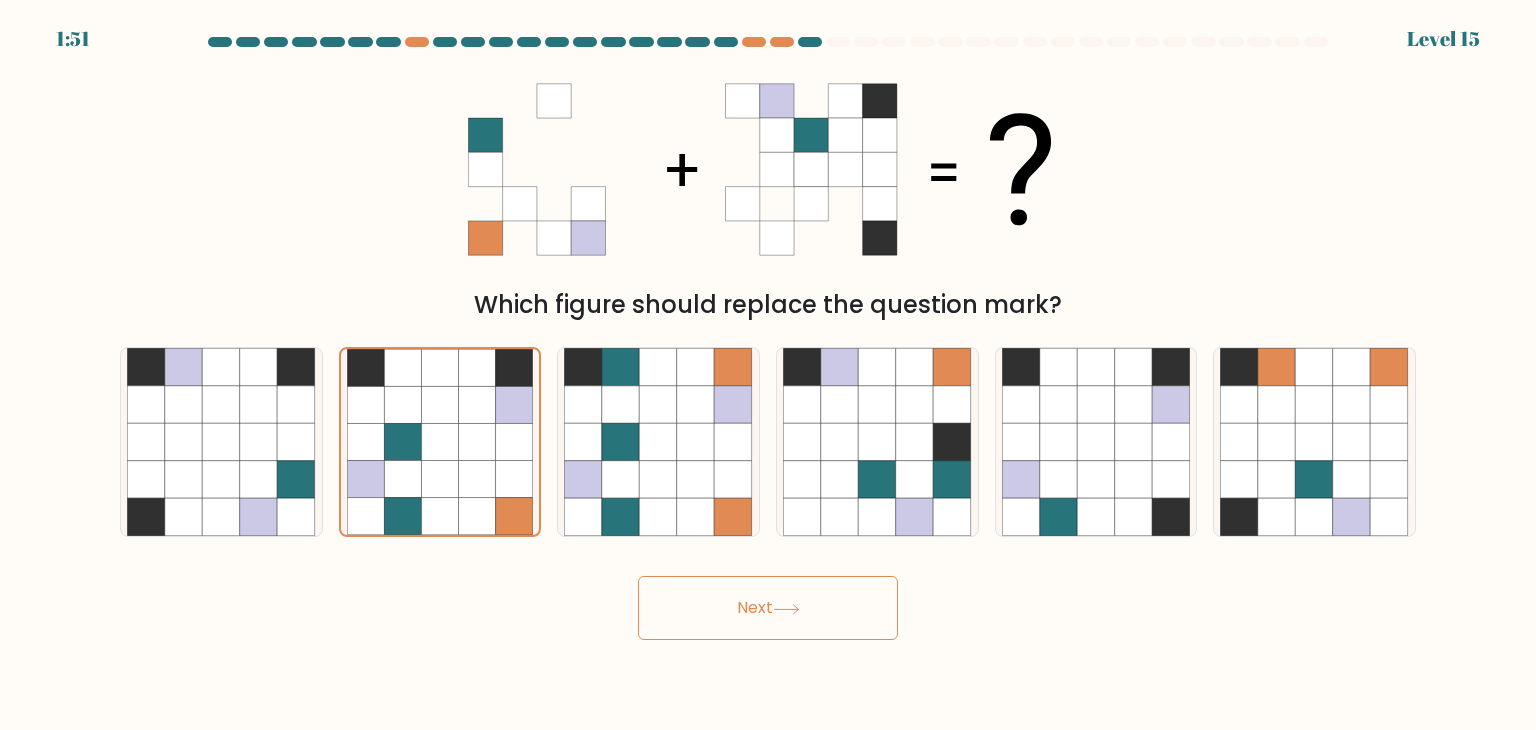 click on "Next" at bounding box center (768, 608) 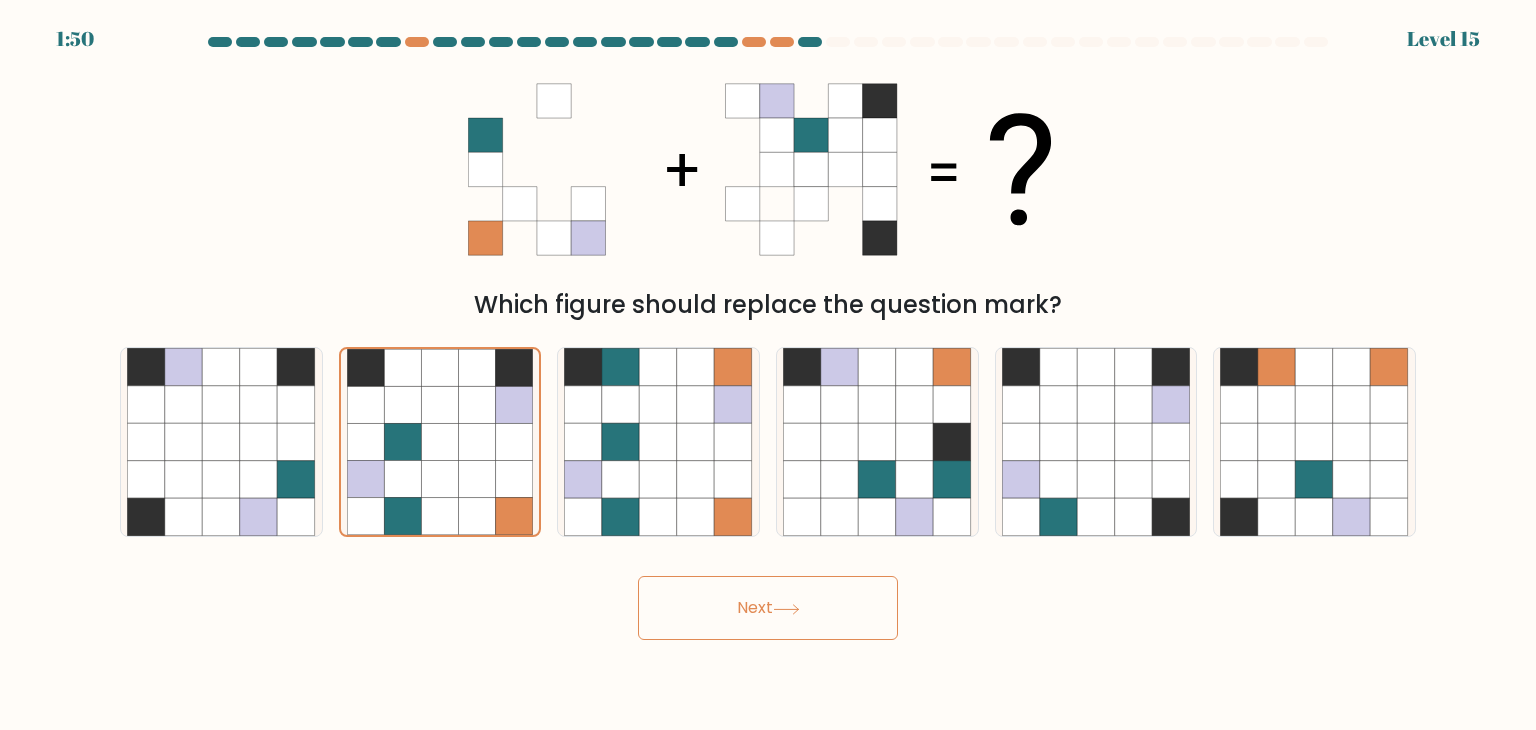 click on "Next" at bounding box center [768, 608] 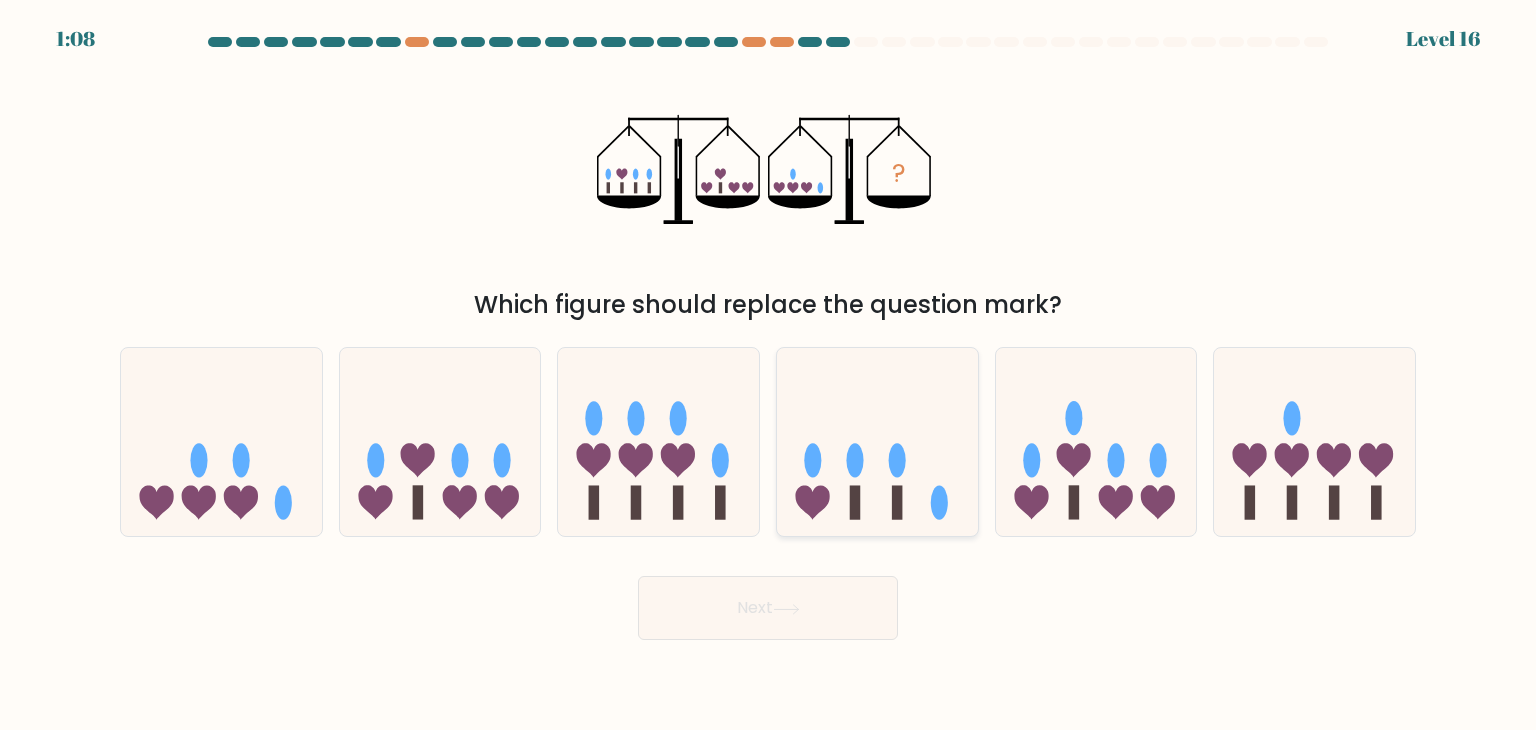 click 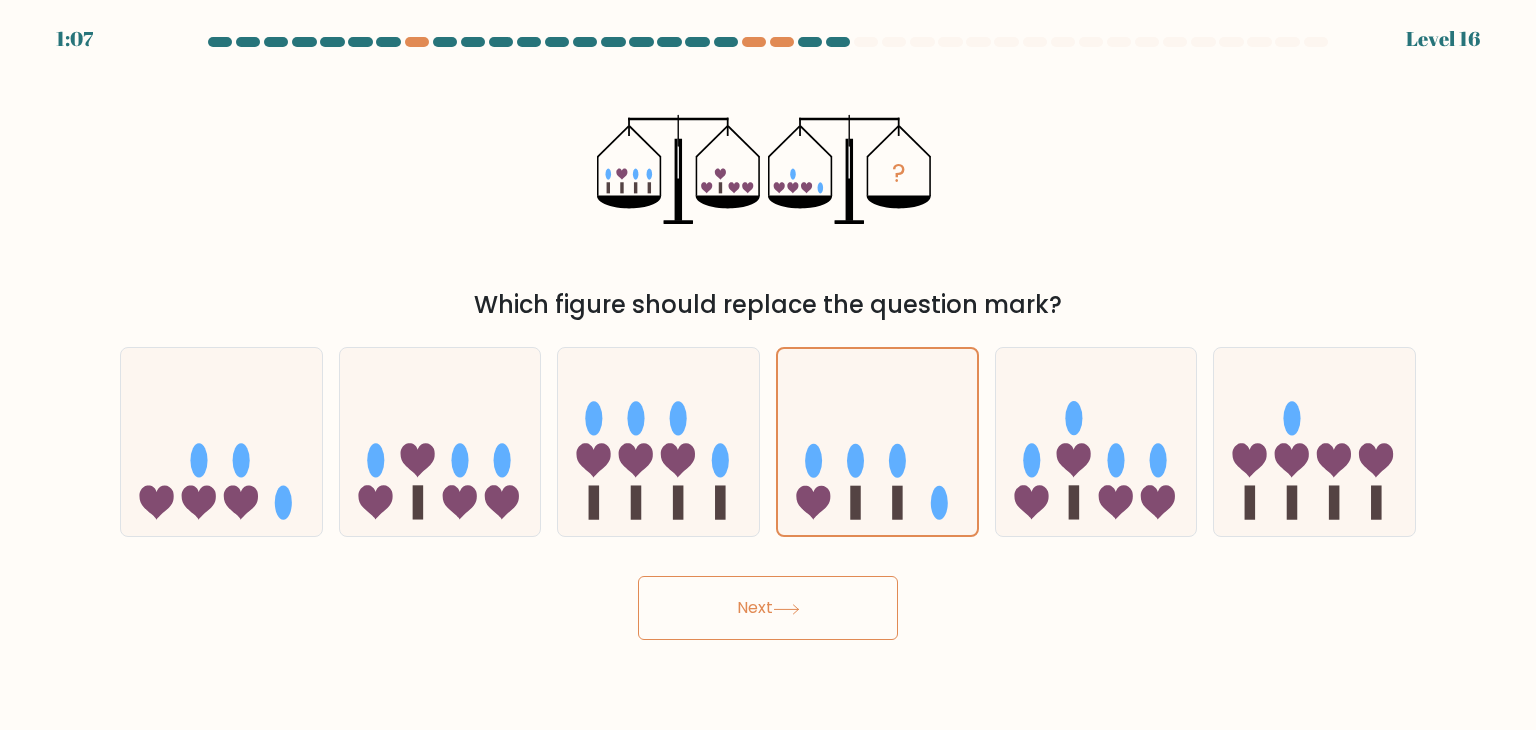 click on "Next" at bounding box center [768, 608] 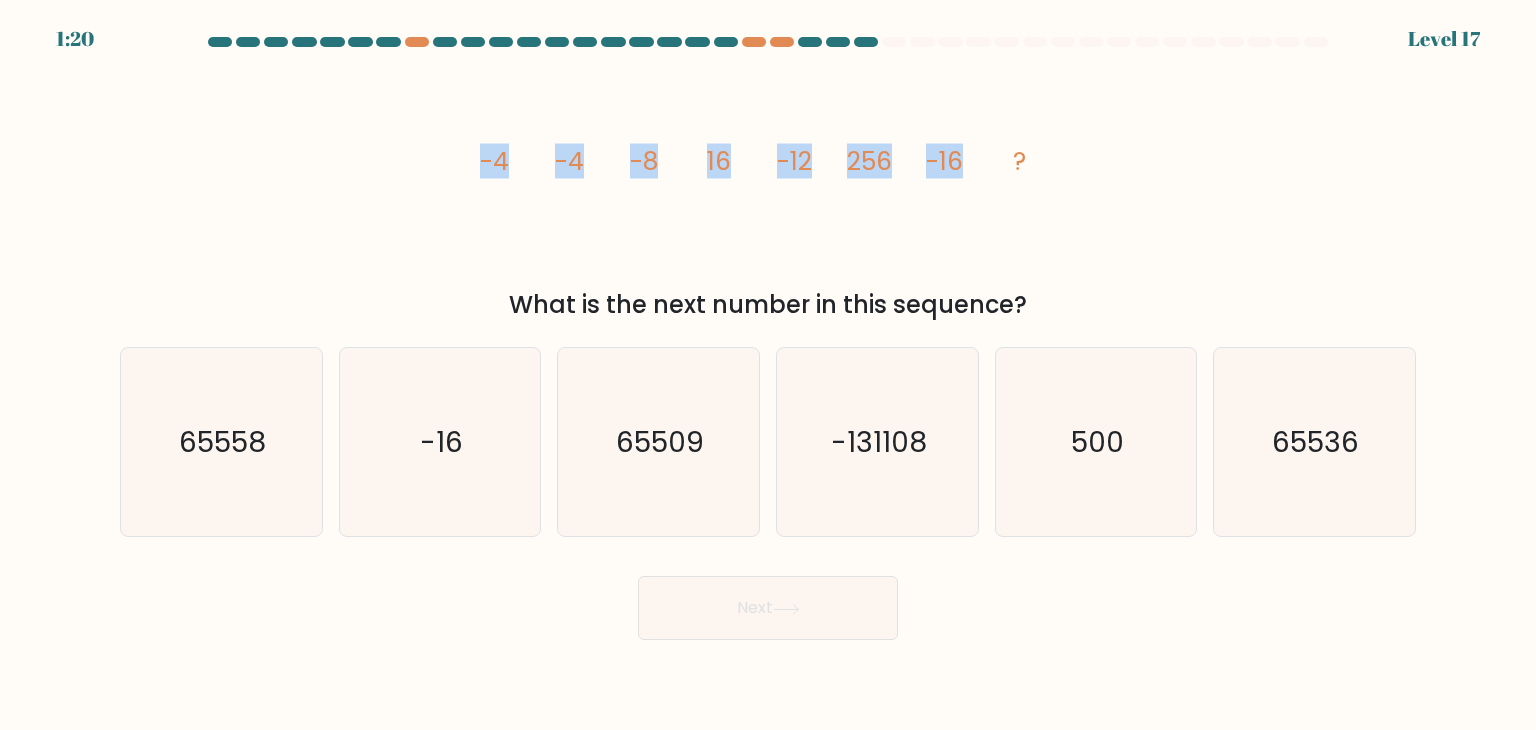 drag, startPoint x: 479, startPoint y: 161, endPoint x: 980, endPoint y: 138, distance: 501.52768 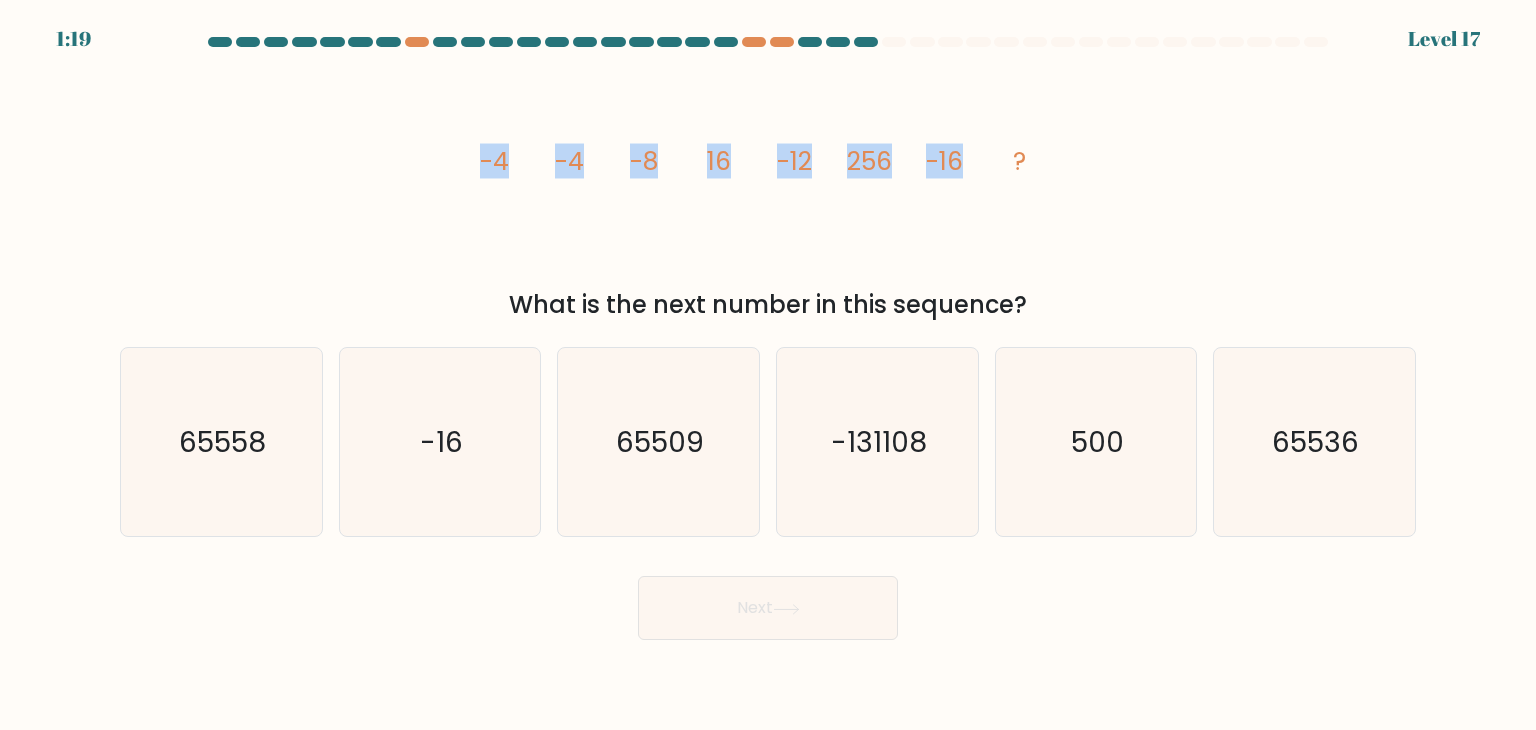 click on "image/svg+xml
-4
-4
-8
16
-12
256
-16
?" 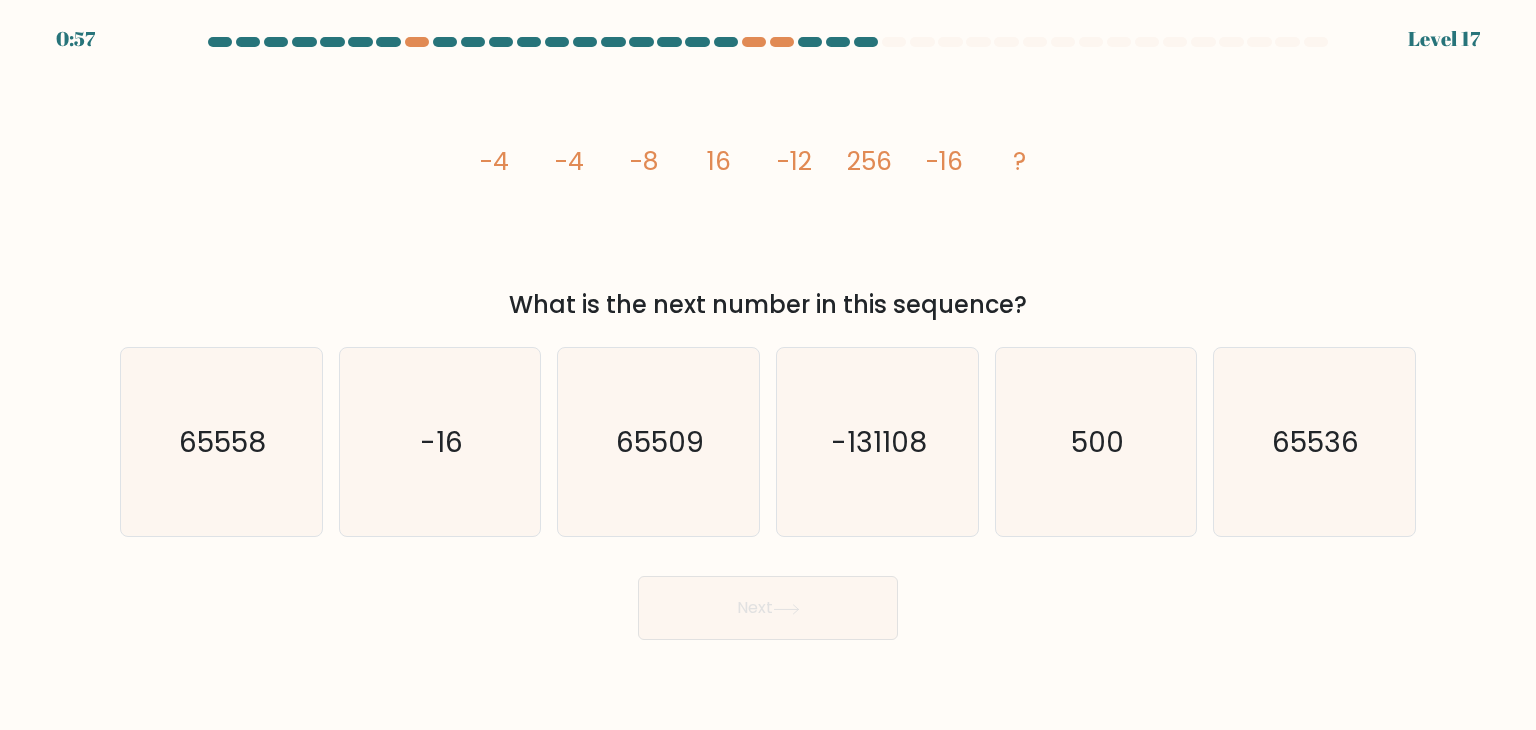 click on "image/svg+xml
-4
-4
-8
16
-12
256
-16
?" 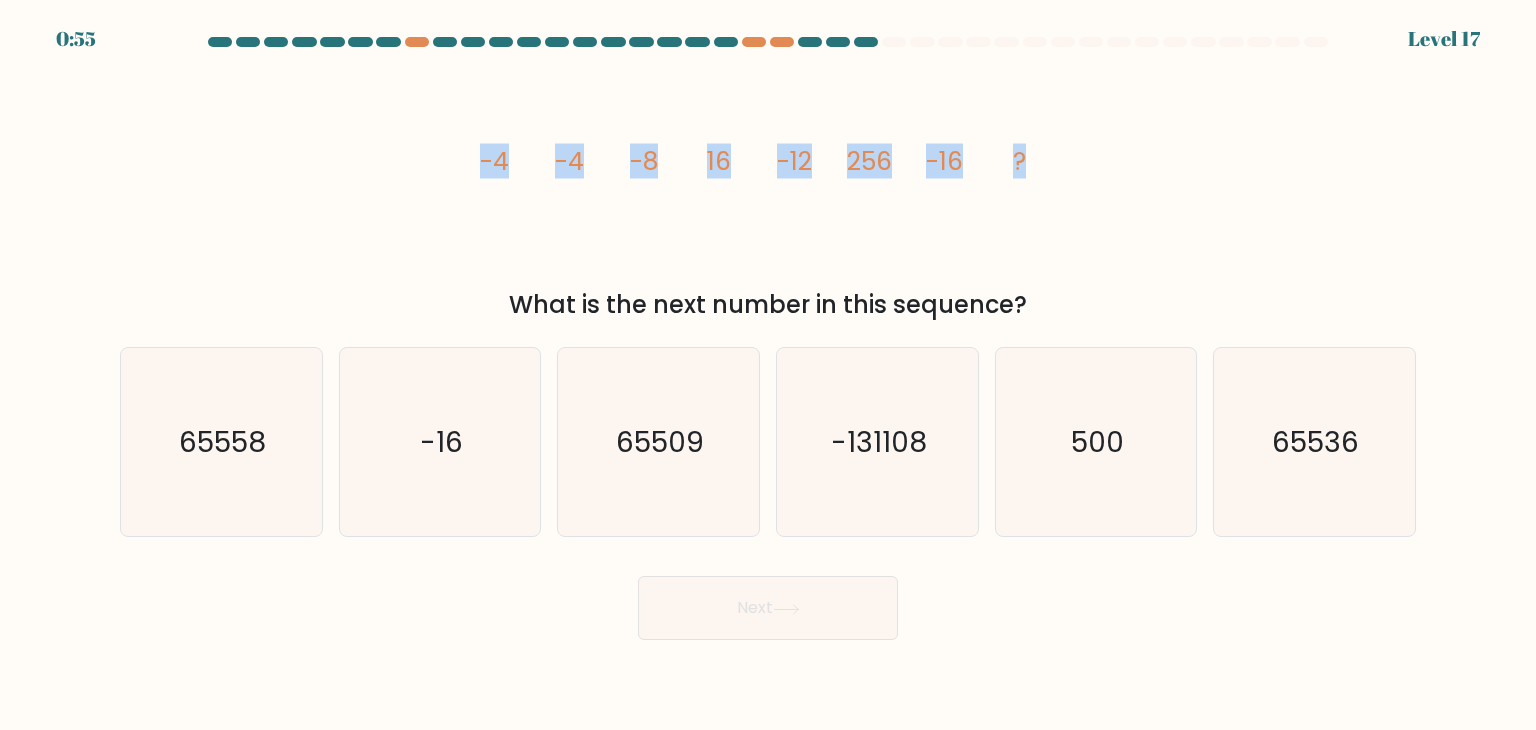 drag, startPoint x: 483, startPoint y: 159, endPoint x: 1032, endPoint y: 149, distance: 549.09106 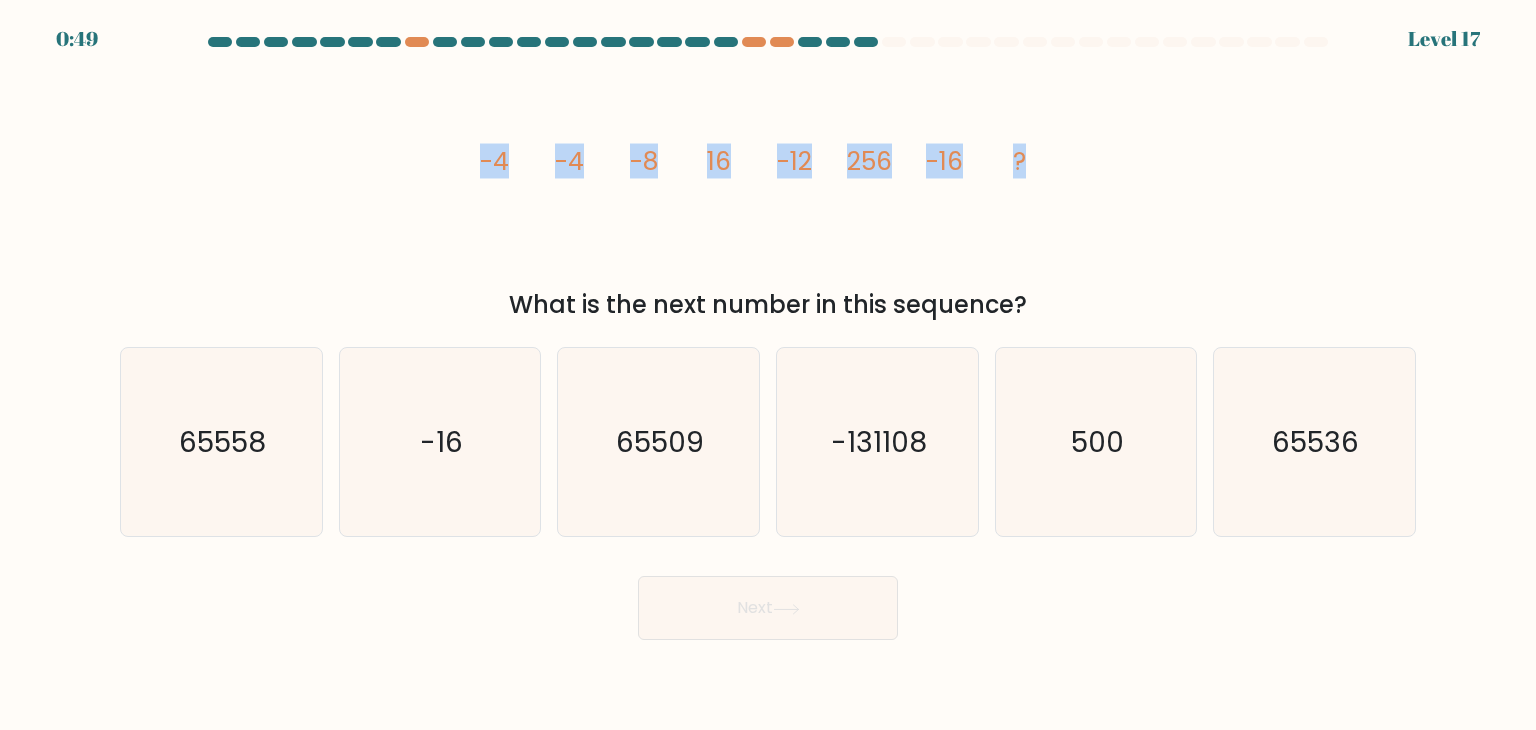 click on "image/svg+xml
-4
-4
-8
16
-12
256
-16
?" 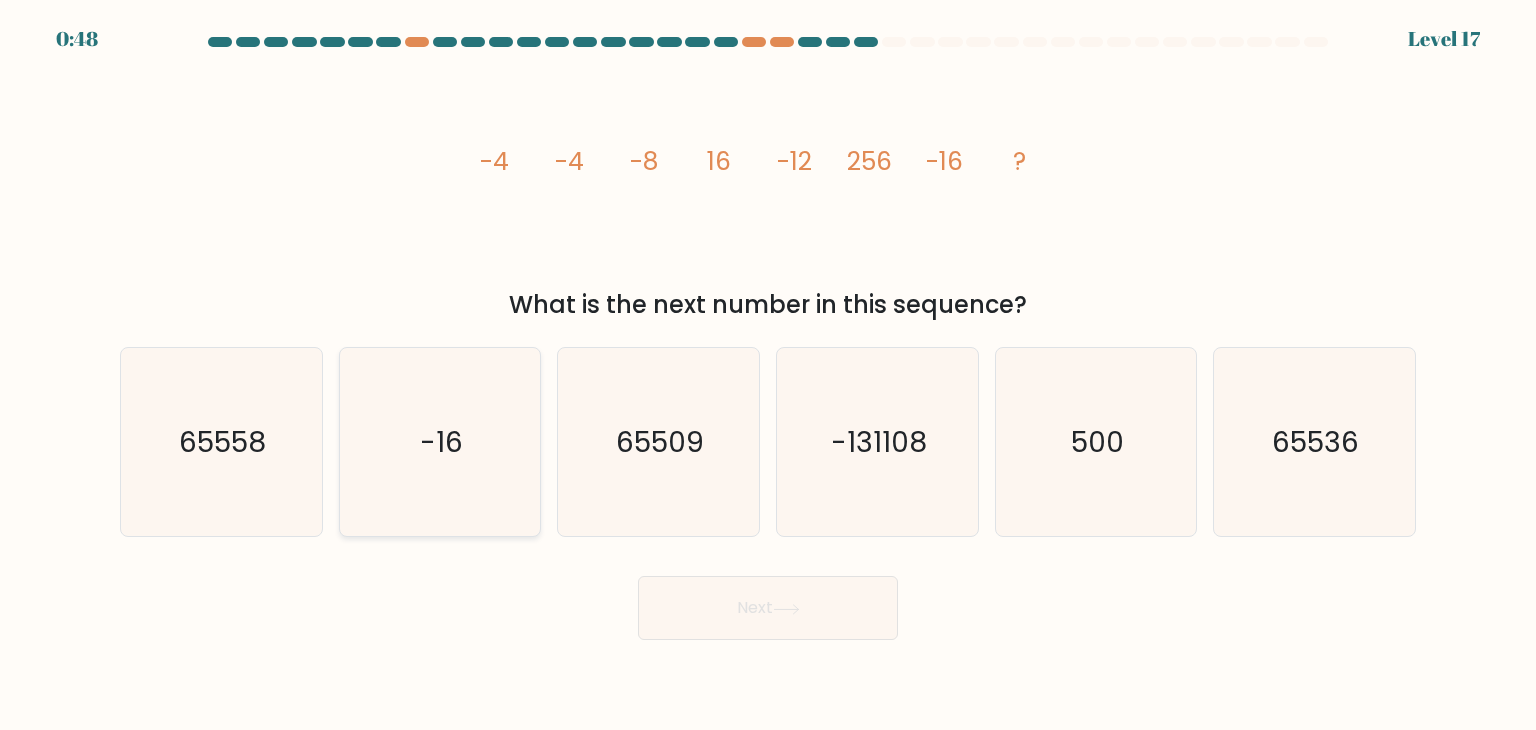 click on "-16" 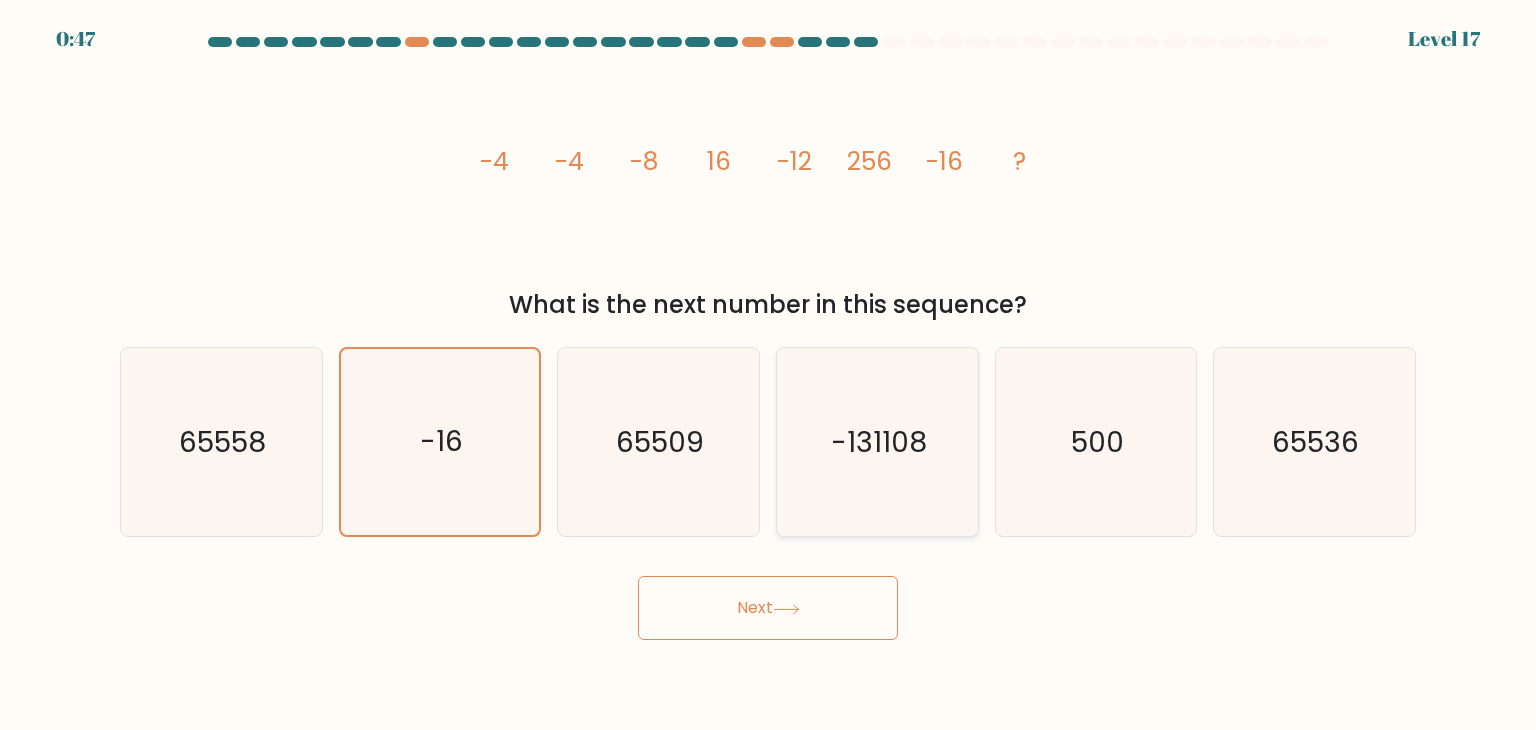 click on "-131108" 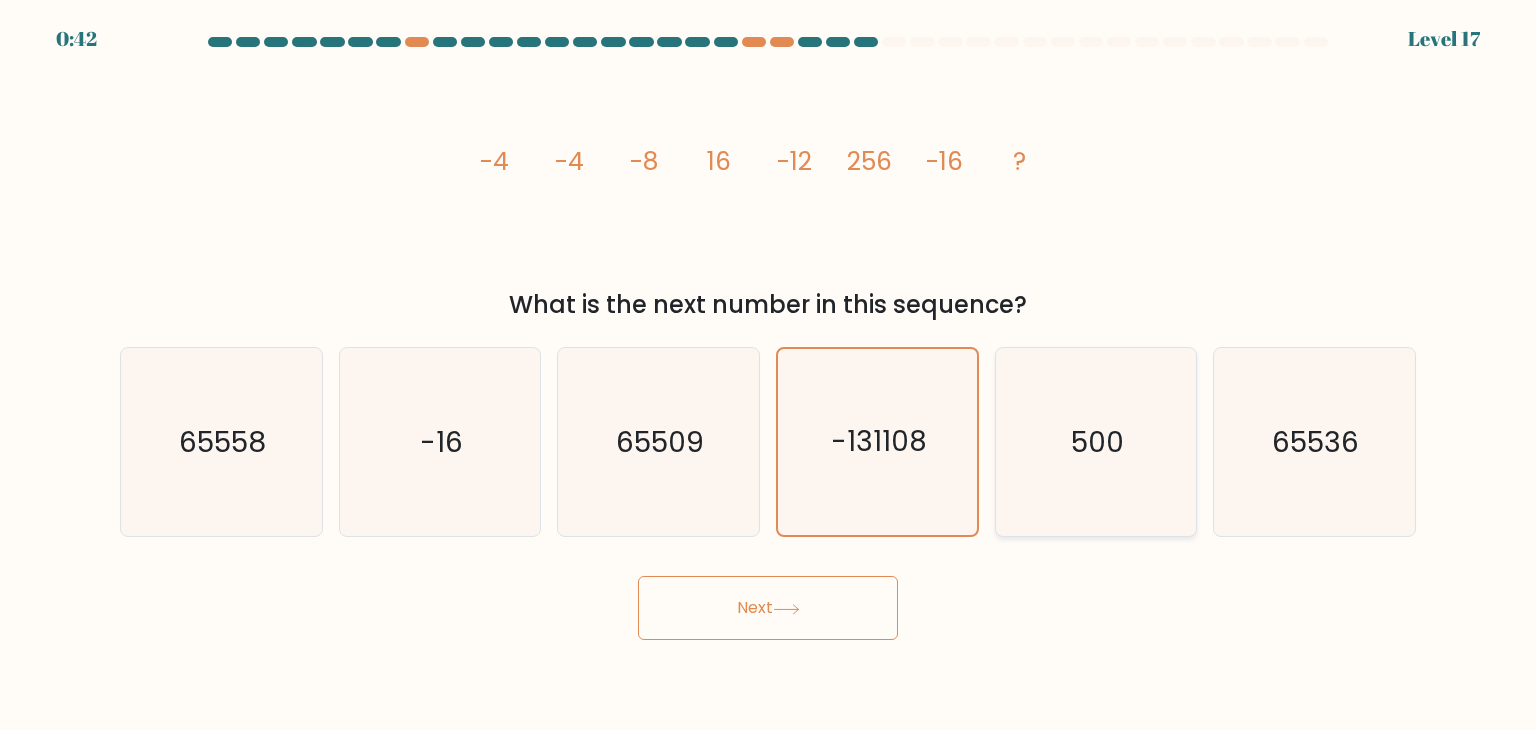 click on "500" 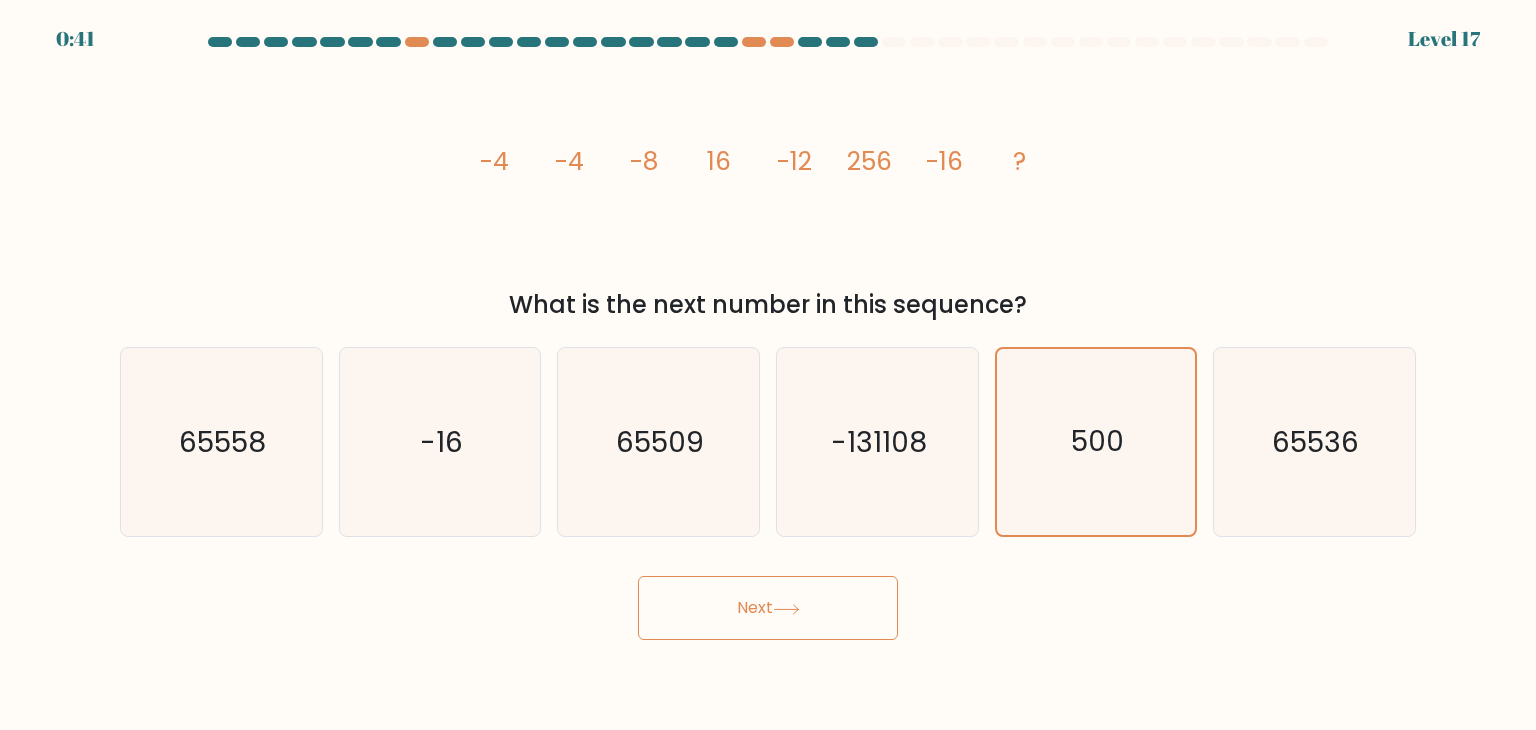 click on "Next" at bounding box center (768, 608) 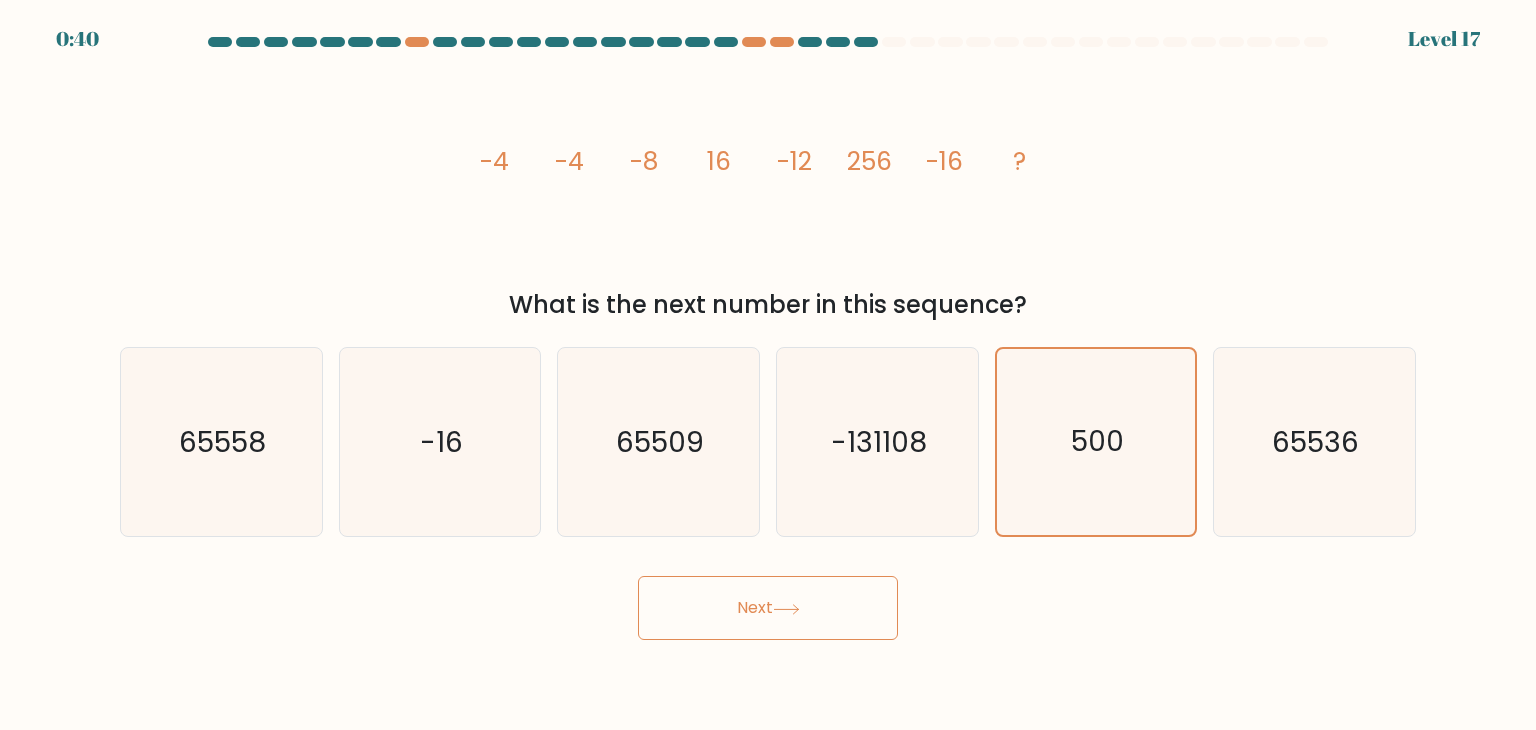 click on "Next" at bounding box center [768, 608] 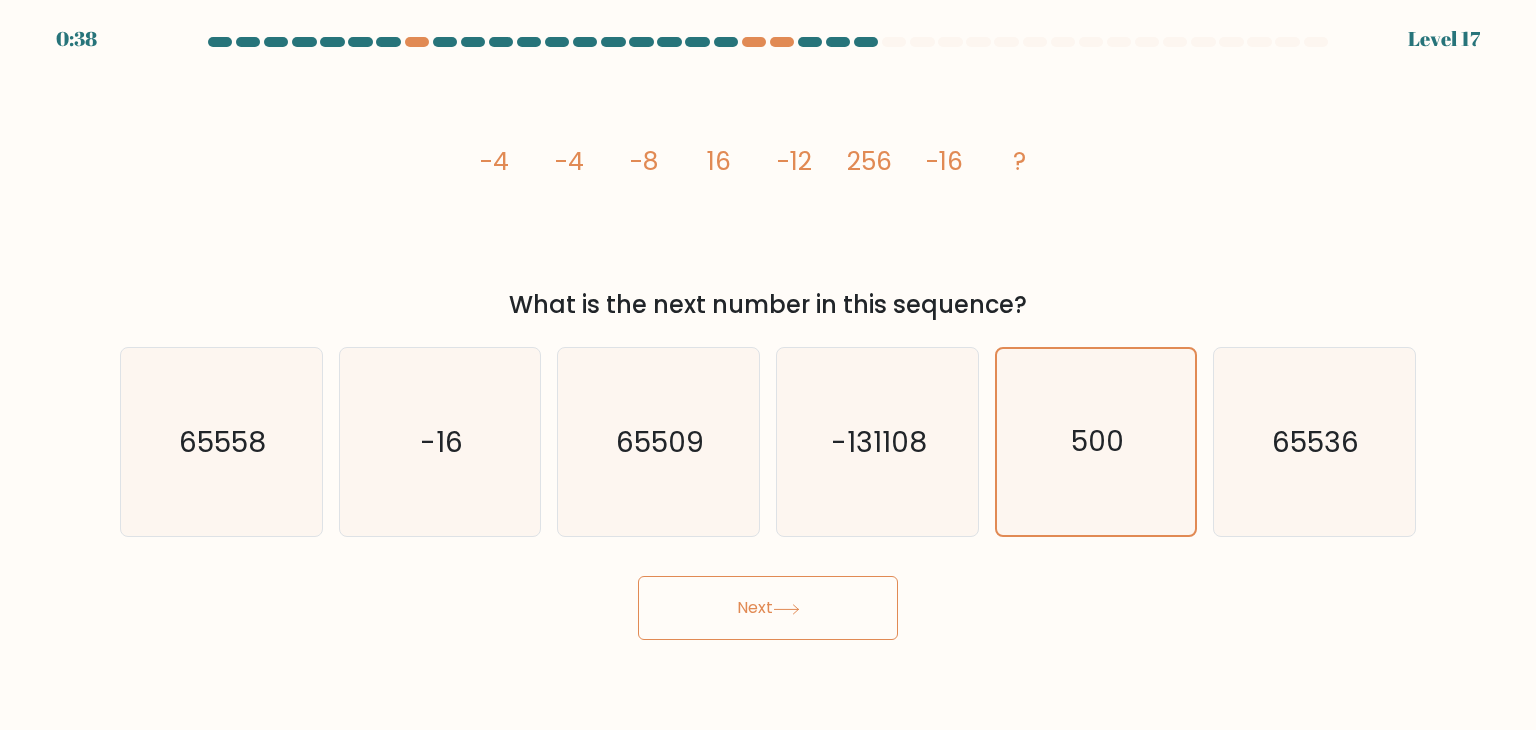 click on "Next" at bounding box center (768, 608) 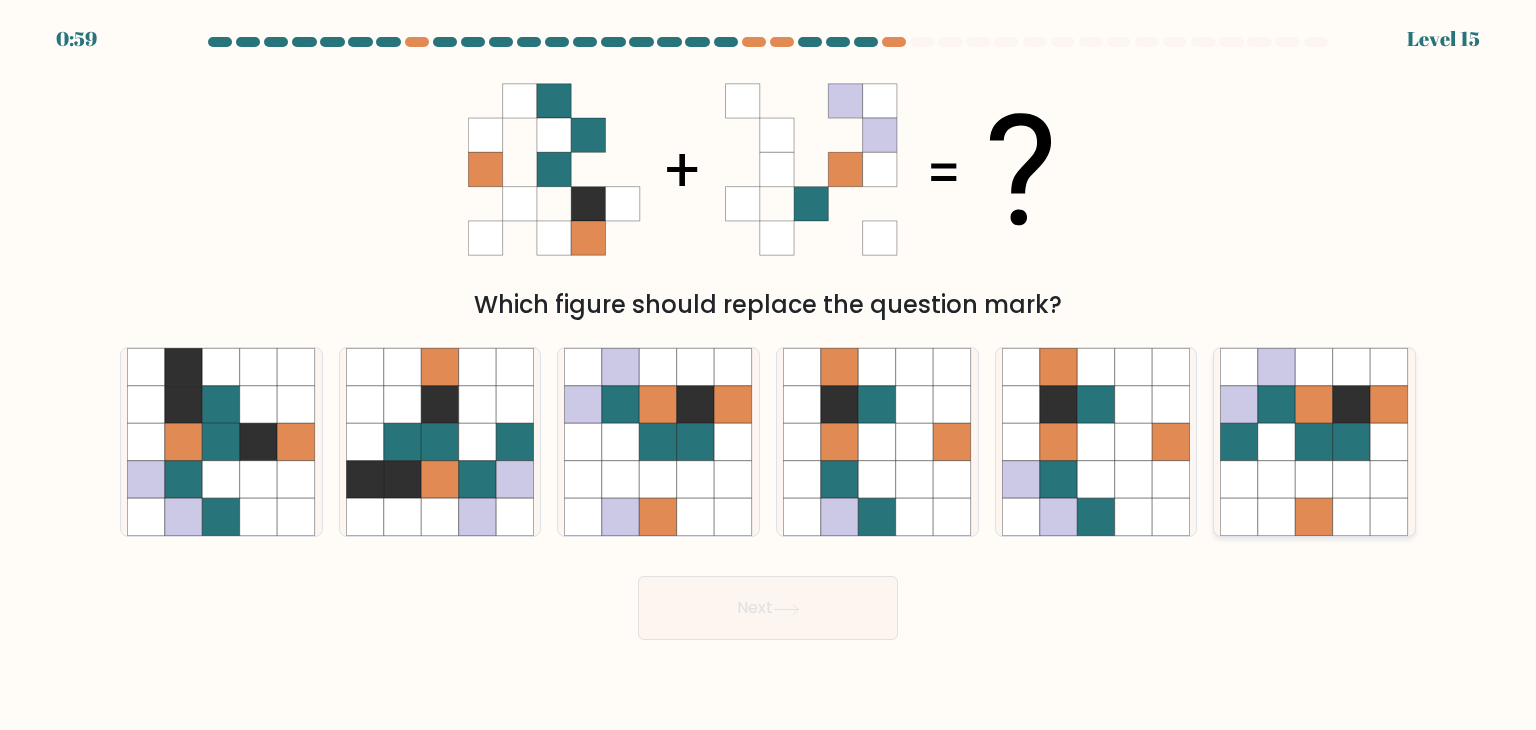 click 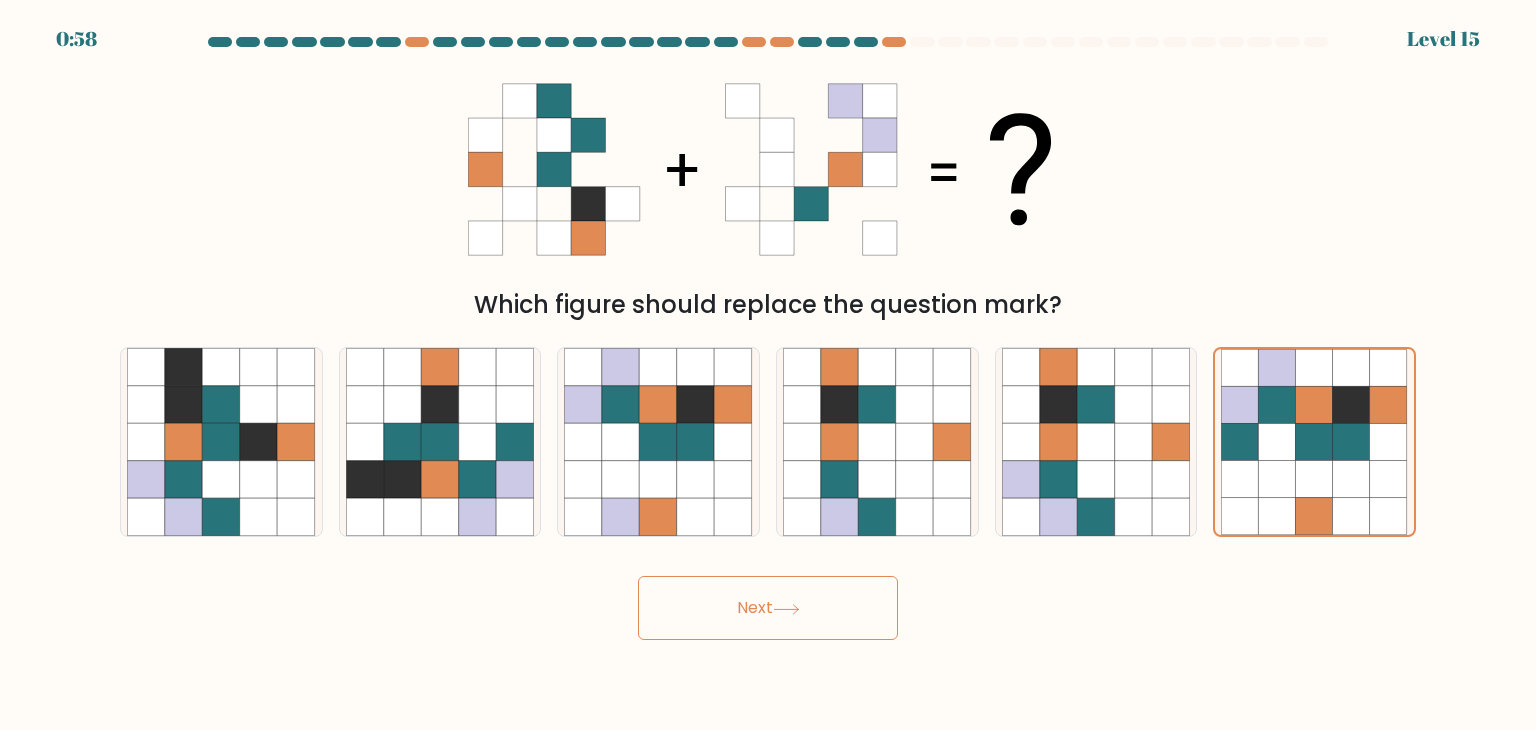 click on "Next" at bounding box center [768, 608] 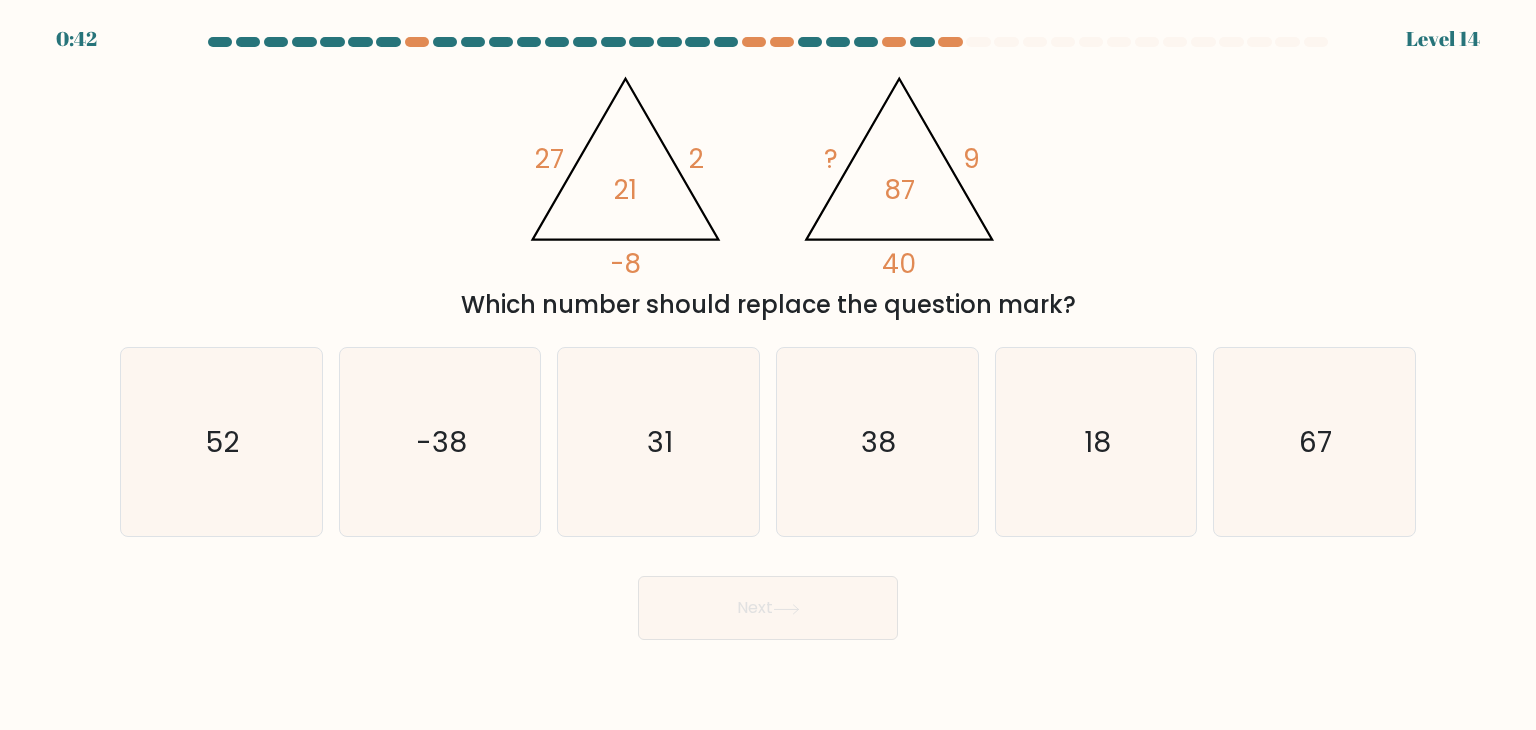 scroll, scrollTop: 0, scrollLeft: 0, axis: both 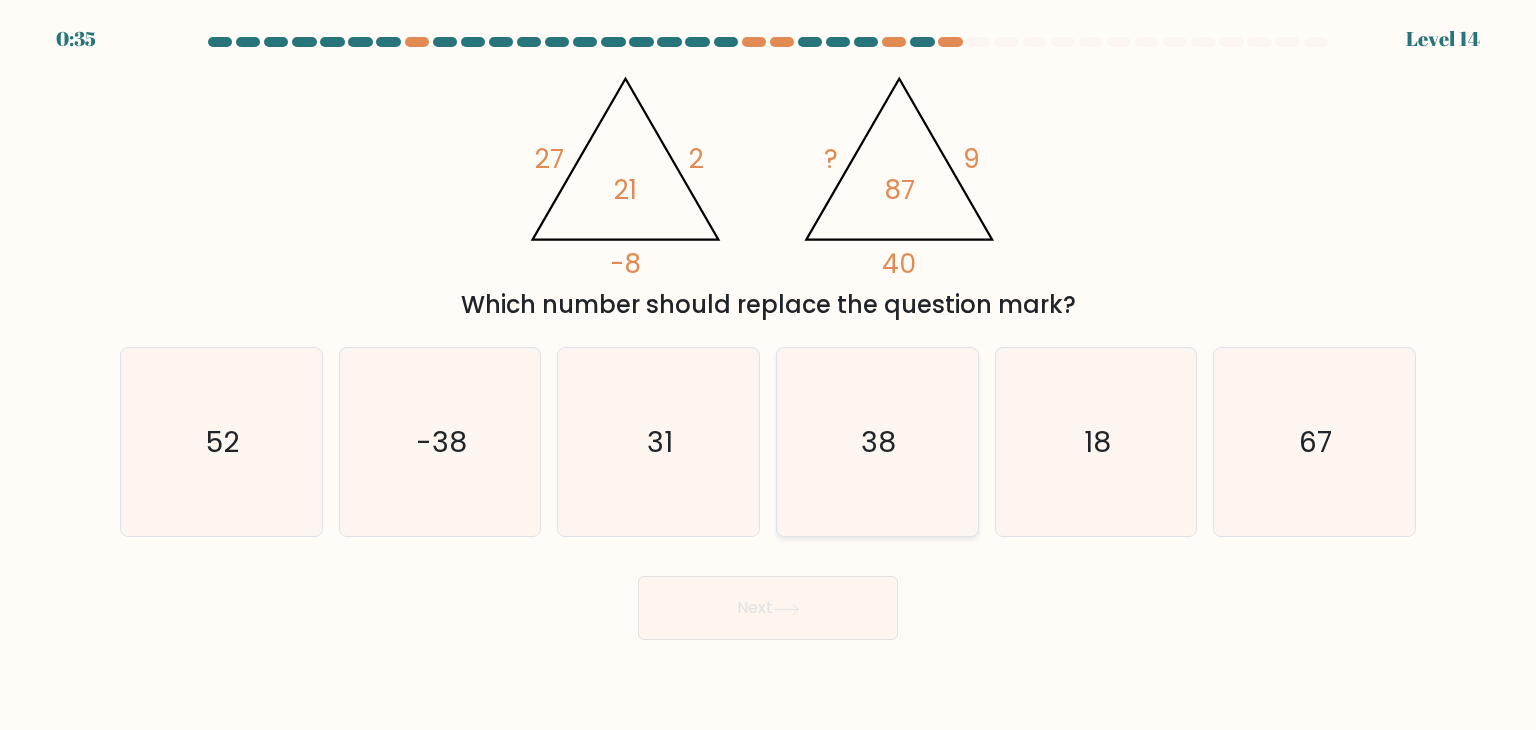 click on "38" 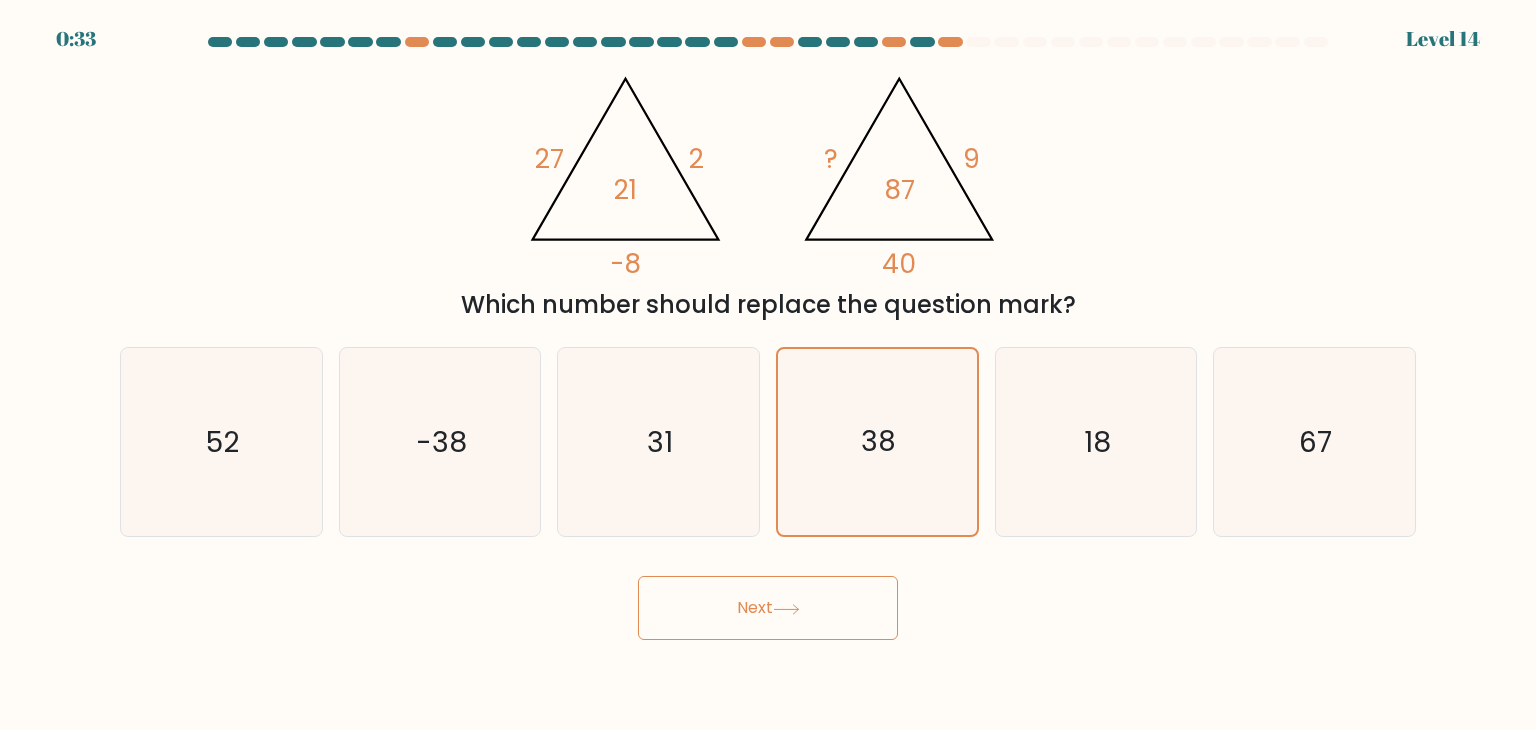 click on "Next" at bounding box center (768, 608) 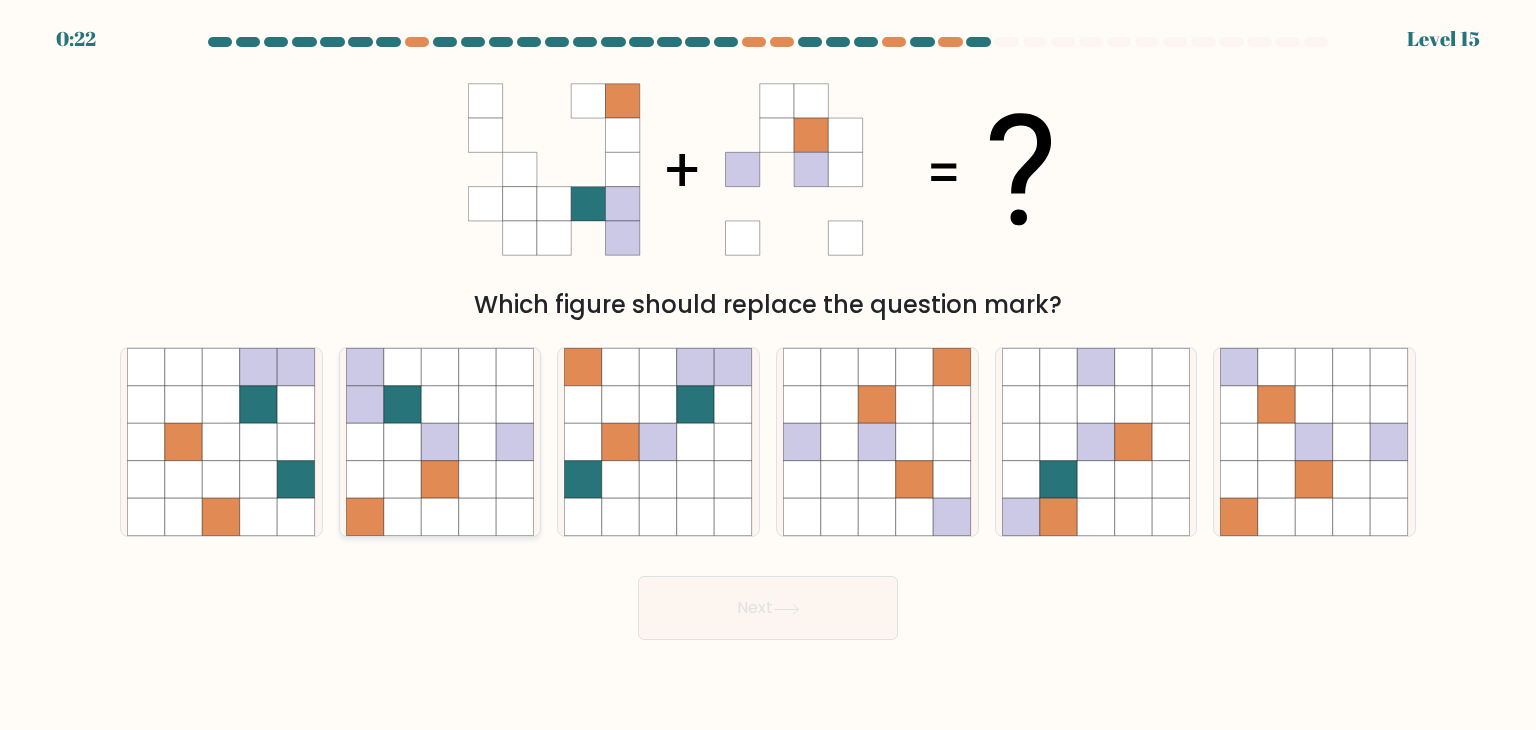 click 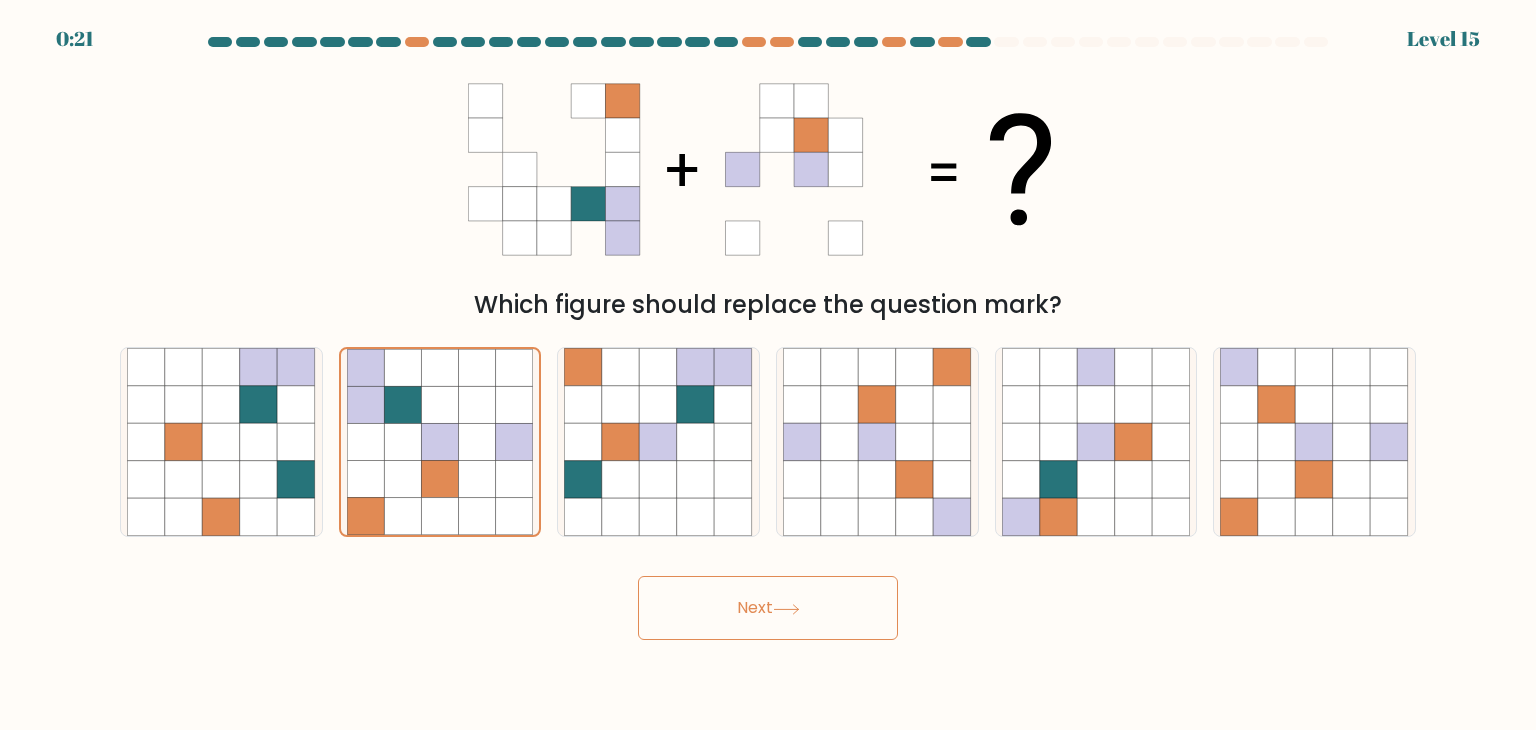 click on "Next" at bounding box center (768, 608) 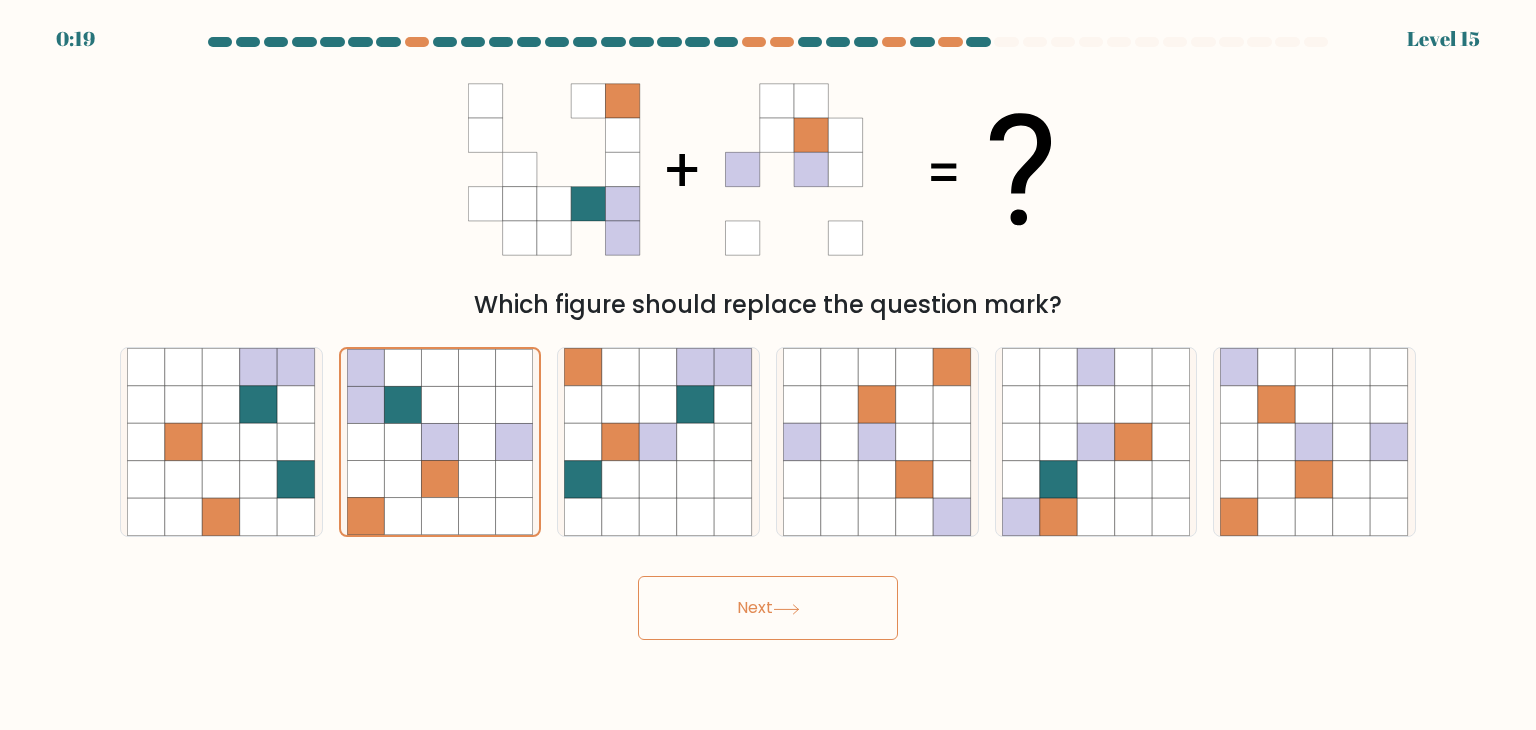 click on "Next" at bounding box center [768, 608] 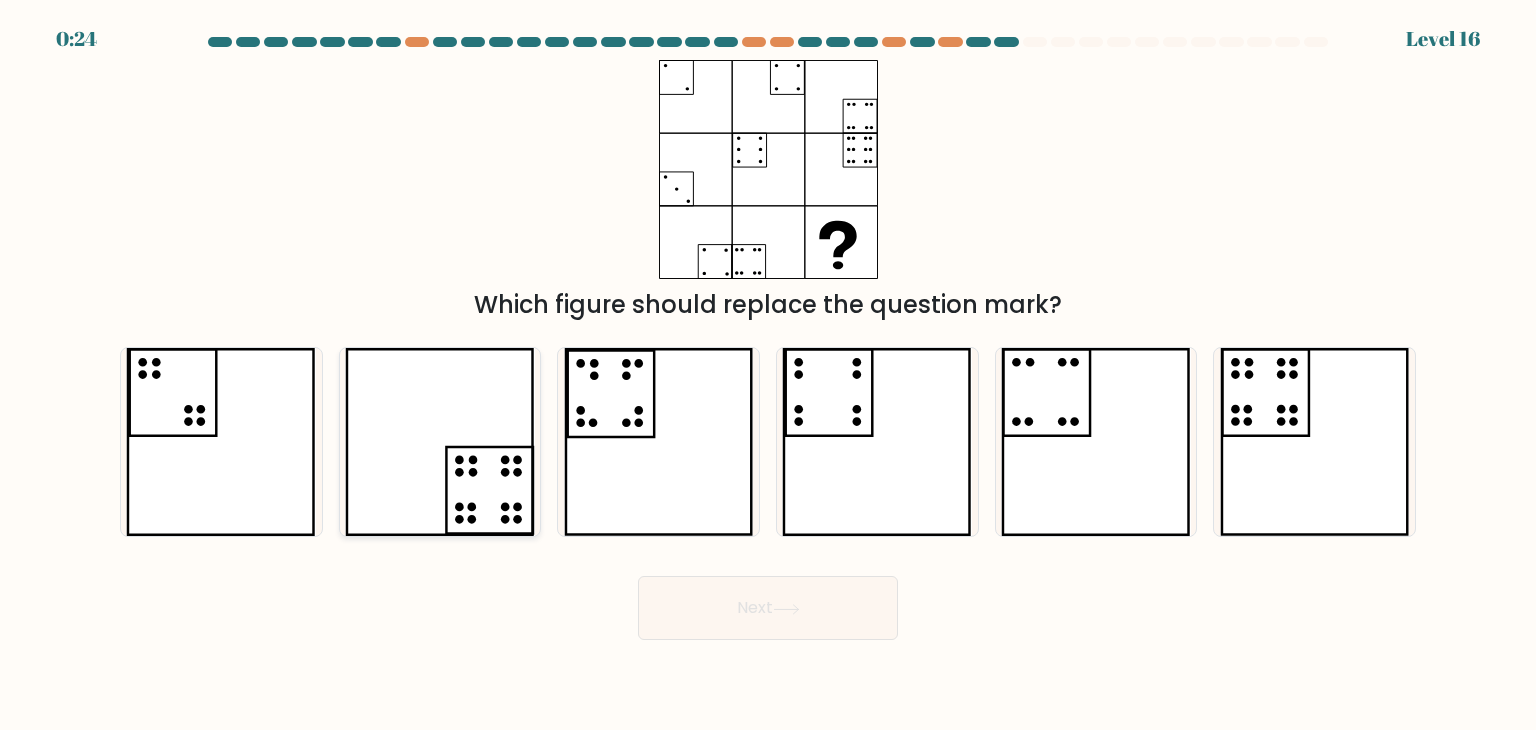 click 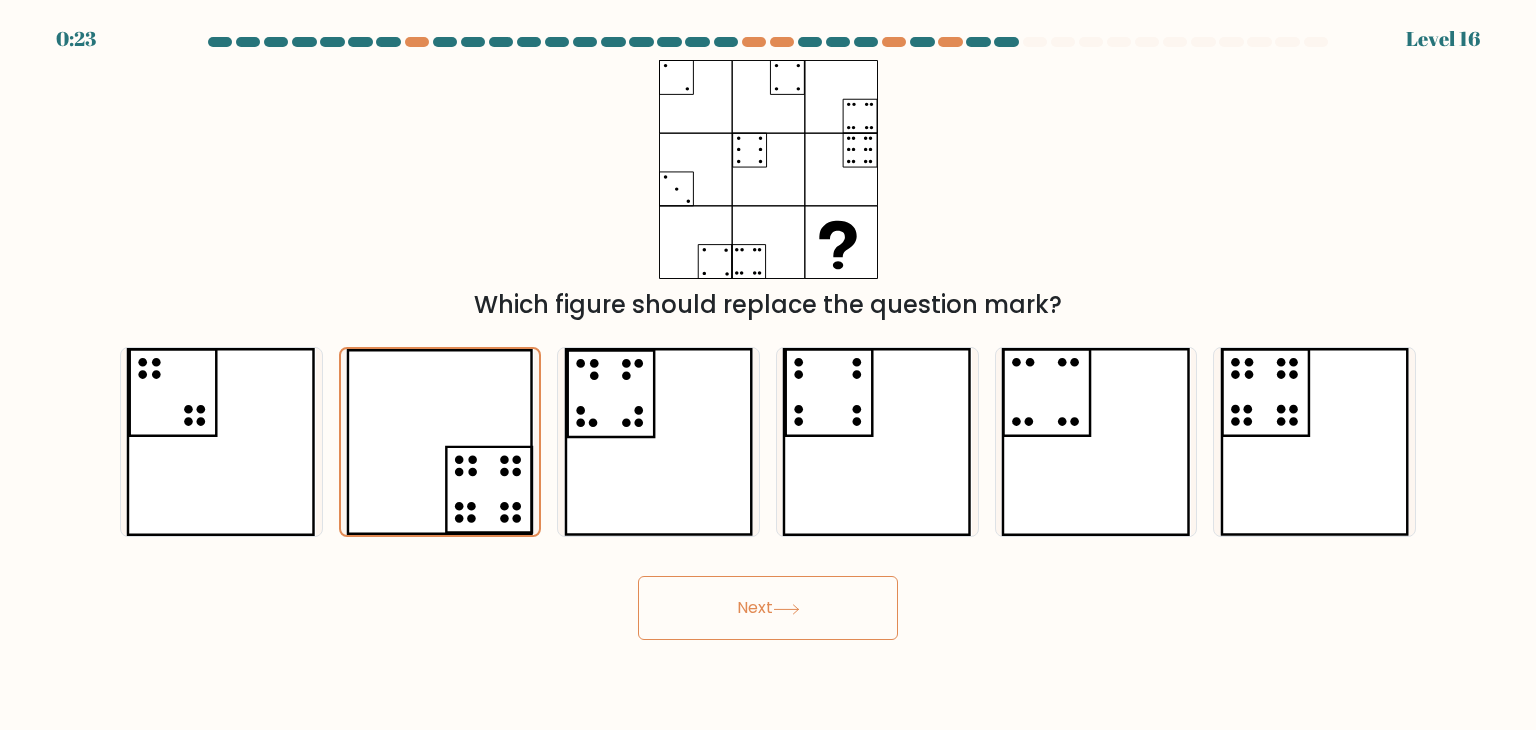 click on "Next" at bounding box center [768, 608] 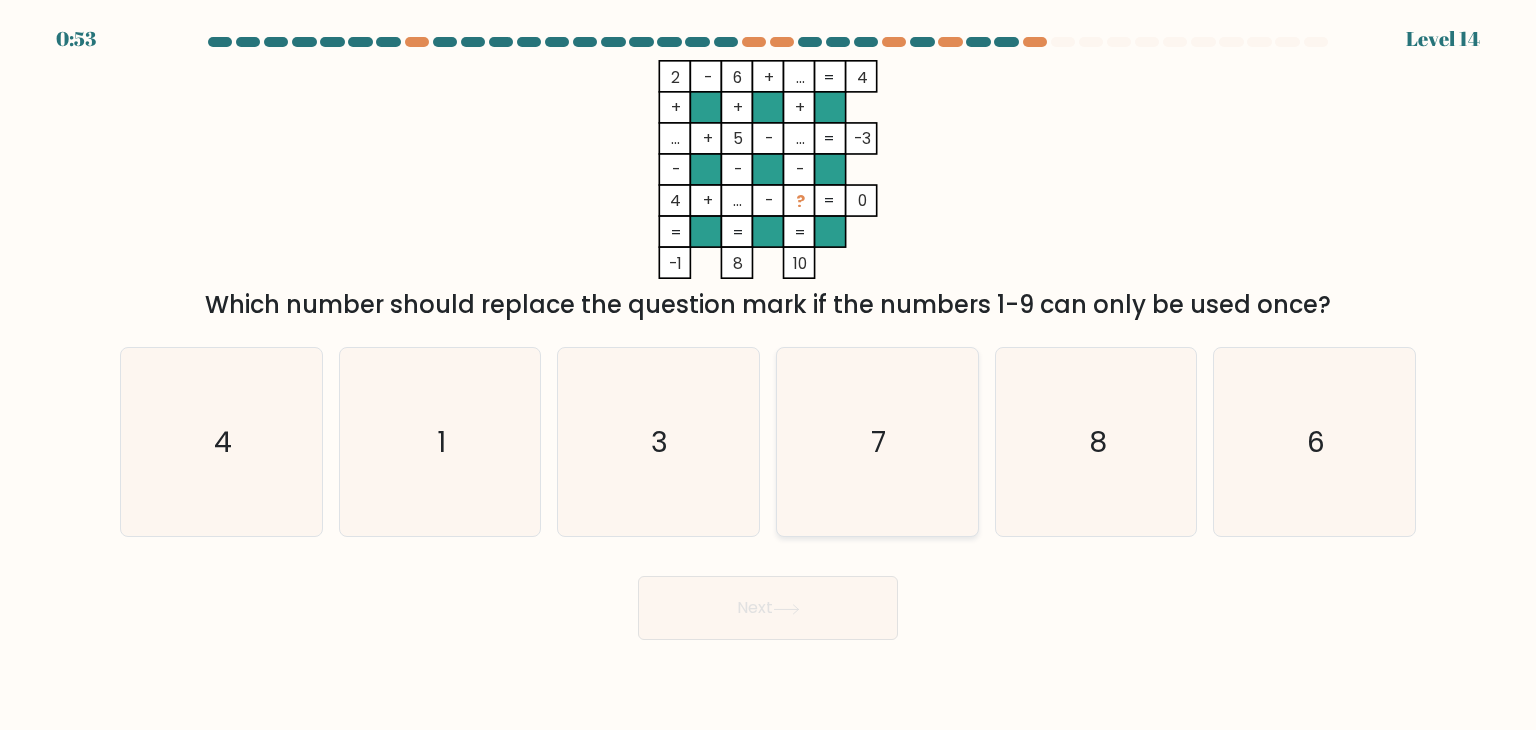 click on "7" 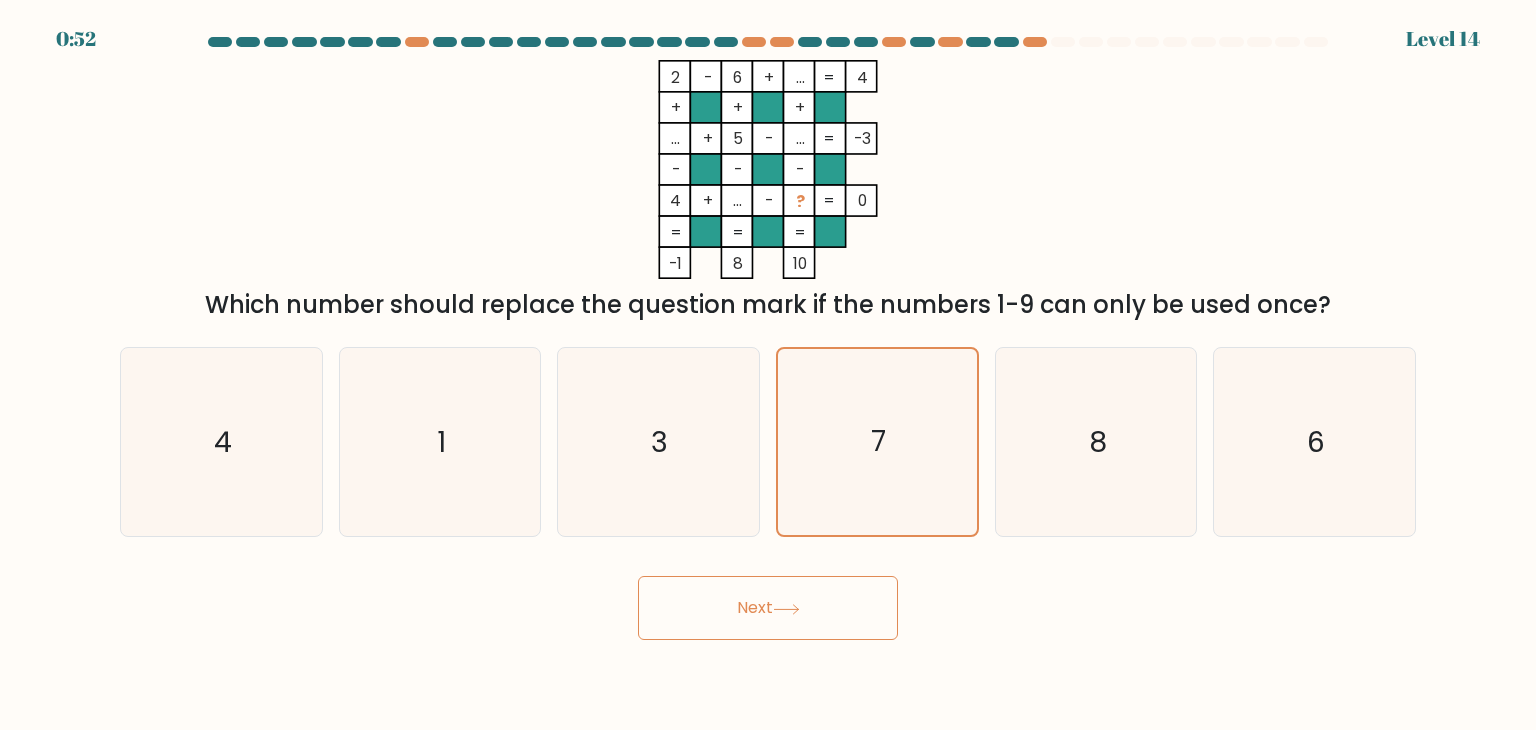 click on "Next" at bounding box center [768, 608] 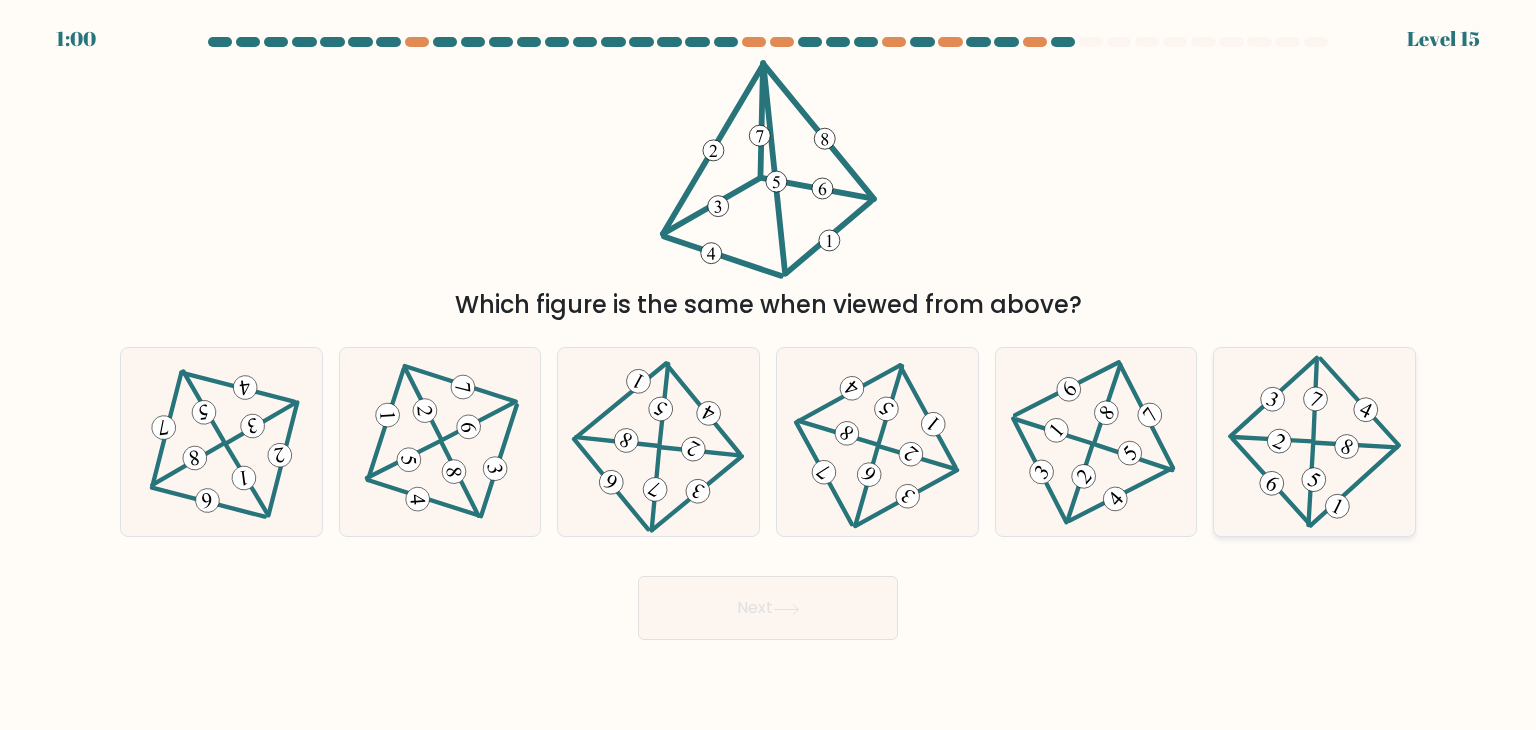 click 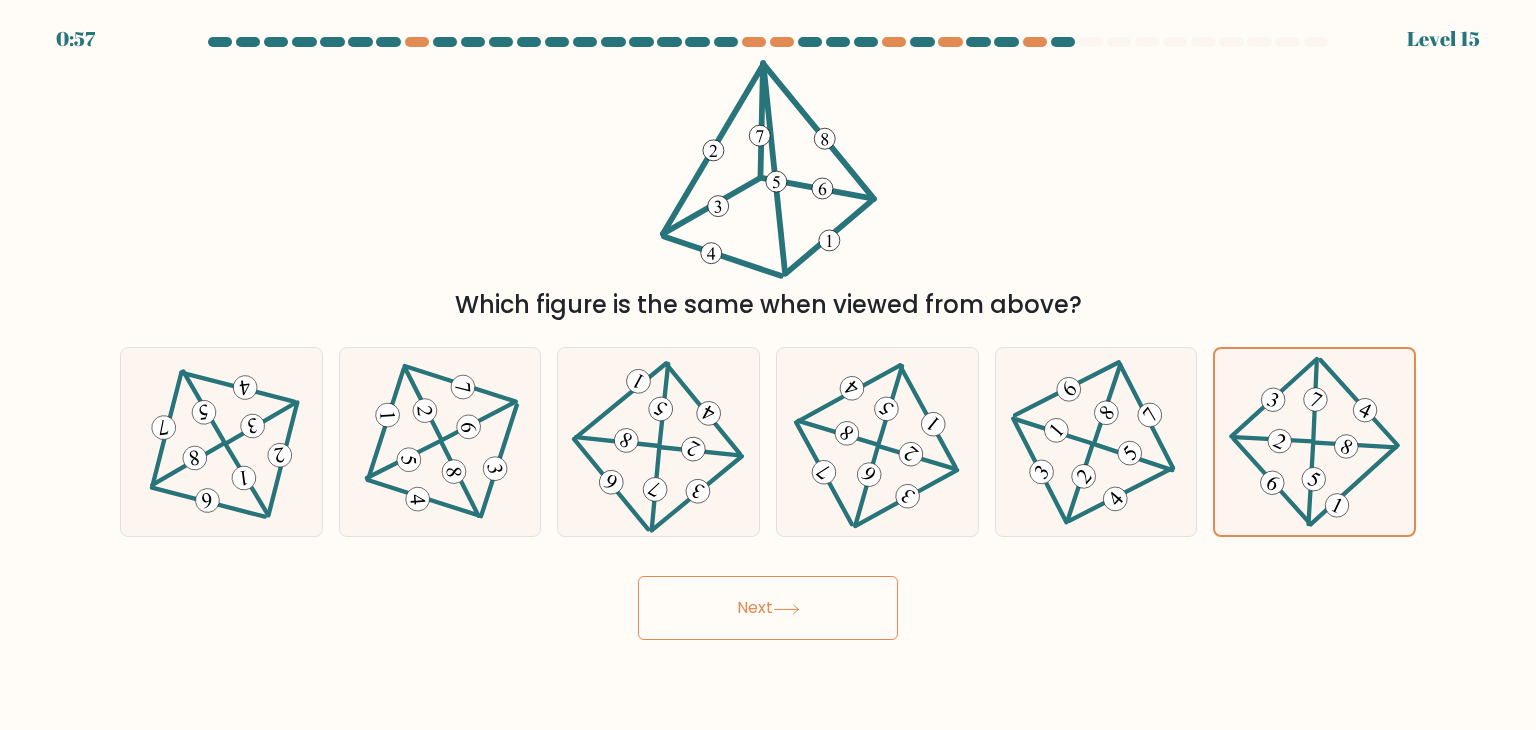 click on "Next" at bounding box center (768, 608) 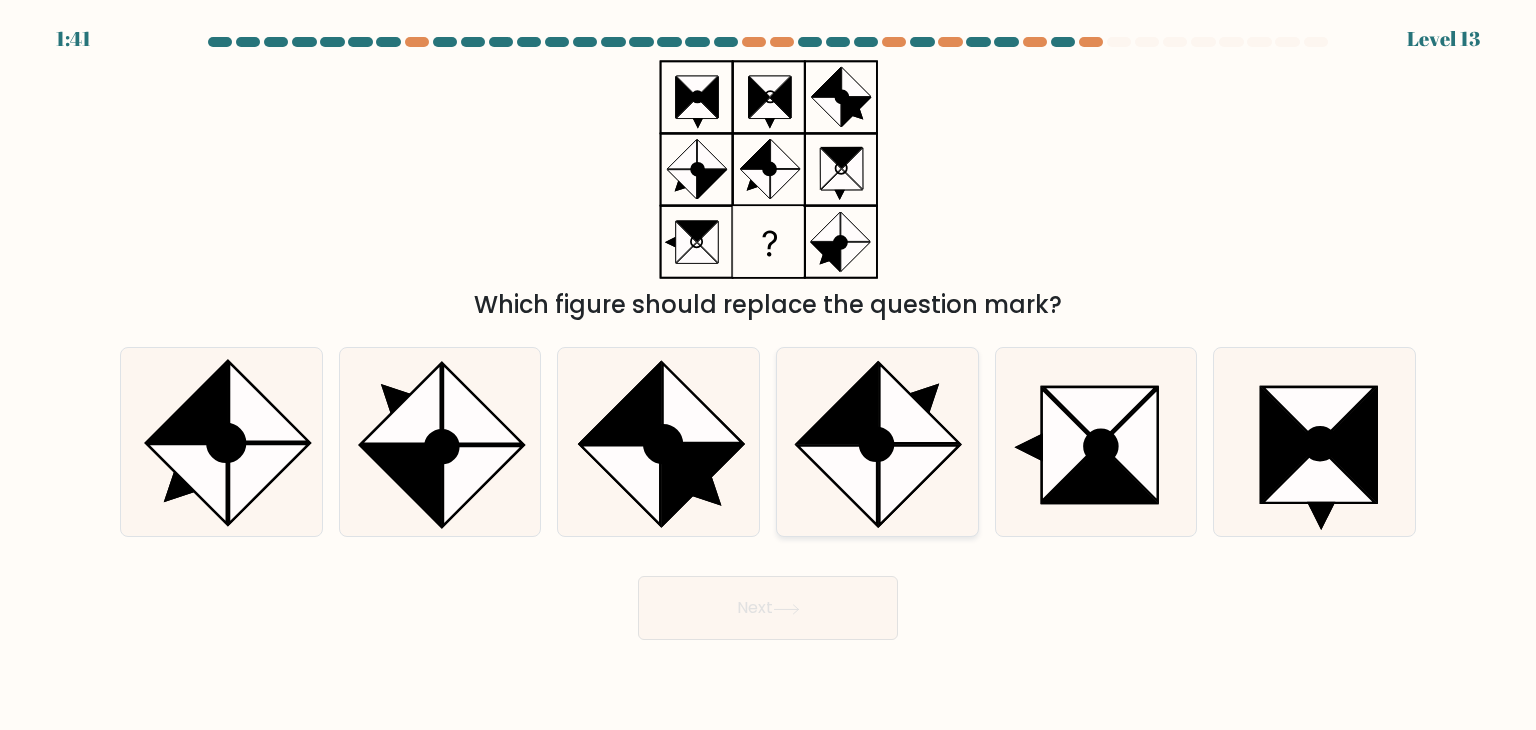 click 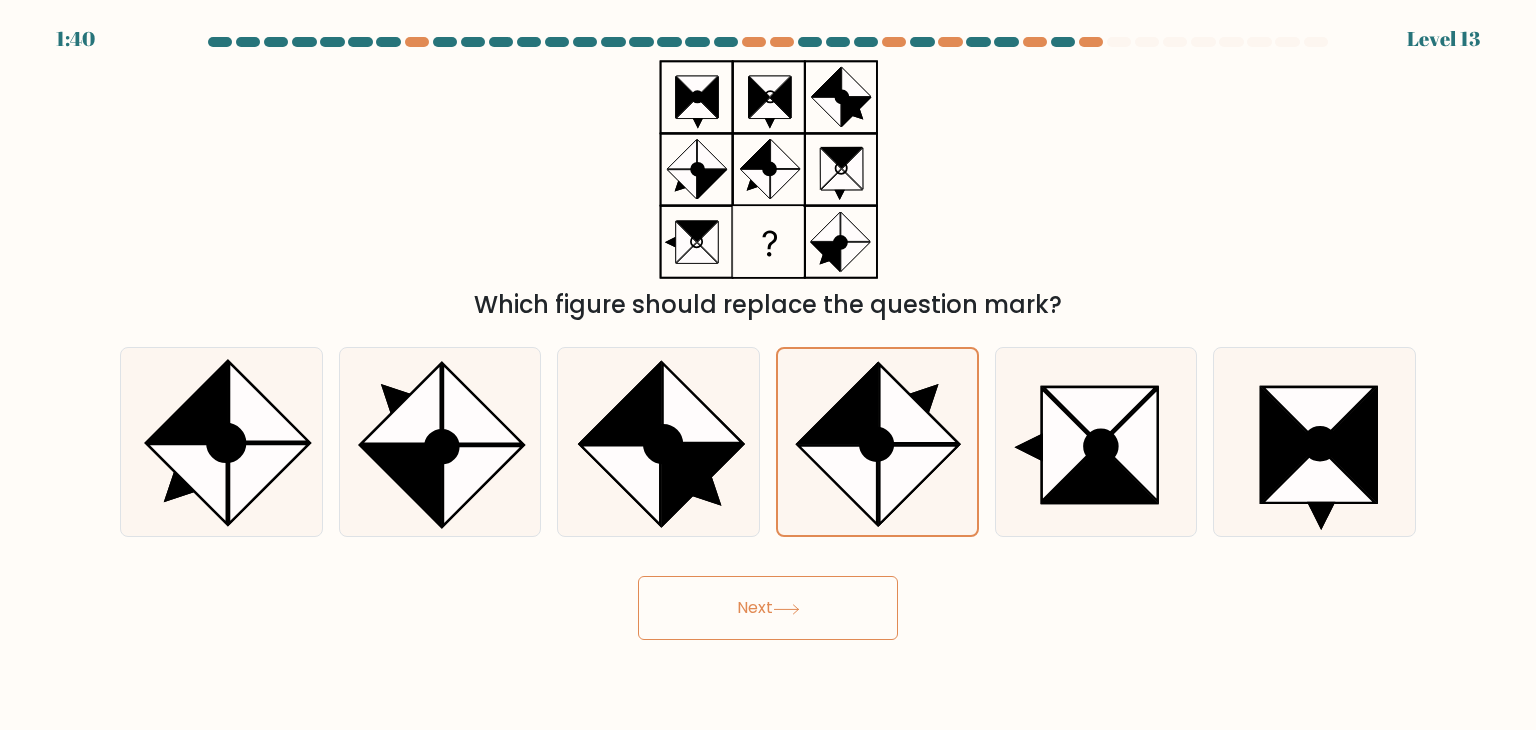 click on "Next" at bounding box center [768, 608] 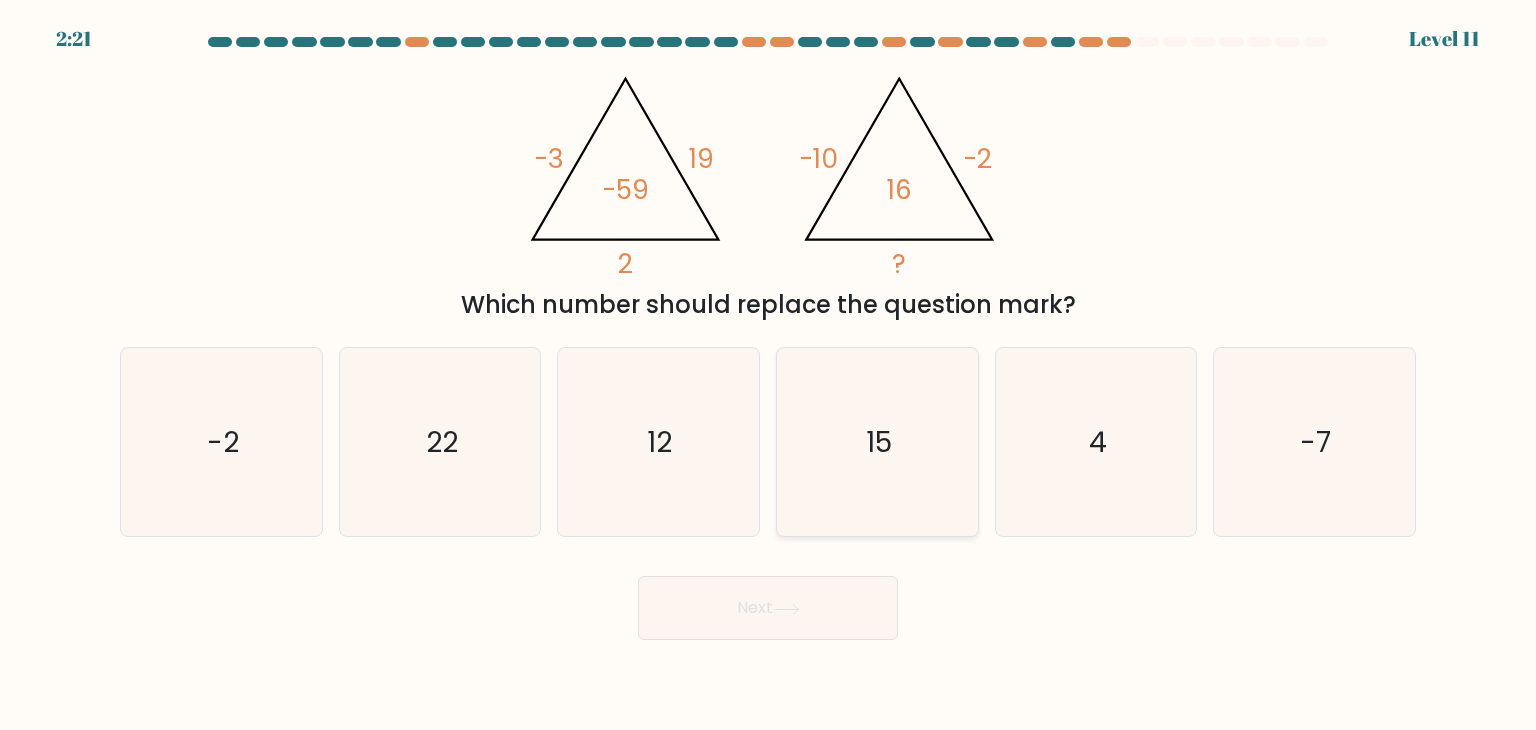 click on "15" 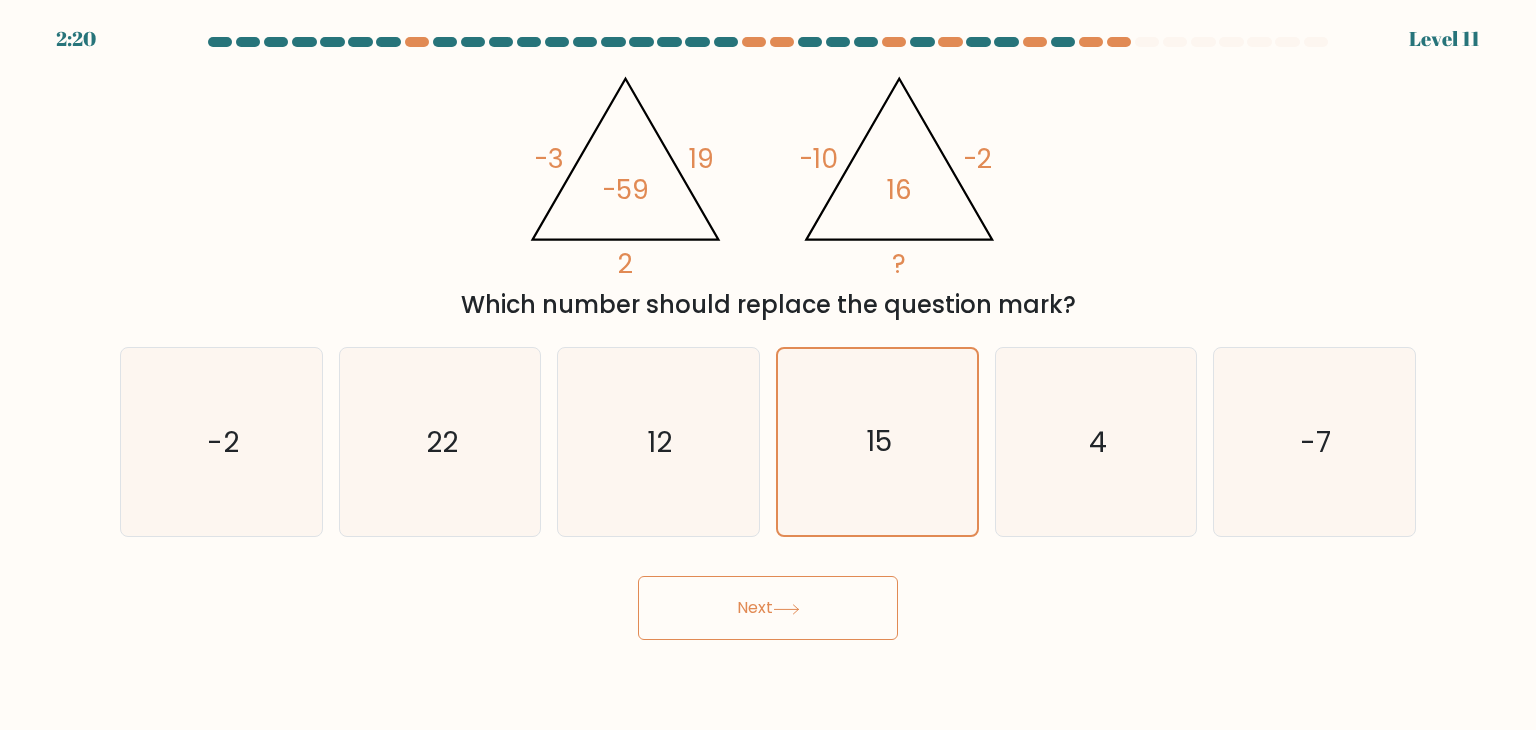 click on "Next" at bounding box center (768, 608) 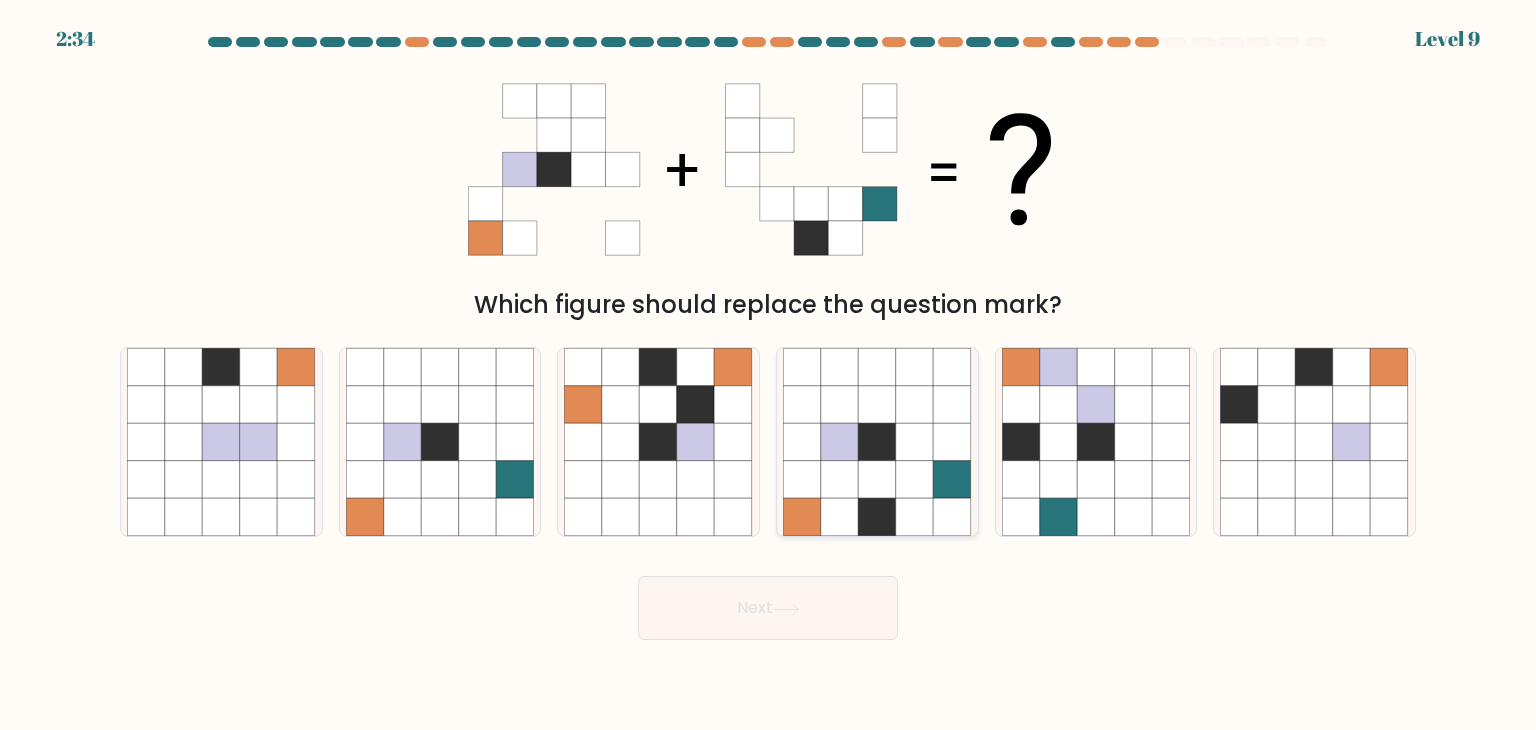 click 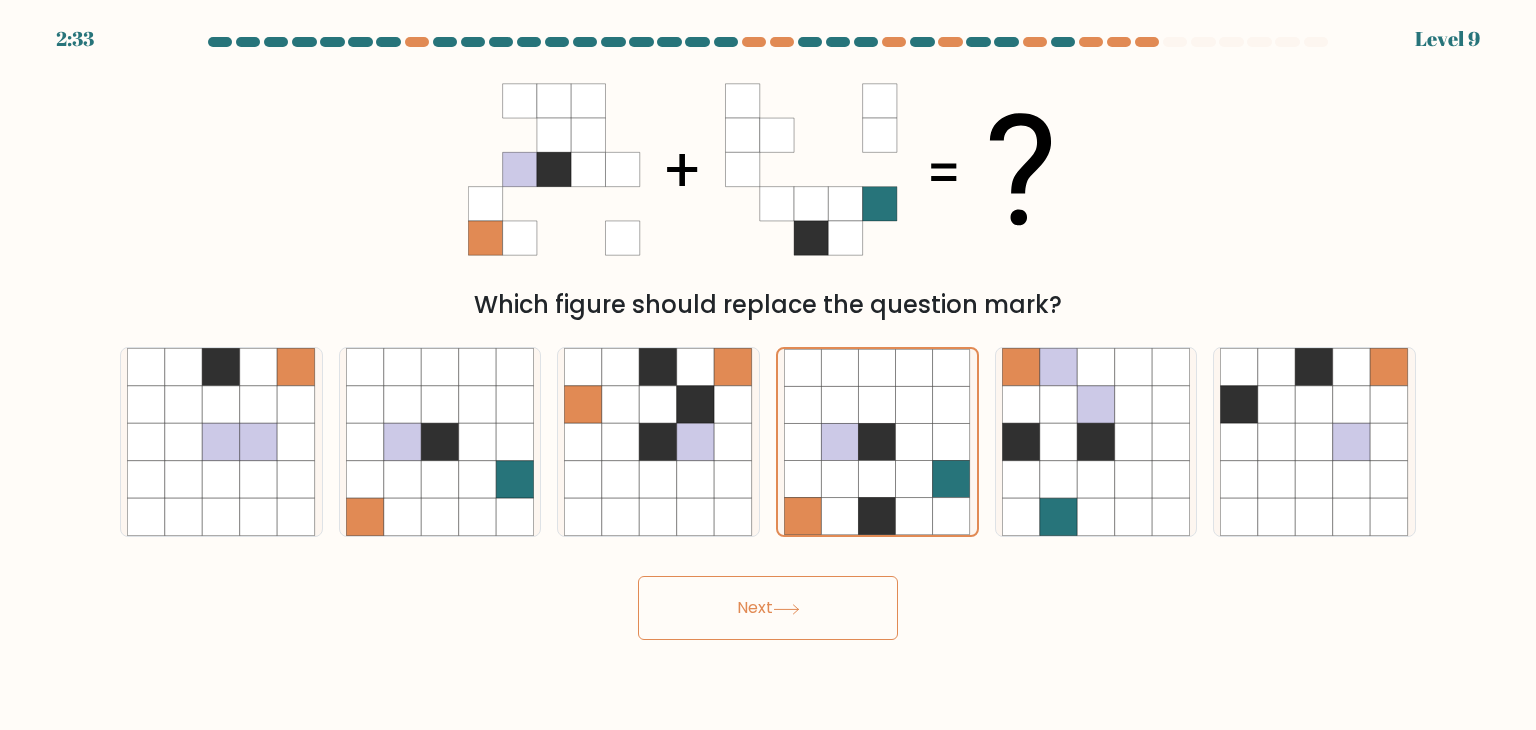 click 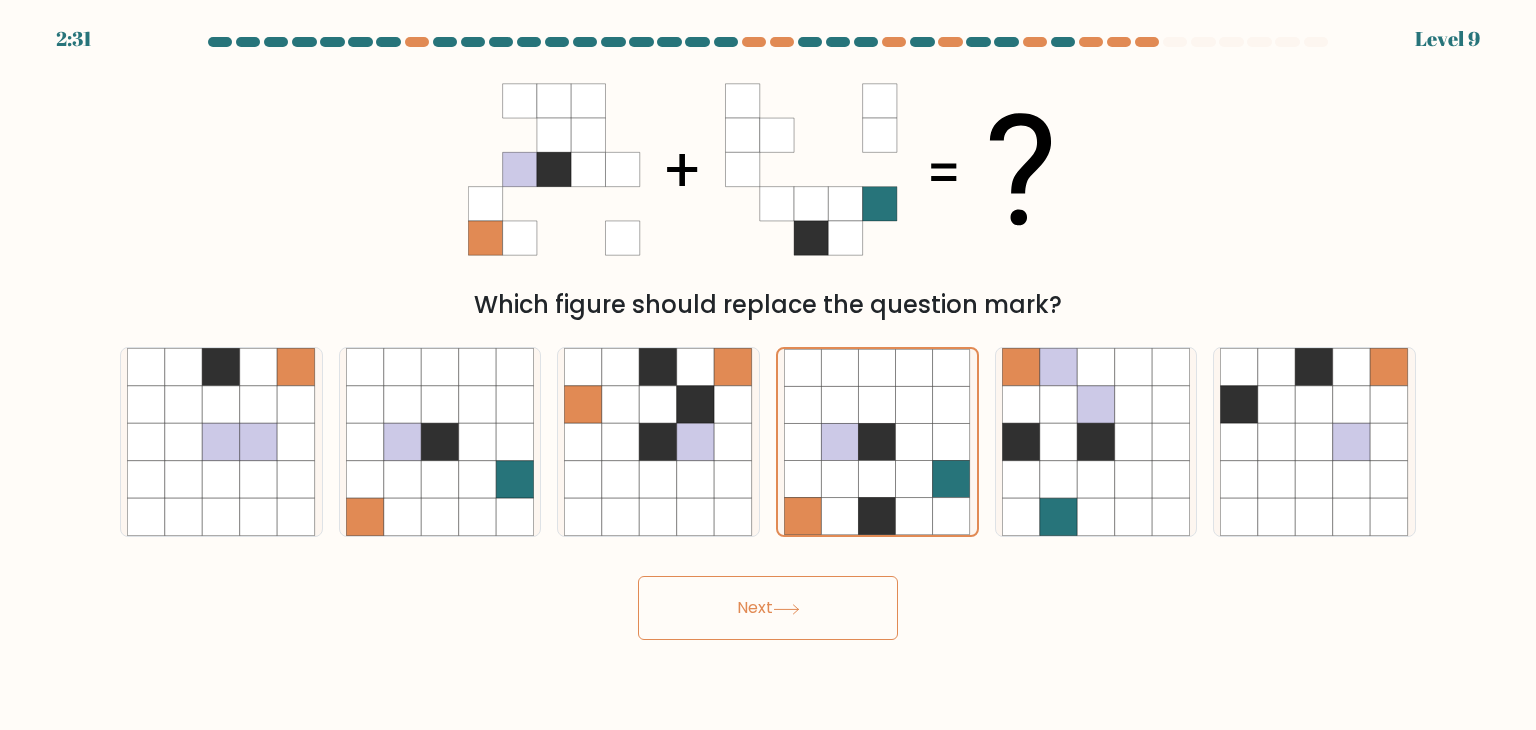 click 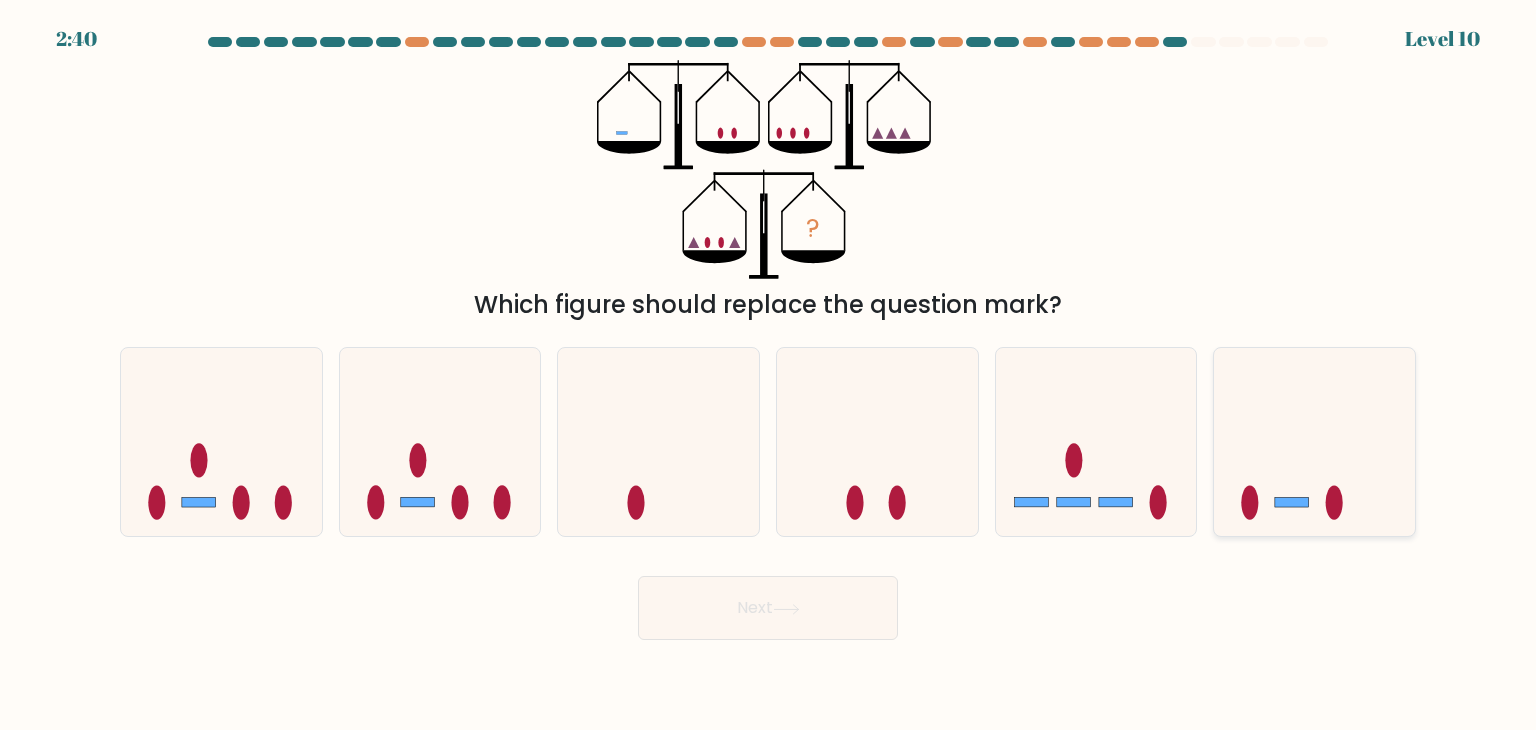 click 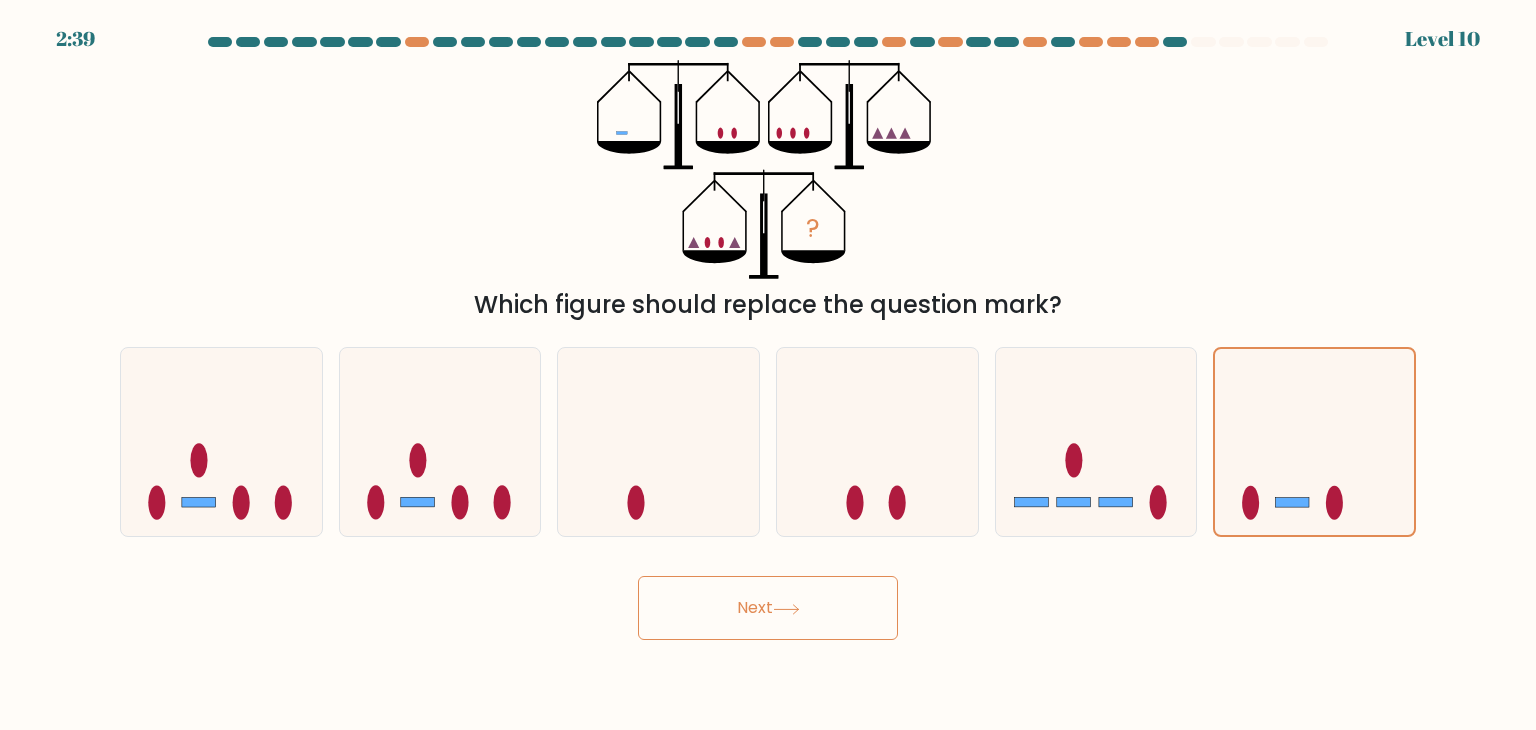 click on "Next" at bounding box center (768, 608) 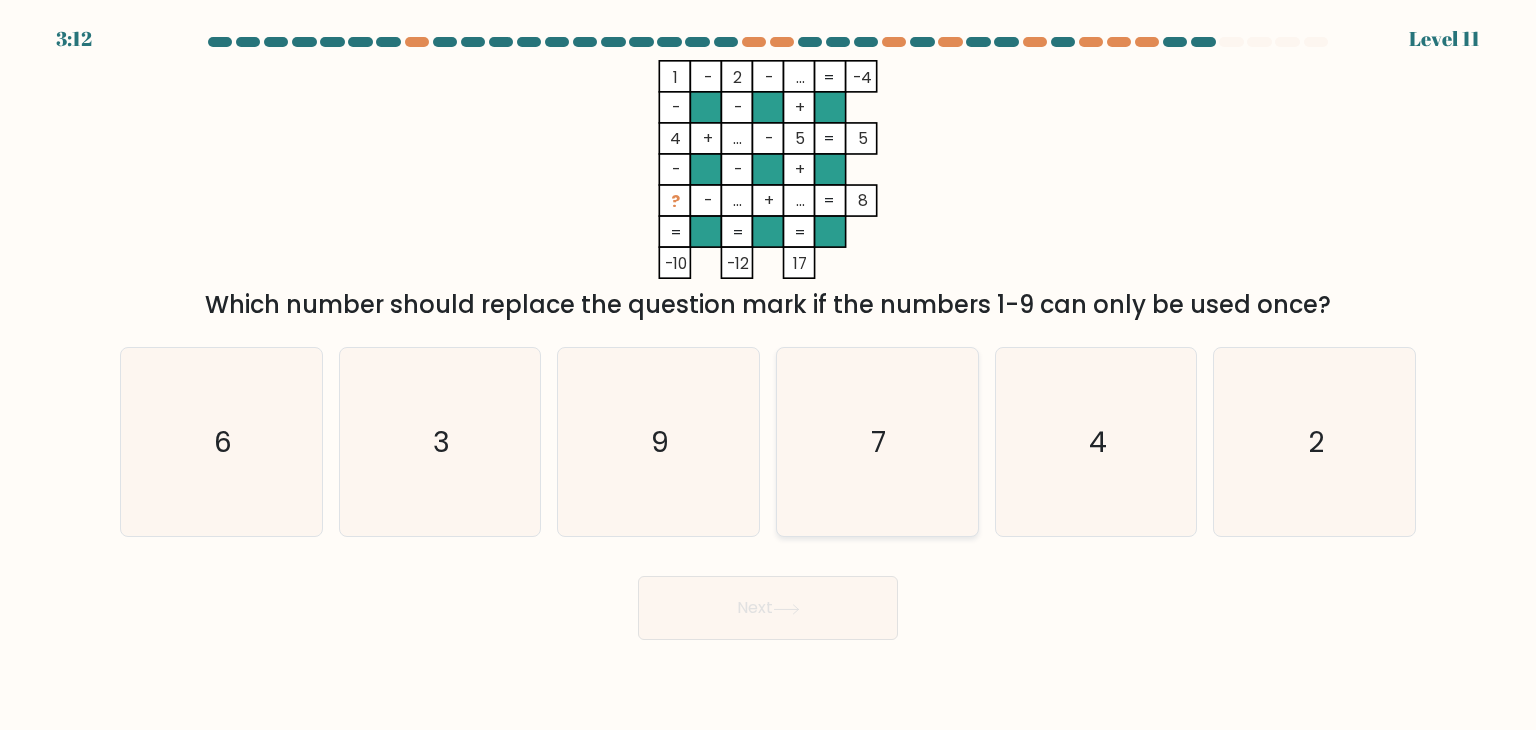 click on "7" 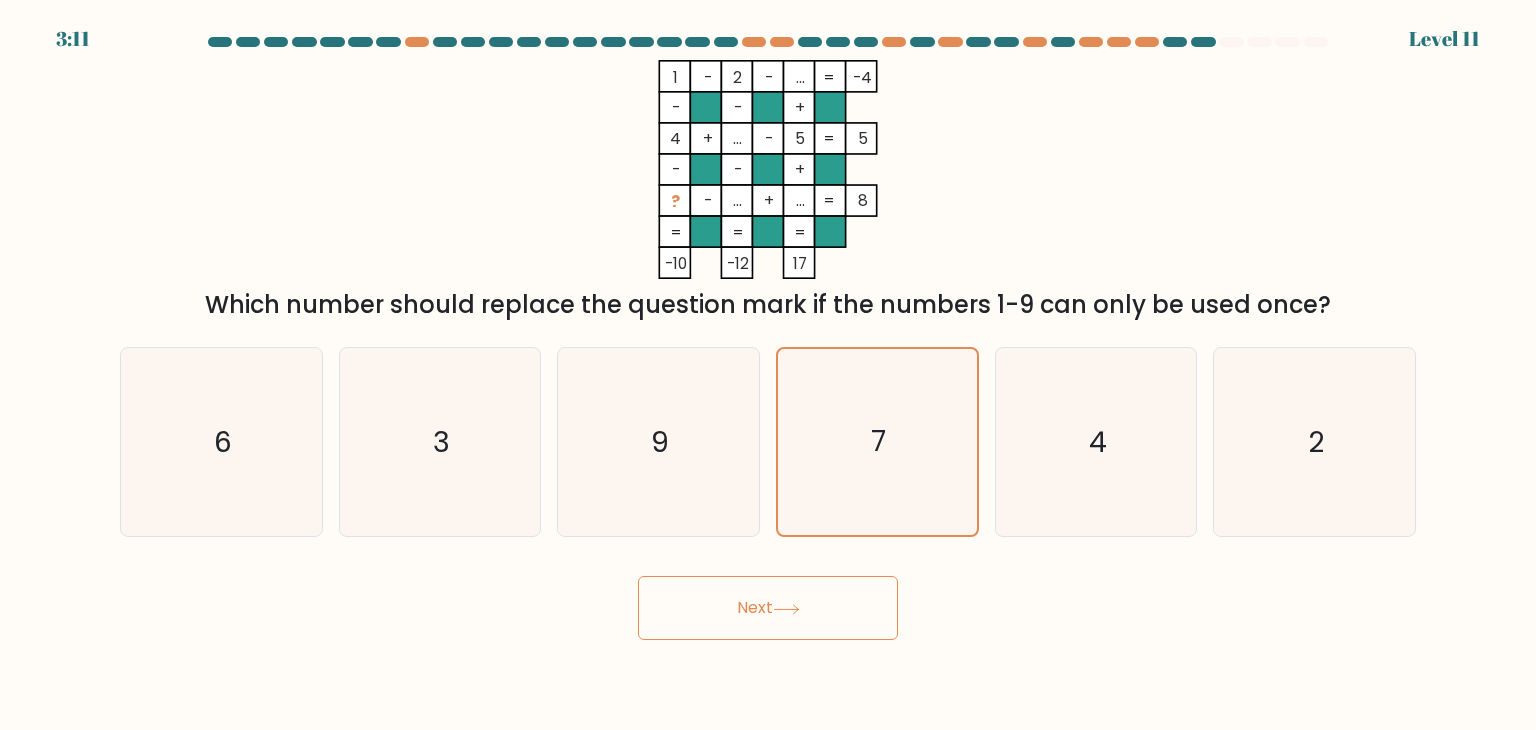 click on "Next" at bounding box center (768, 608) 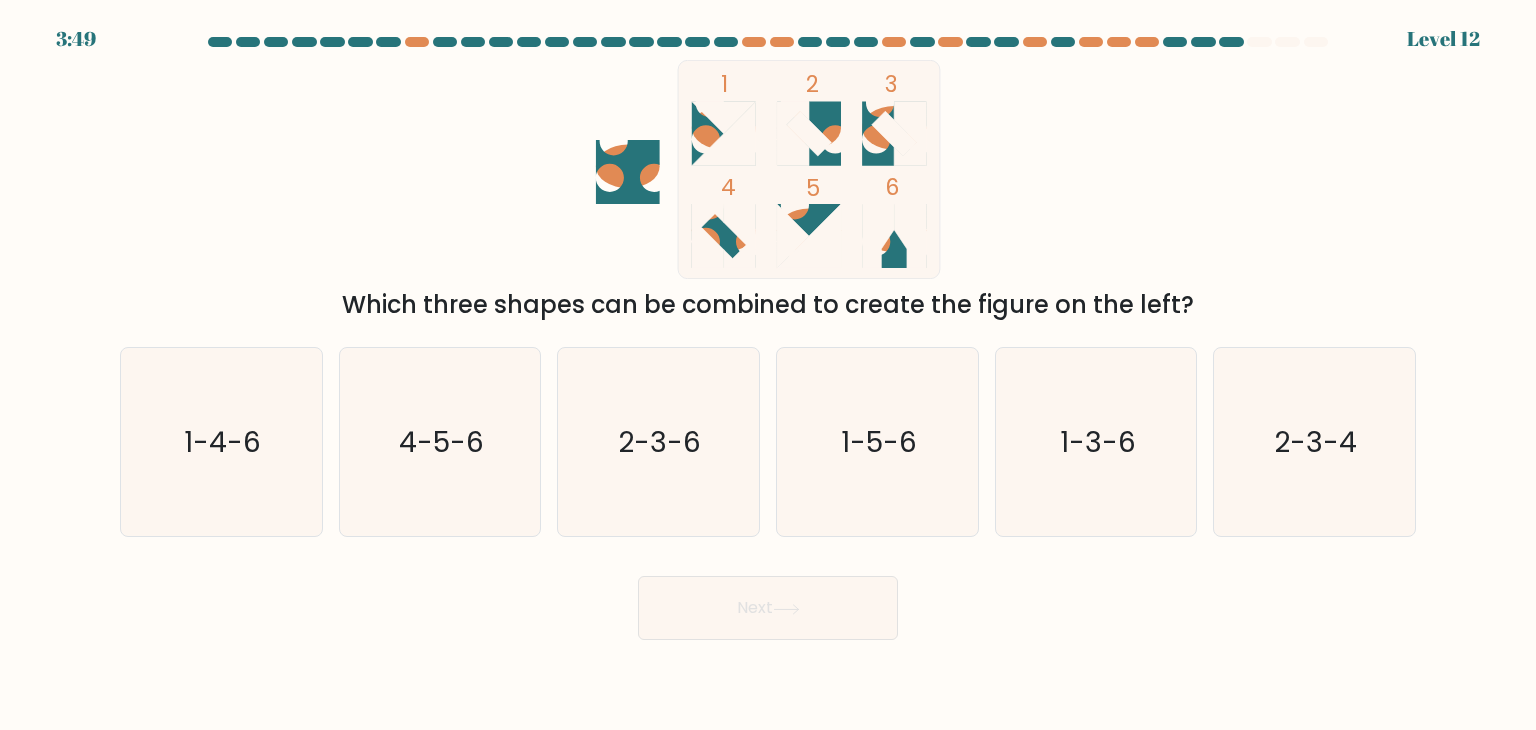 click on "e.
1-3-6" at bounding box center [1096, 442] 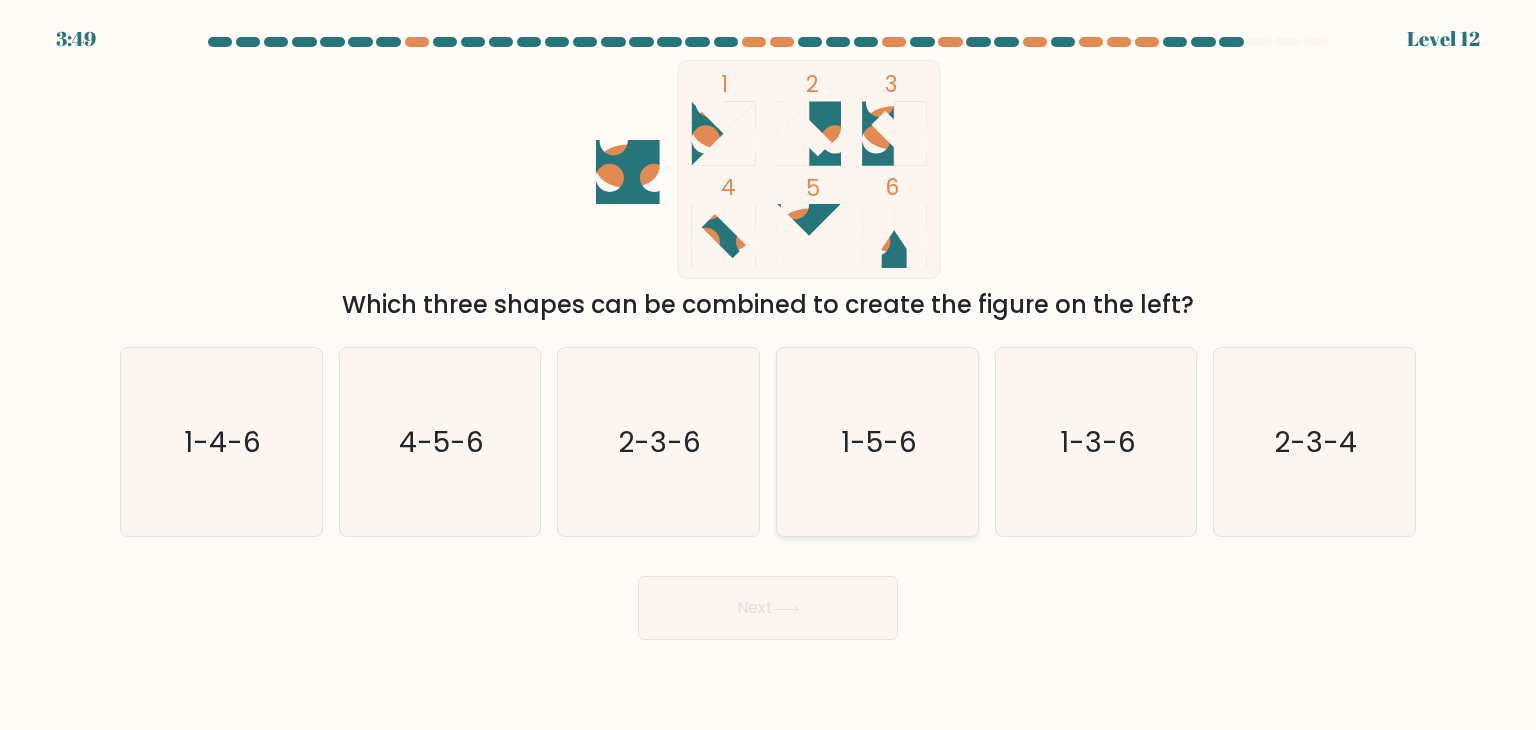 click on "1-5-6" 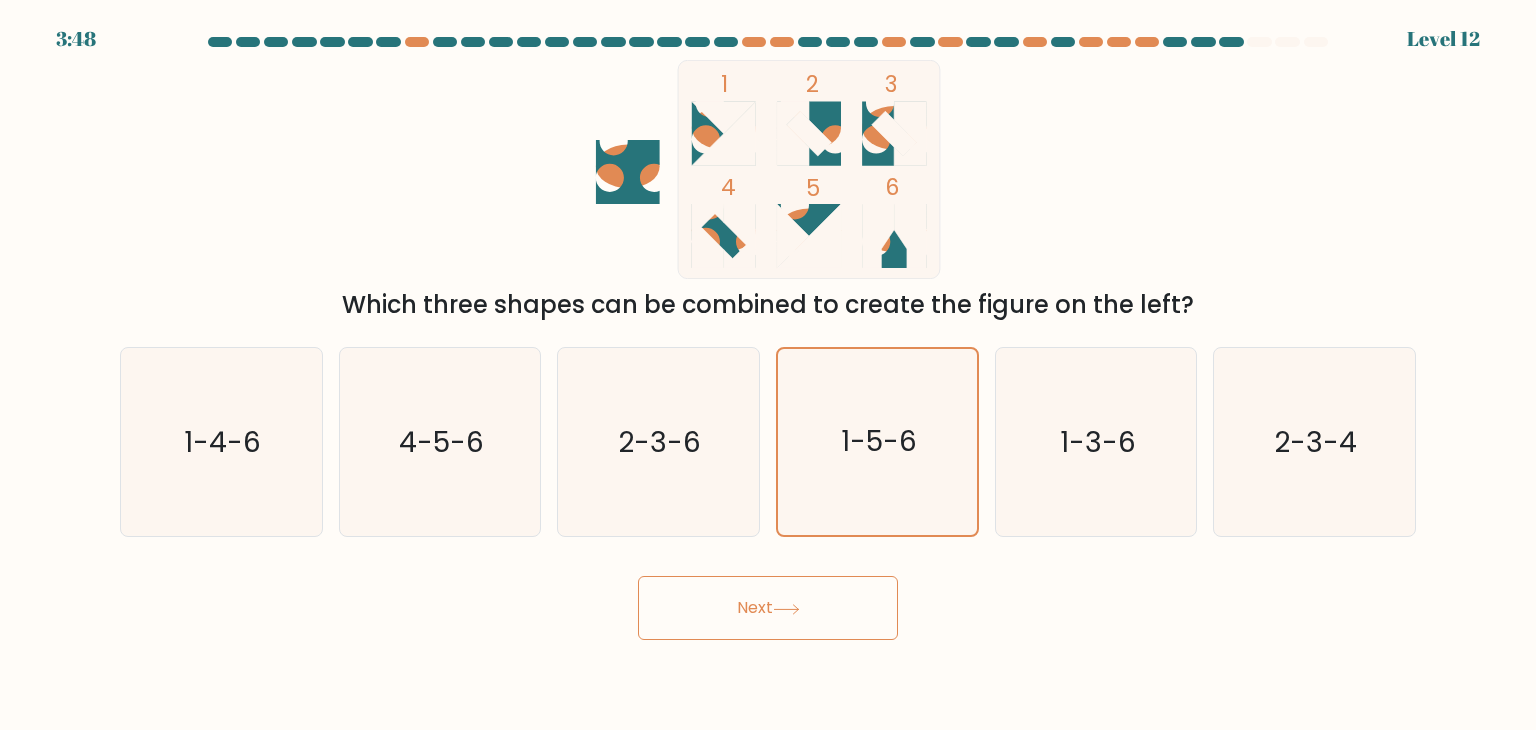 drag, startPoint x: 764, startPoint y: 552, endPoint x: 767, endPoint y: 595, distance: 43.104523 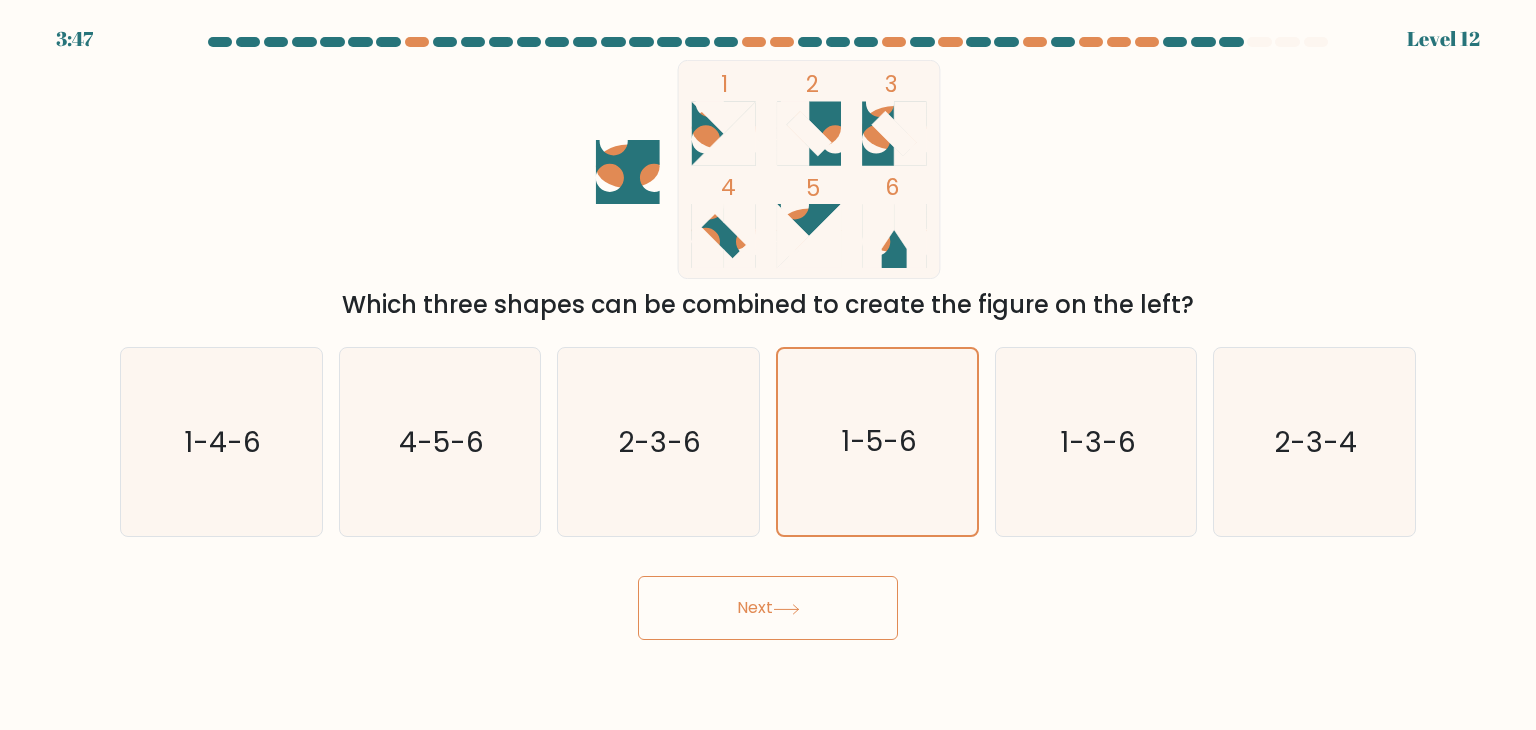 click on "Next" at bounding box center (768, 608) 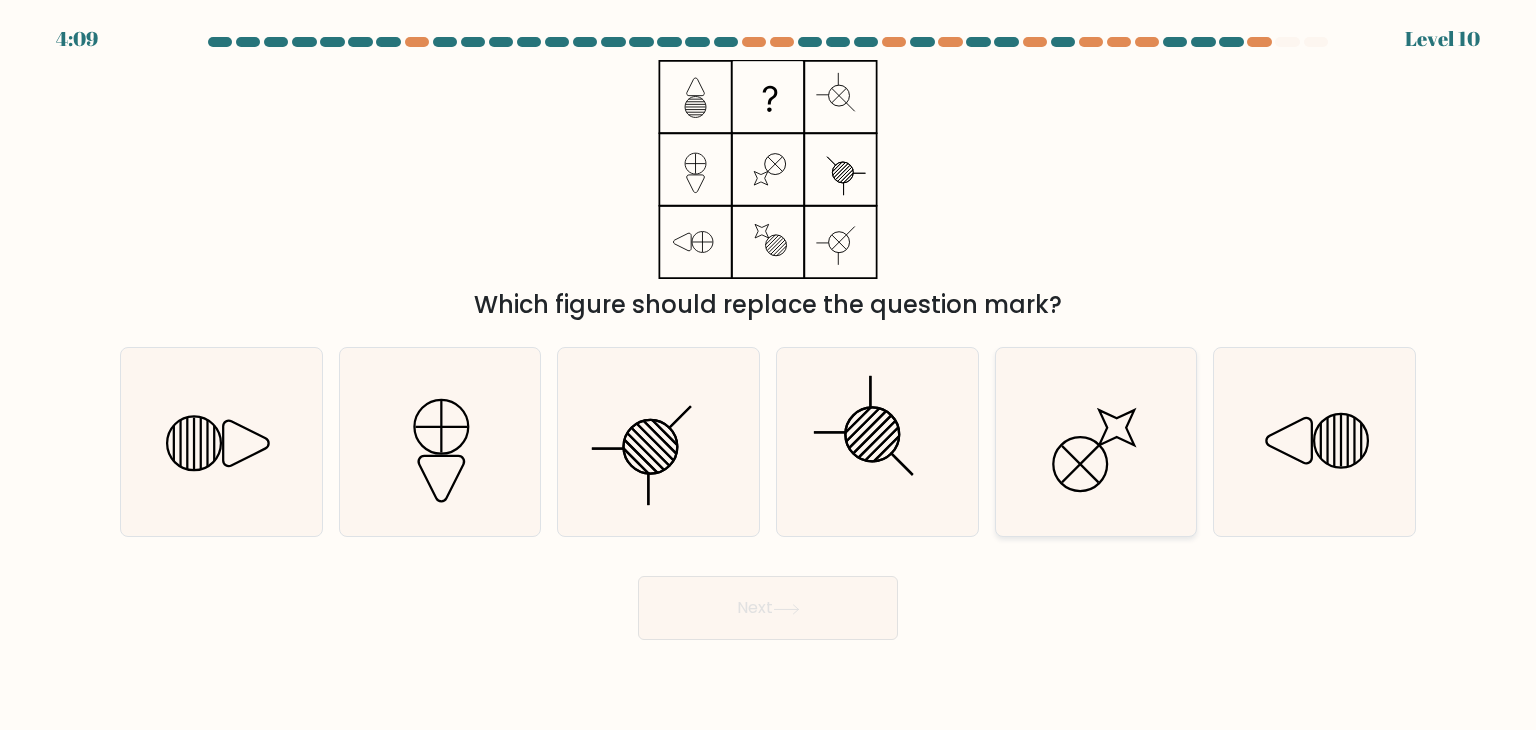 click 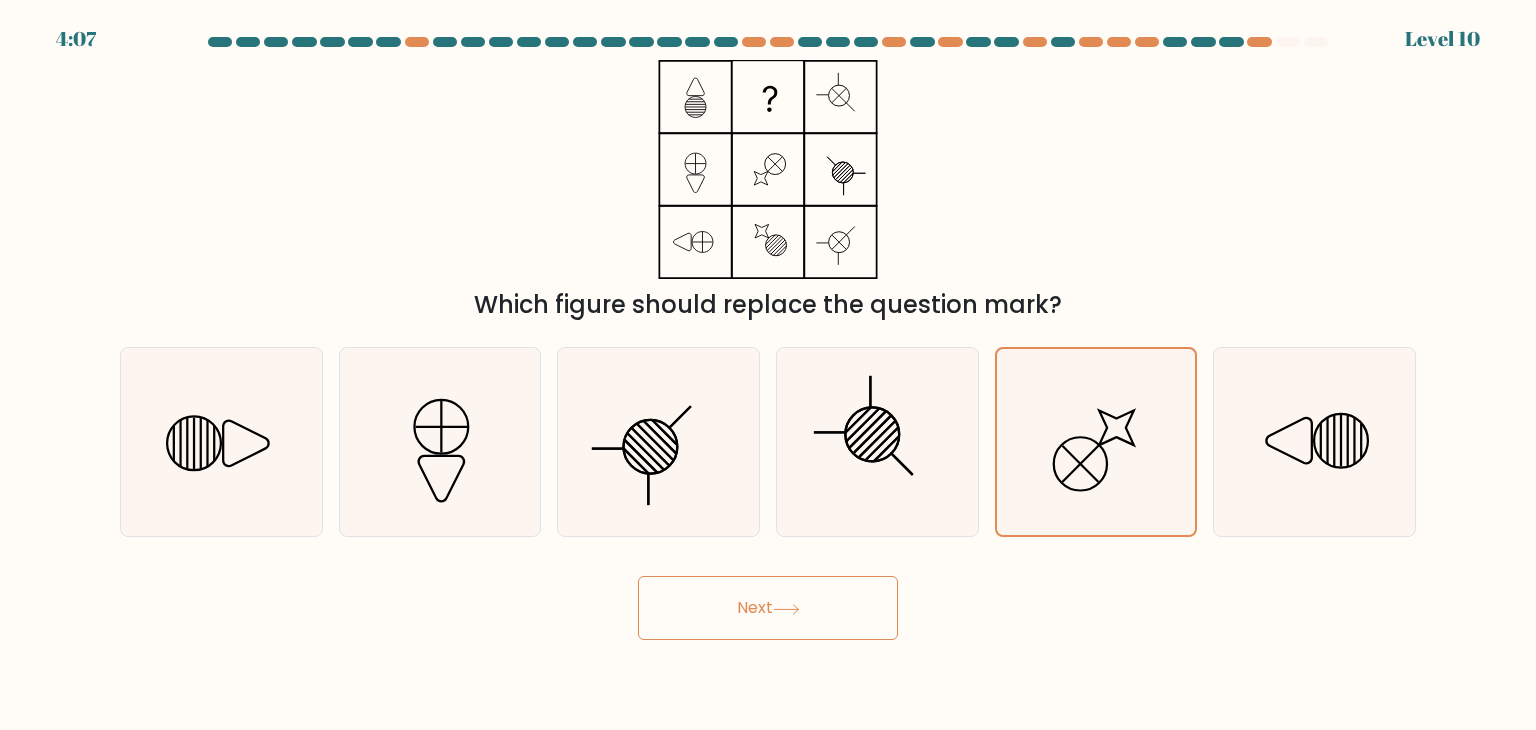 click on "Next" at bounding box center [768, 608] 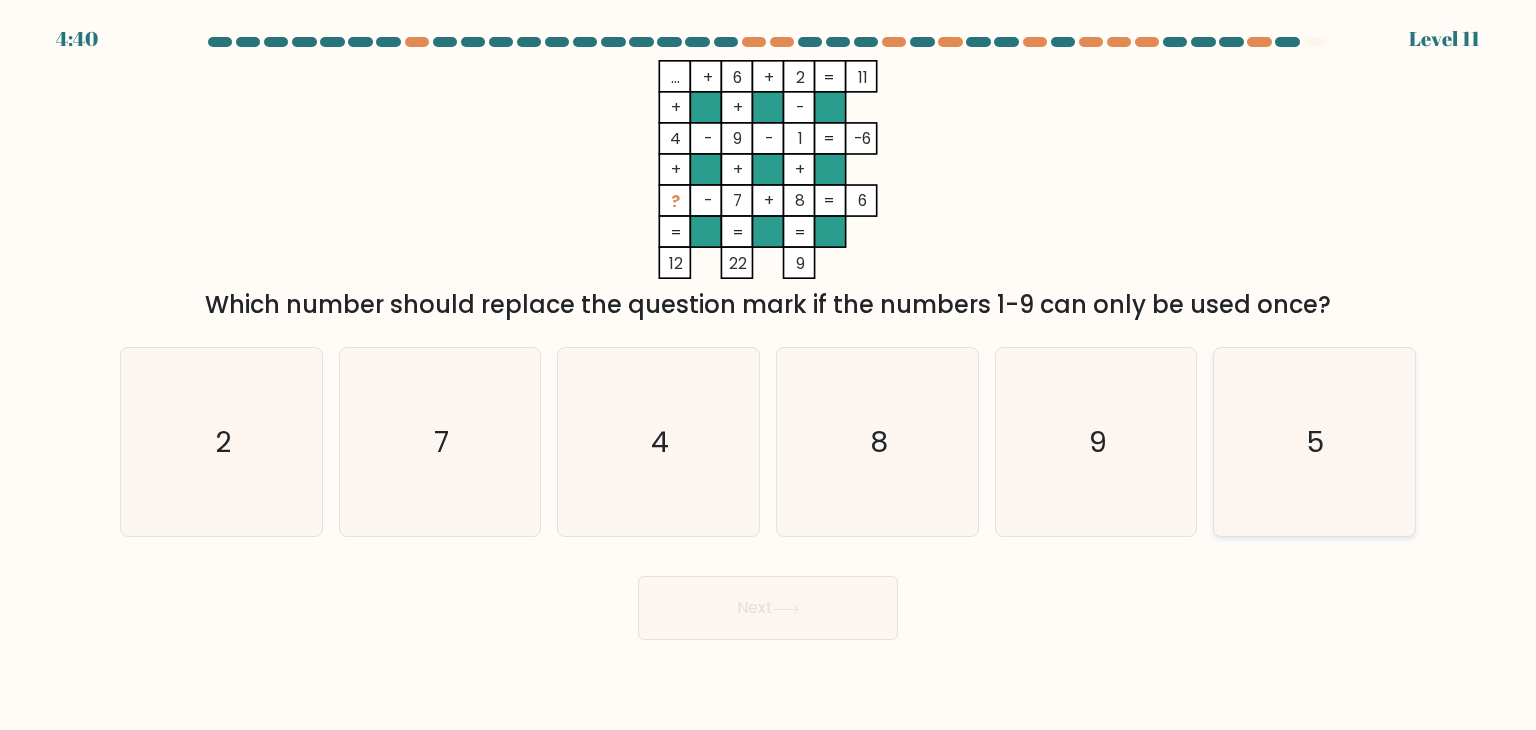 click on "5" 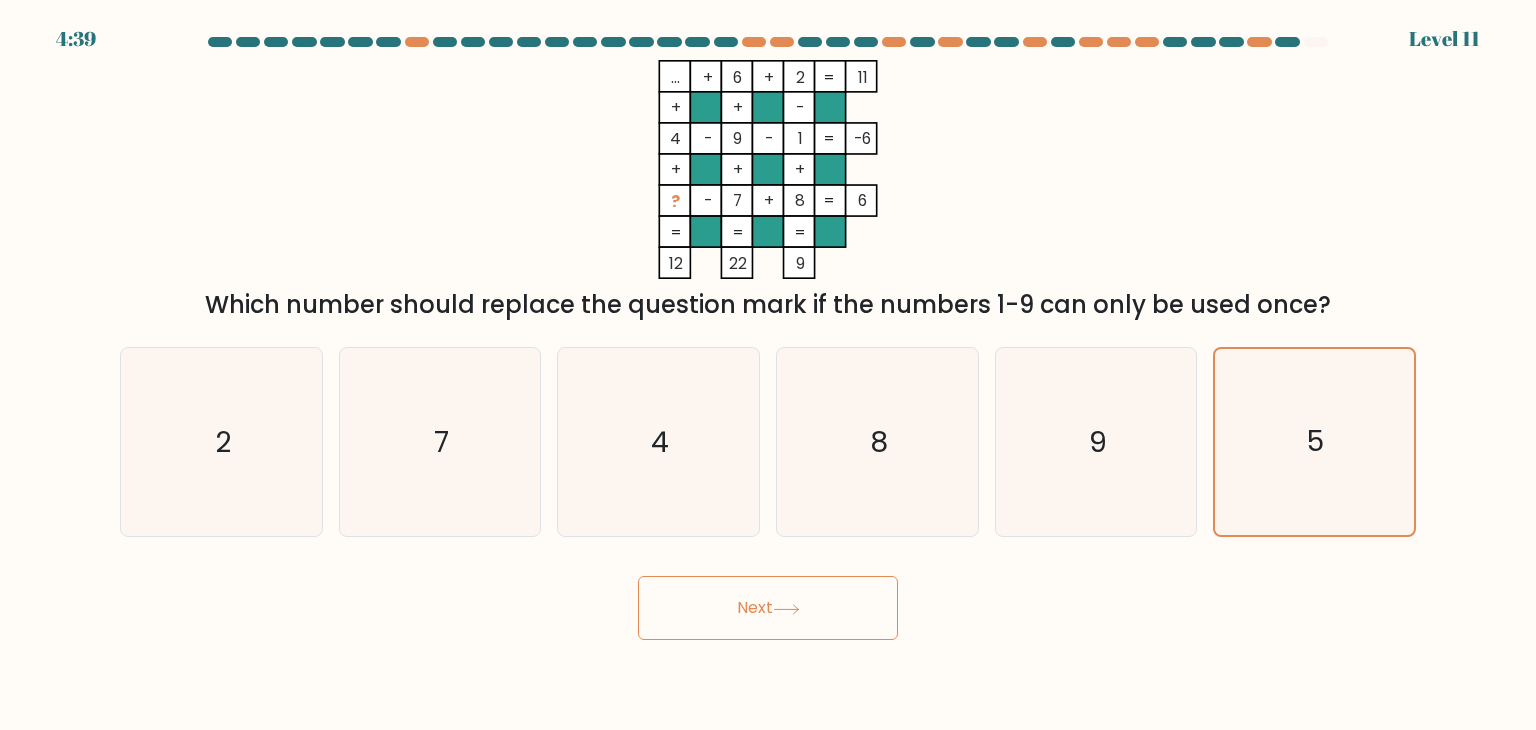 click on "Next" at bounding box center [768, 608] 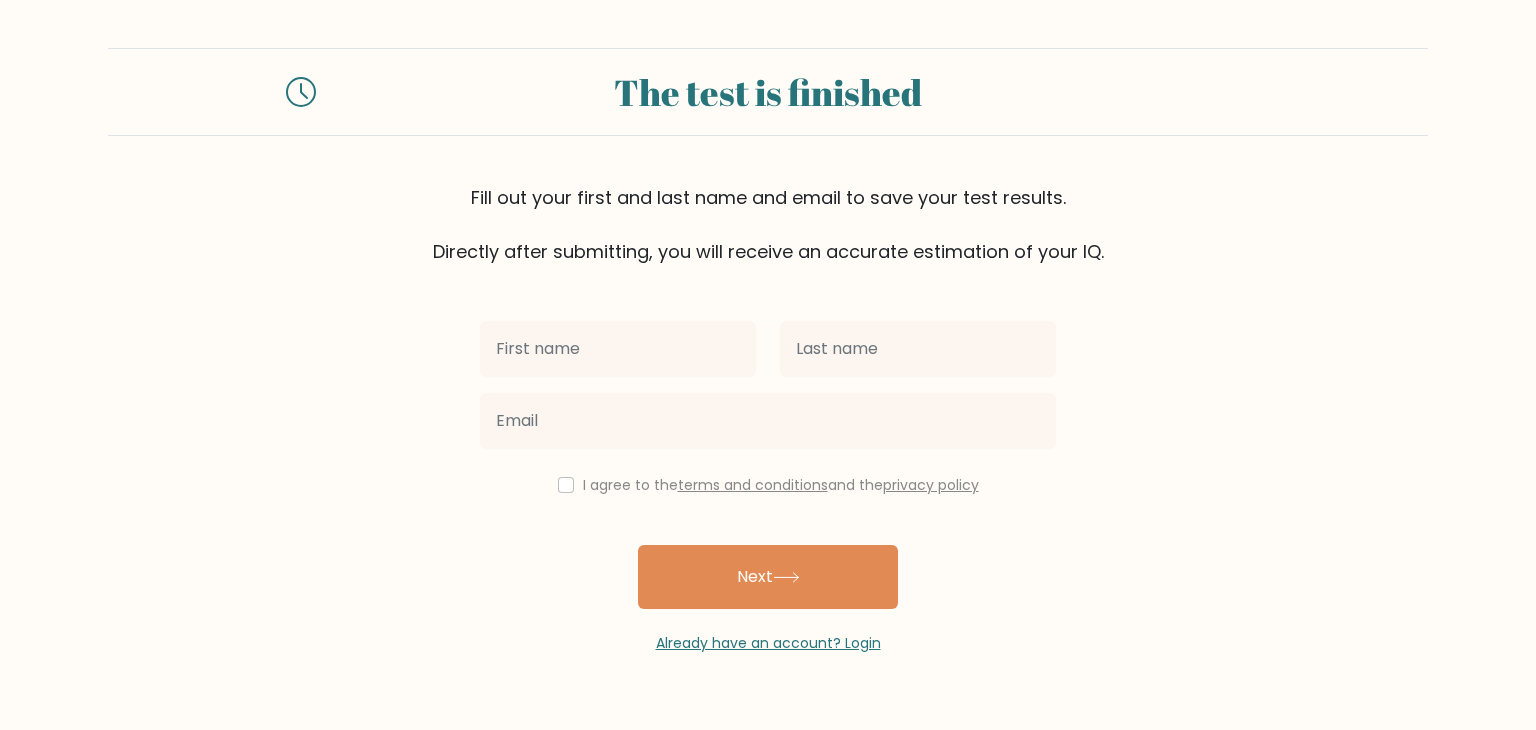 scroll, scrollTop: 0, scrollLeft: 0, axis: both 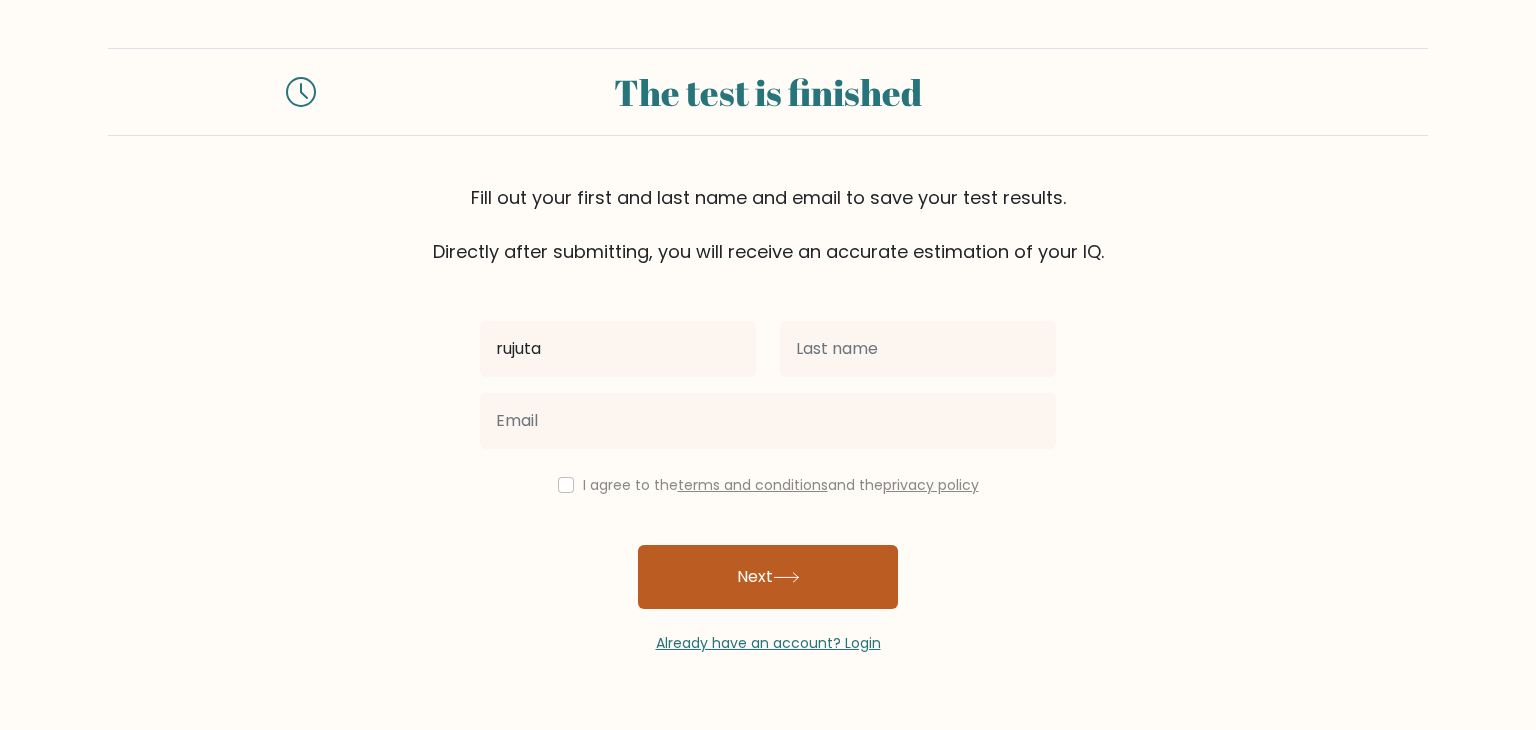 type on "rujuta" 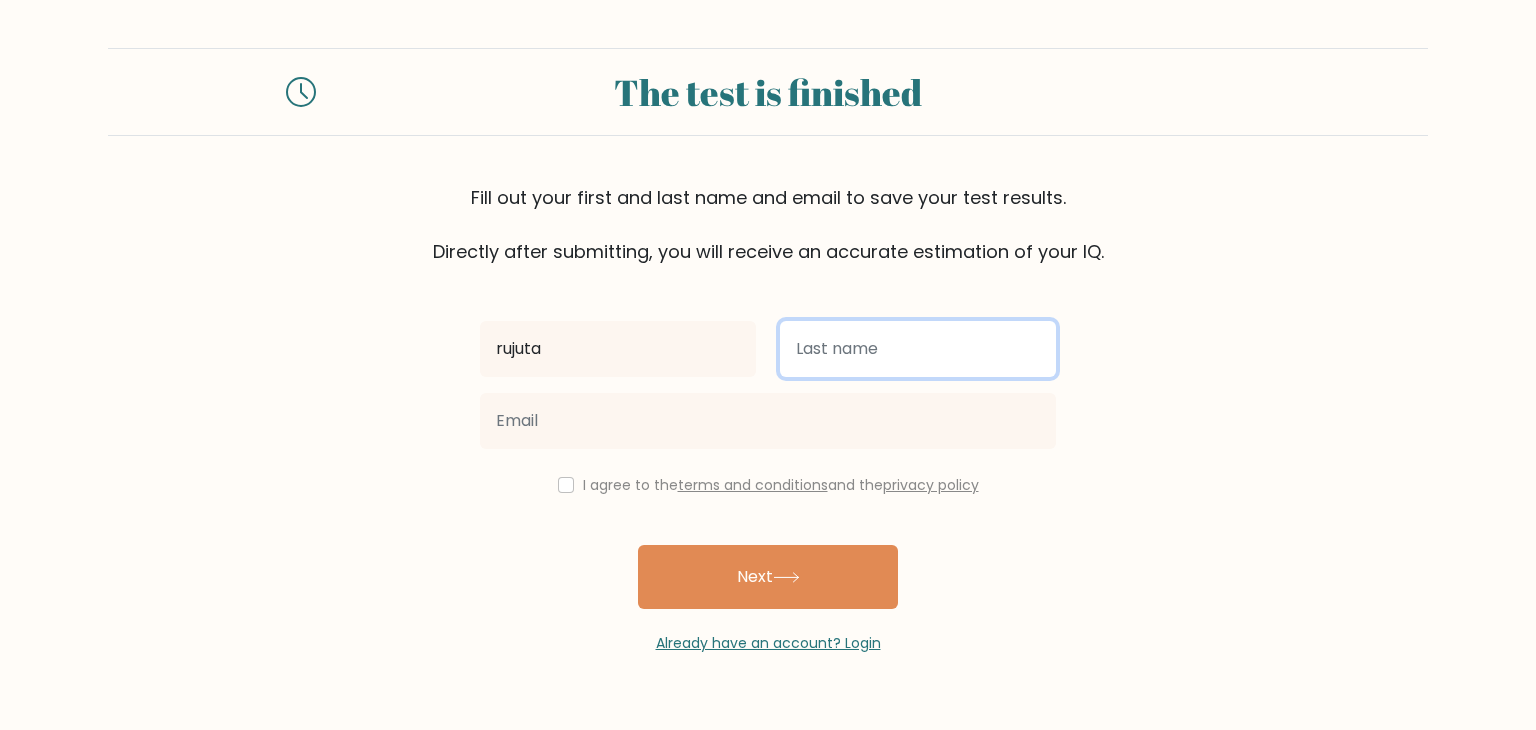 click at bounding box center (918, 349) 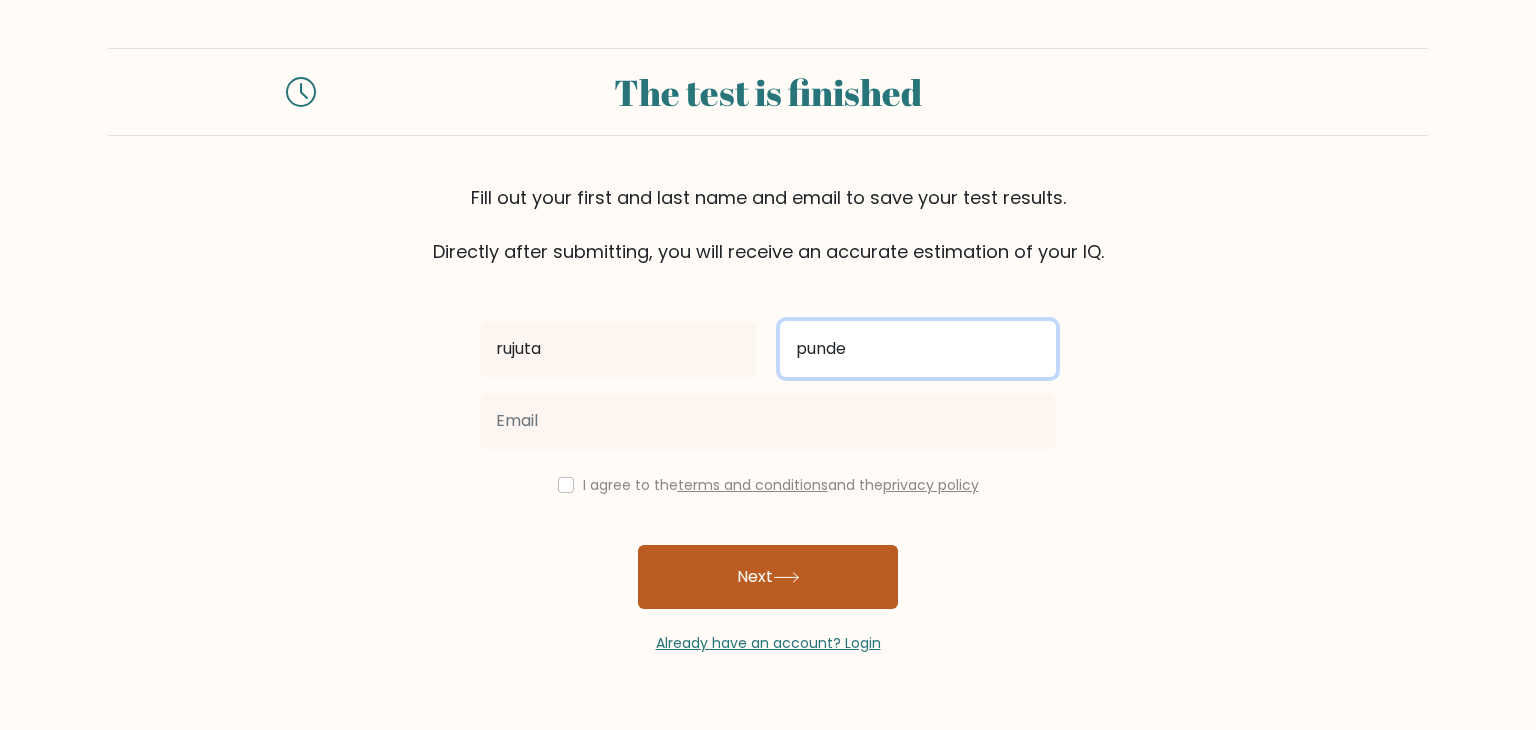 type on "punde" 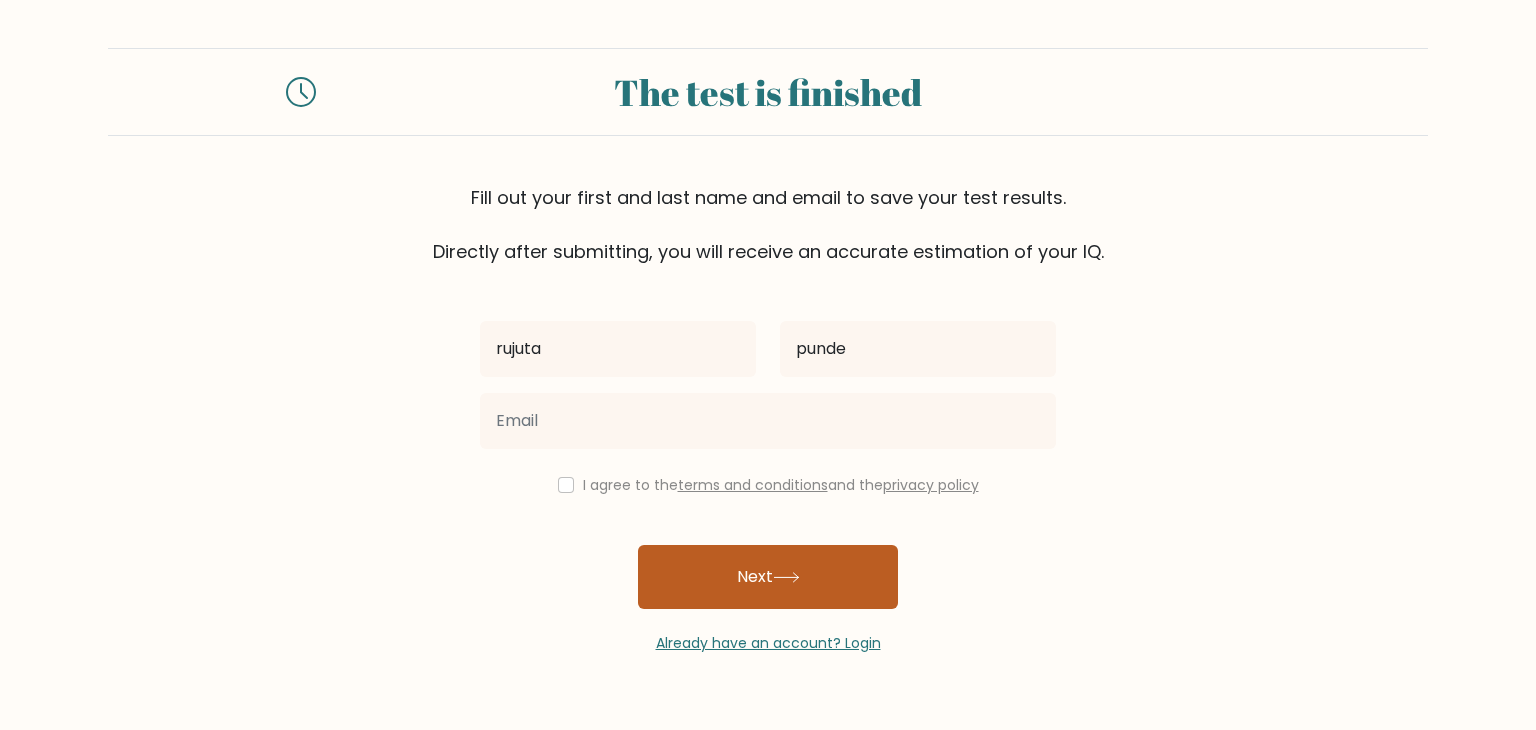 click on "Next" at bounding box center (768, 577) 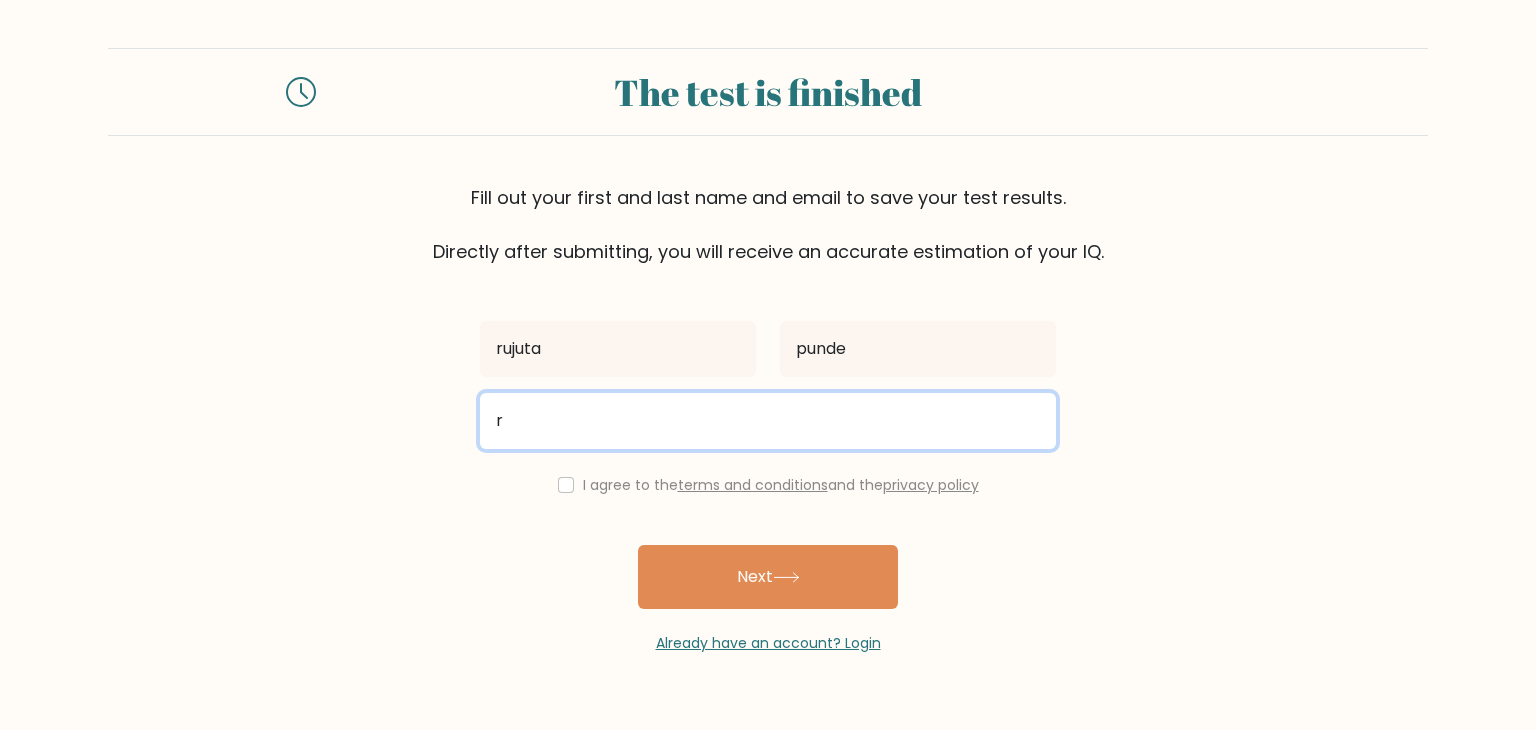 type on "rujutapunde110@gmail.com" 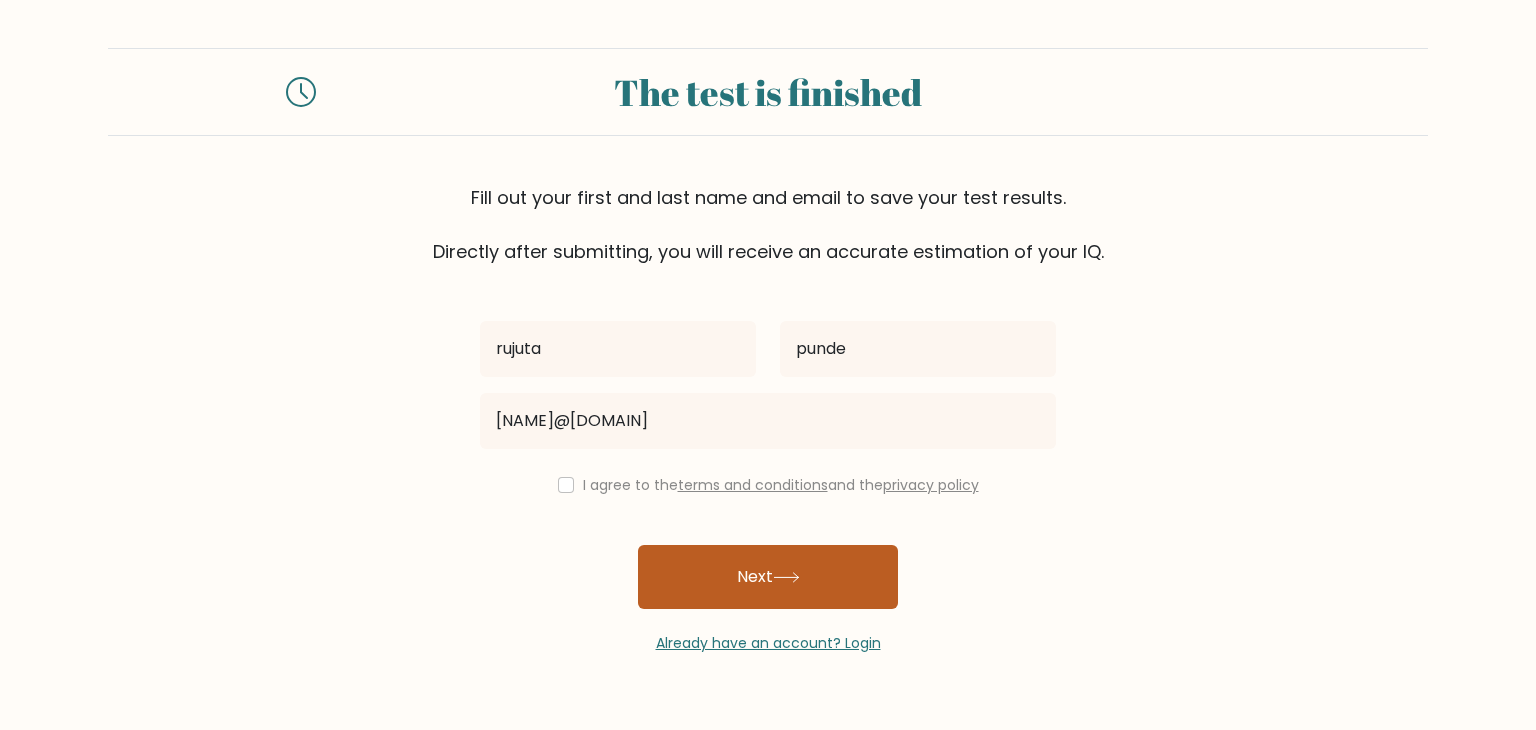 click on "Next" at bounding box center (768, 577) 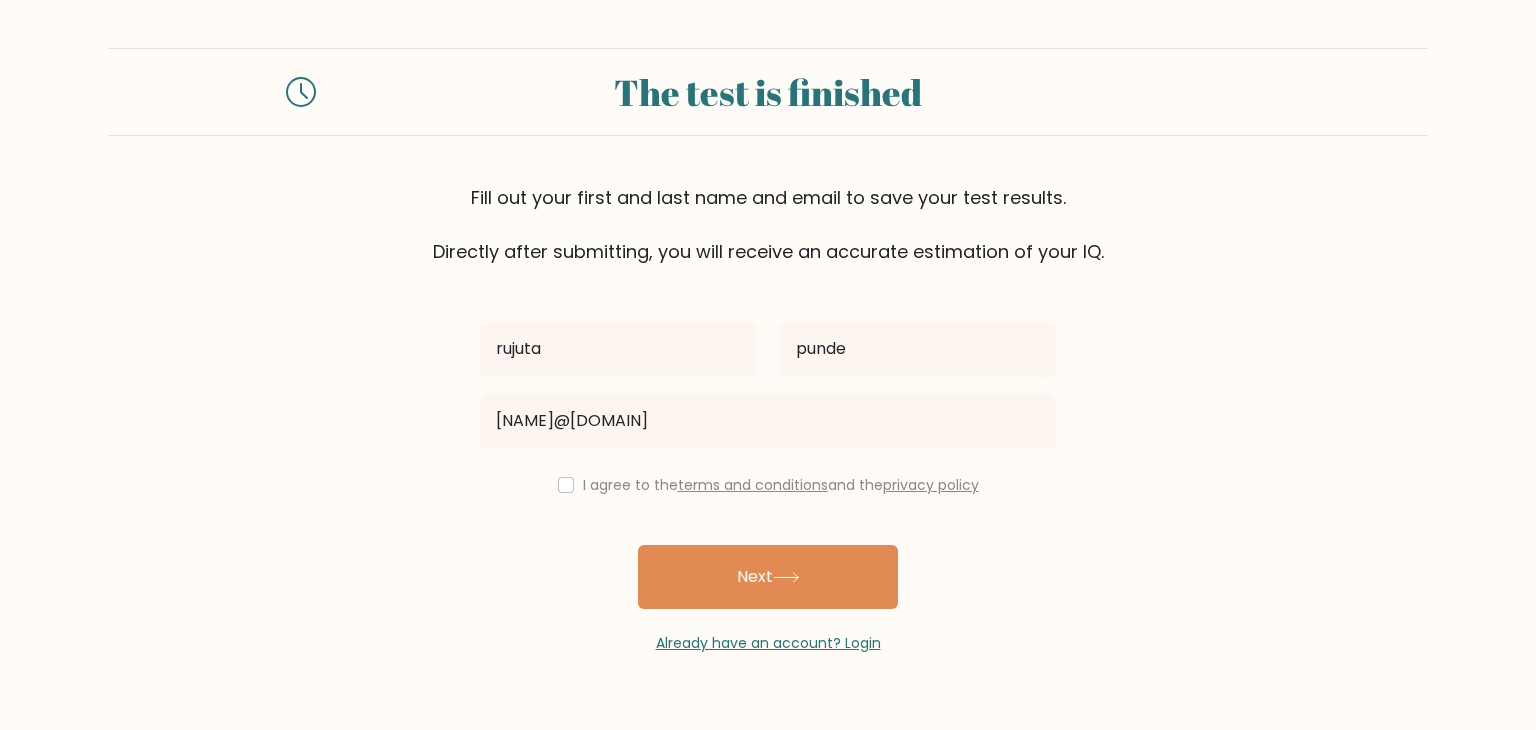 click on "I agree to the  terms and conditions  and the  privacy policy" at bounding box center (768, 485) 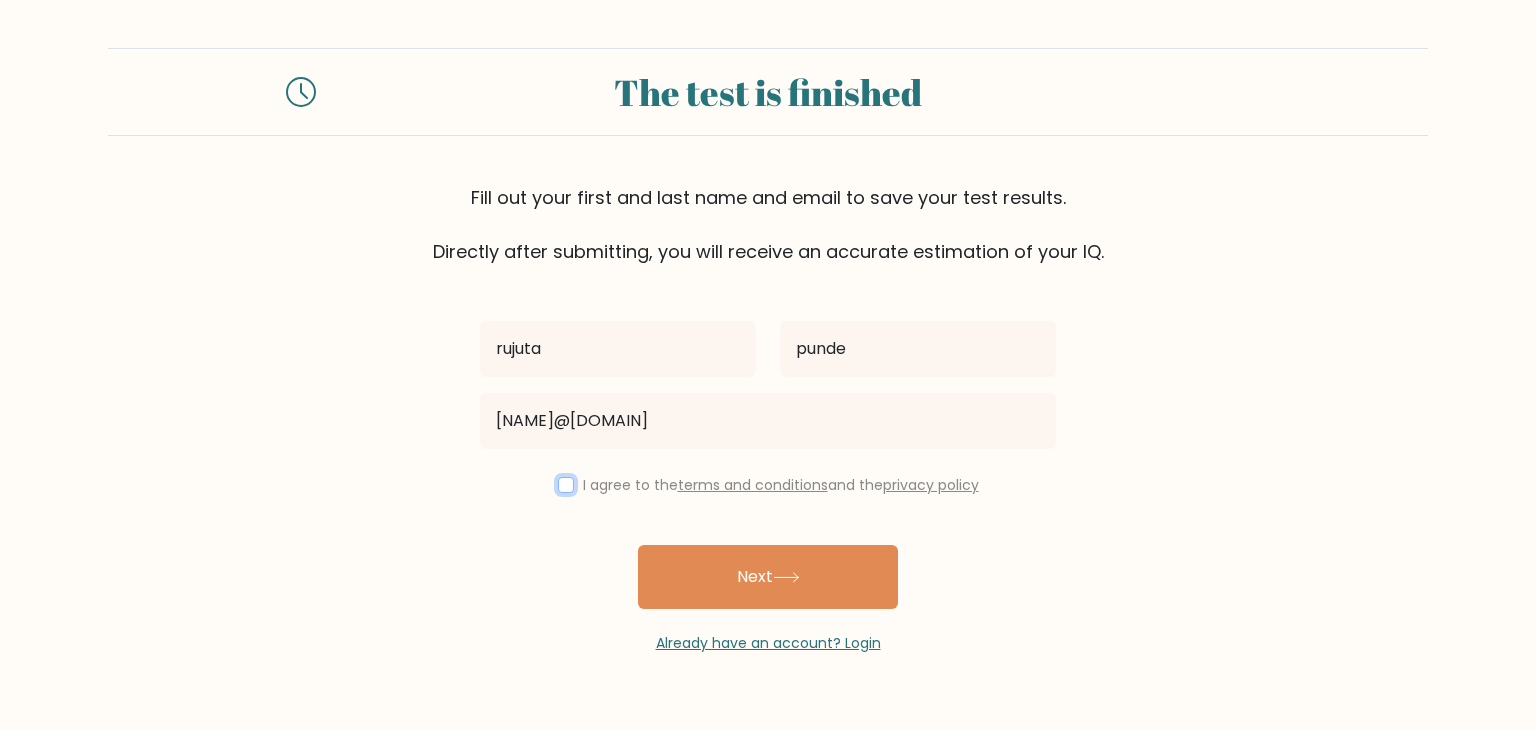 click at bounding box center [566, 485] 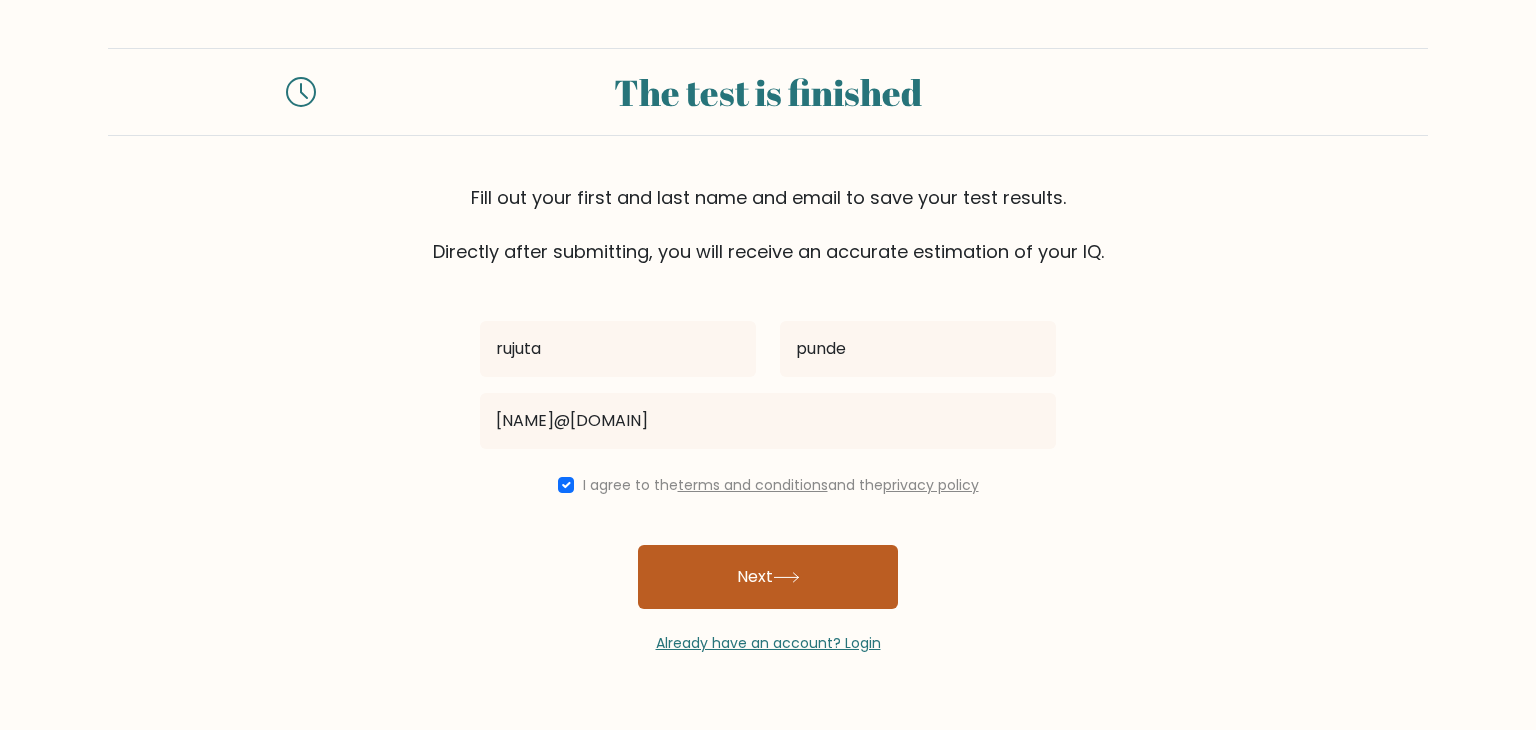 click on "Next" at bounding box center [768, 577] 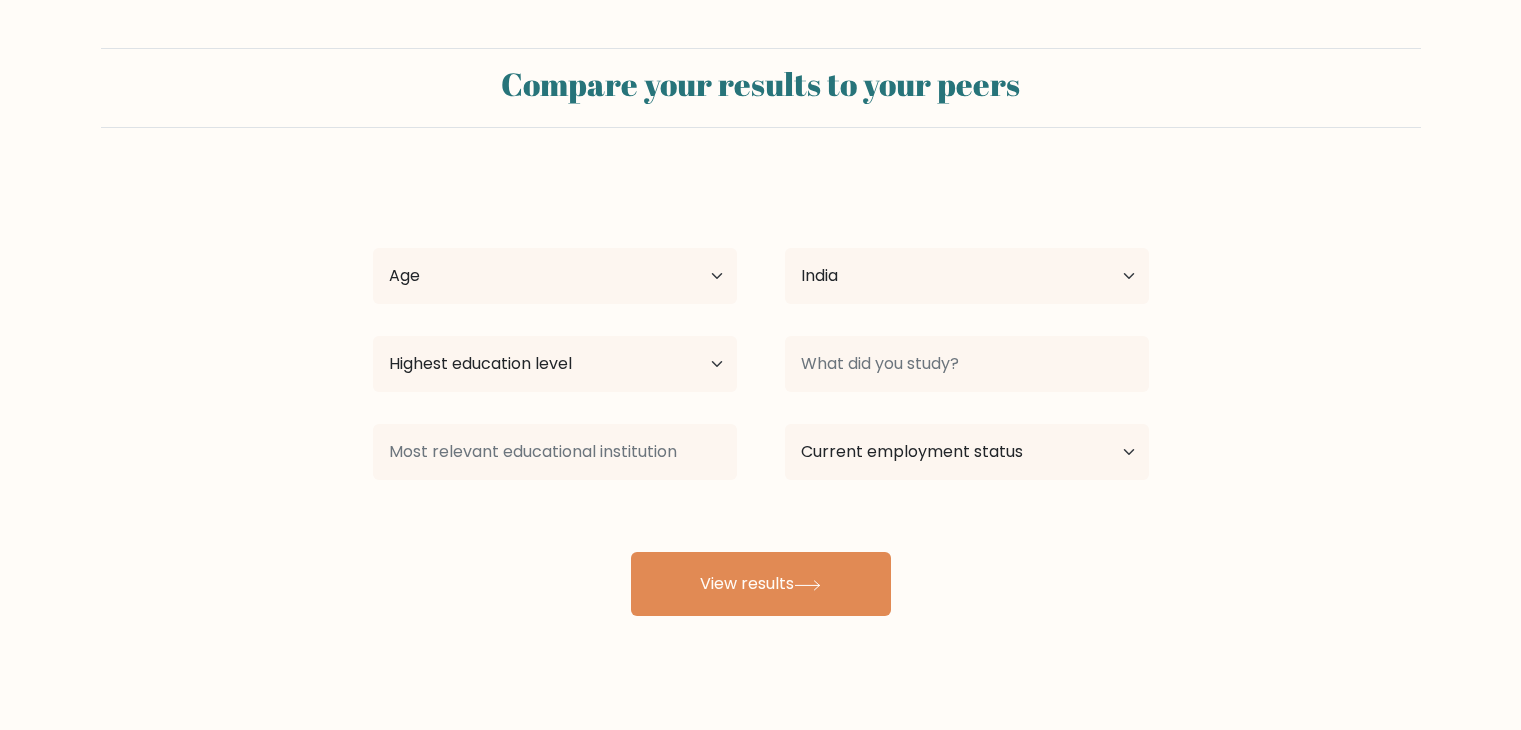 select on "IN" 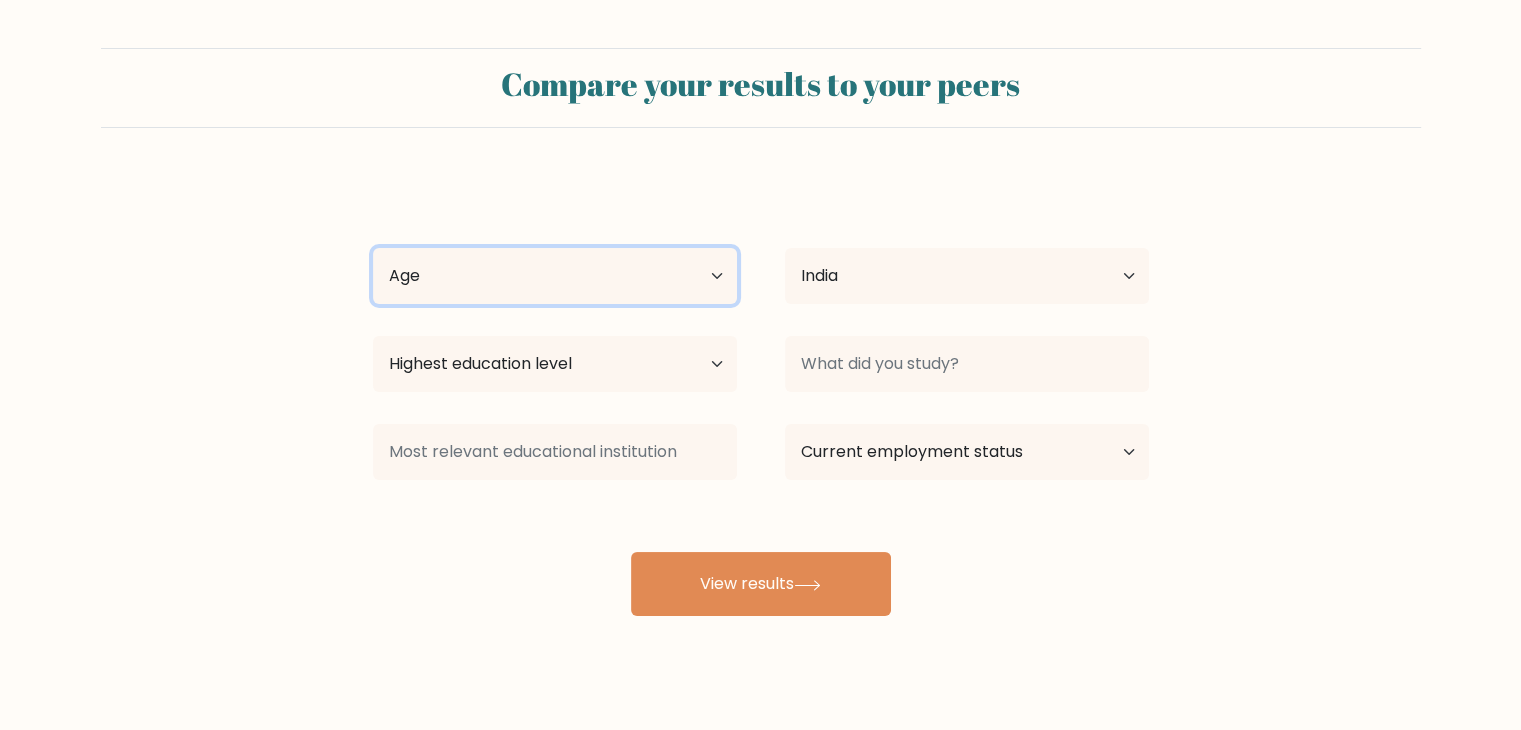 click on "Age
Under 18 years old
18-24 years old
25-34 years old
35-44 years old
45-54 years old
55-64 years old
65 years old and above" at bounding box center (555, 276) 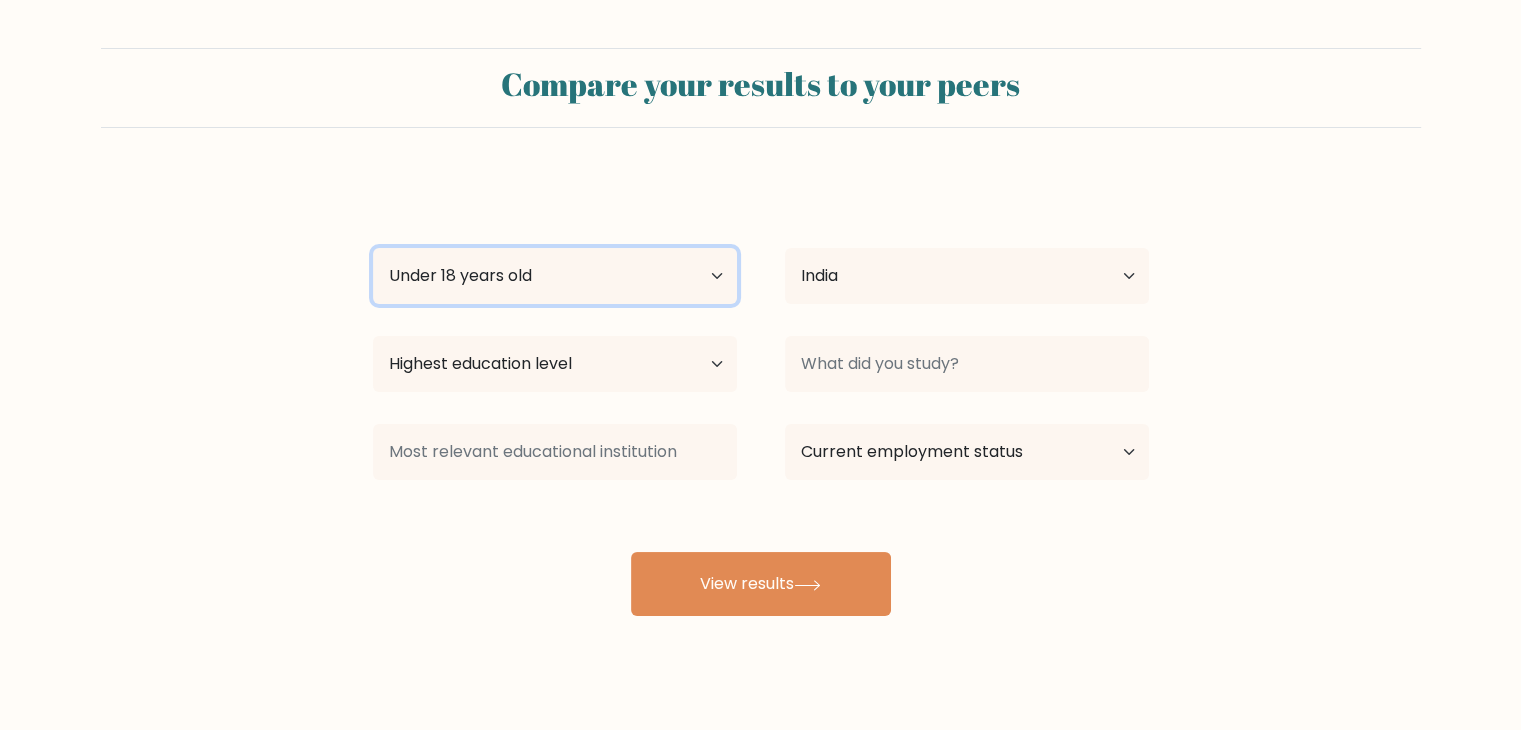 click on "Age
Under 18 years old
18-24 years old
25-34 years old
35-44 years old
45-54 years old
55-64 years old
65 years old and above" at bounding box center (555, 276) 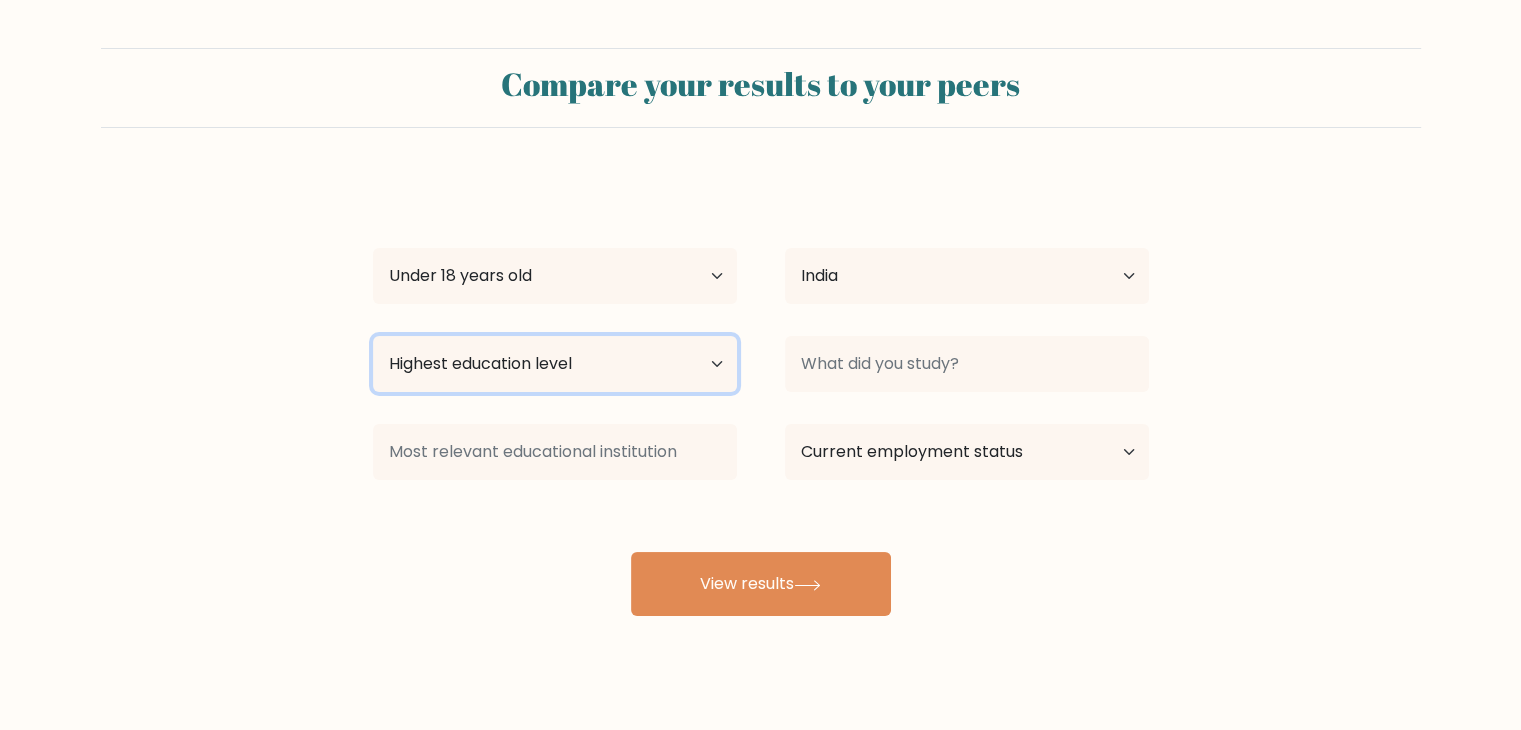 click on "Highest education level
No schooling
Primary
Lower Secondary
Upper Secondary
Occupation Specific
Bachelor's degree
Master's degree
Doctoral degree" at bounding box center (555, 364) 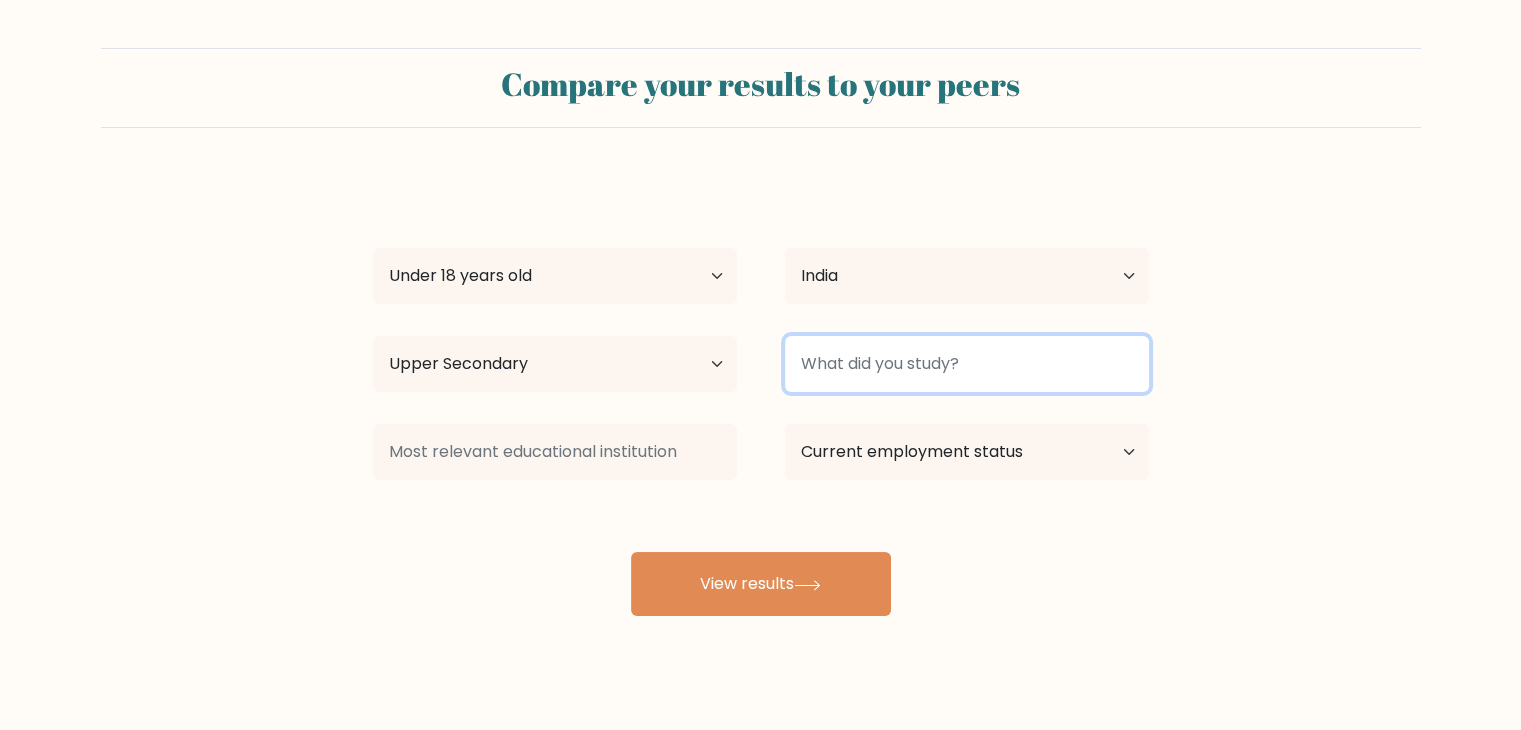 click at bounding box center (967, 364) 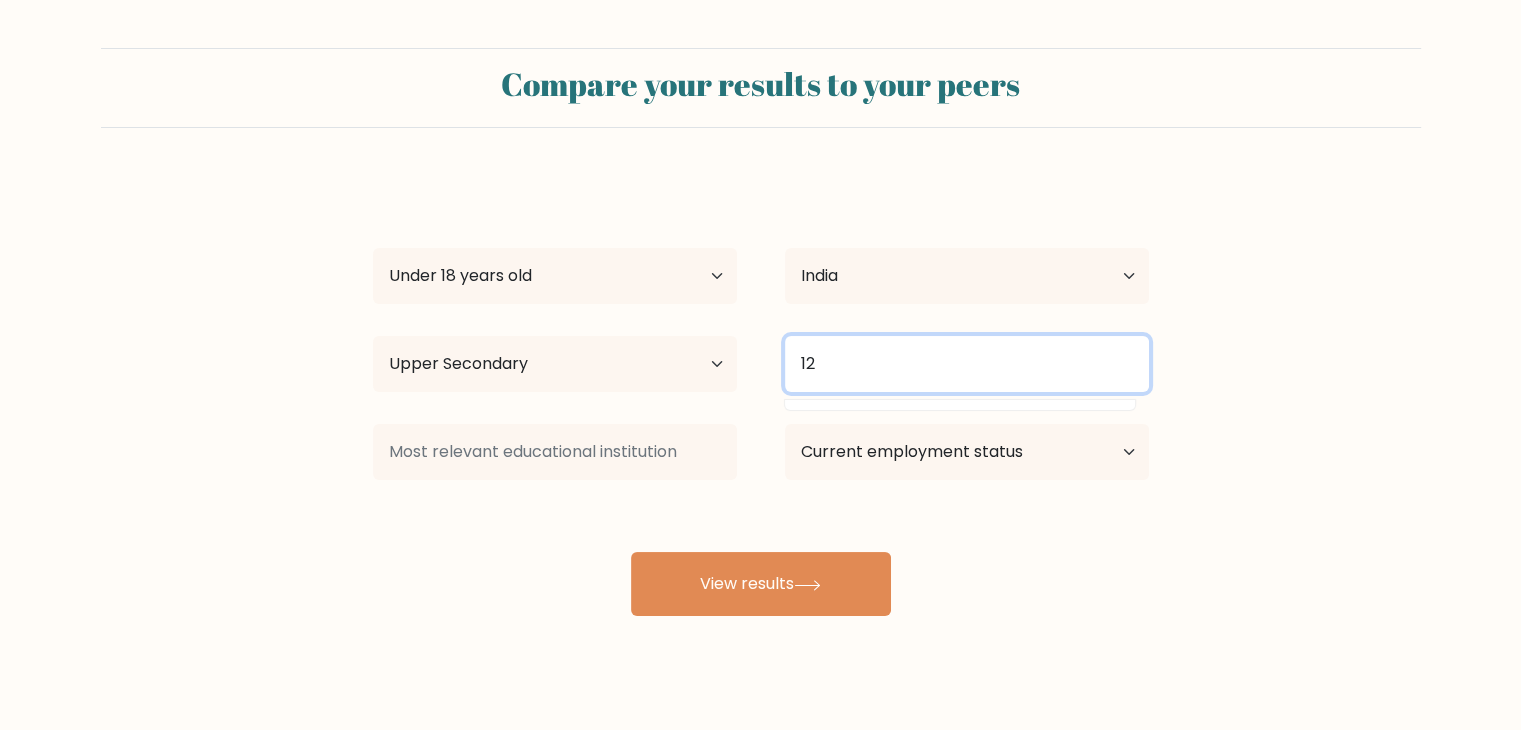 type on "1" 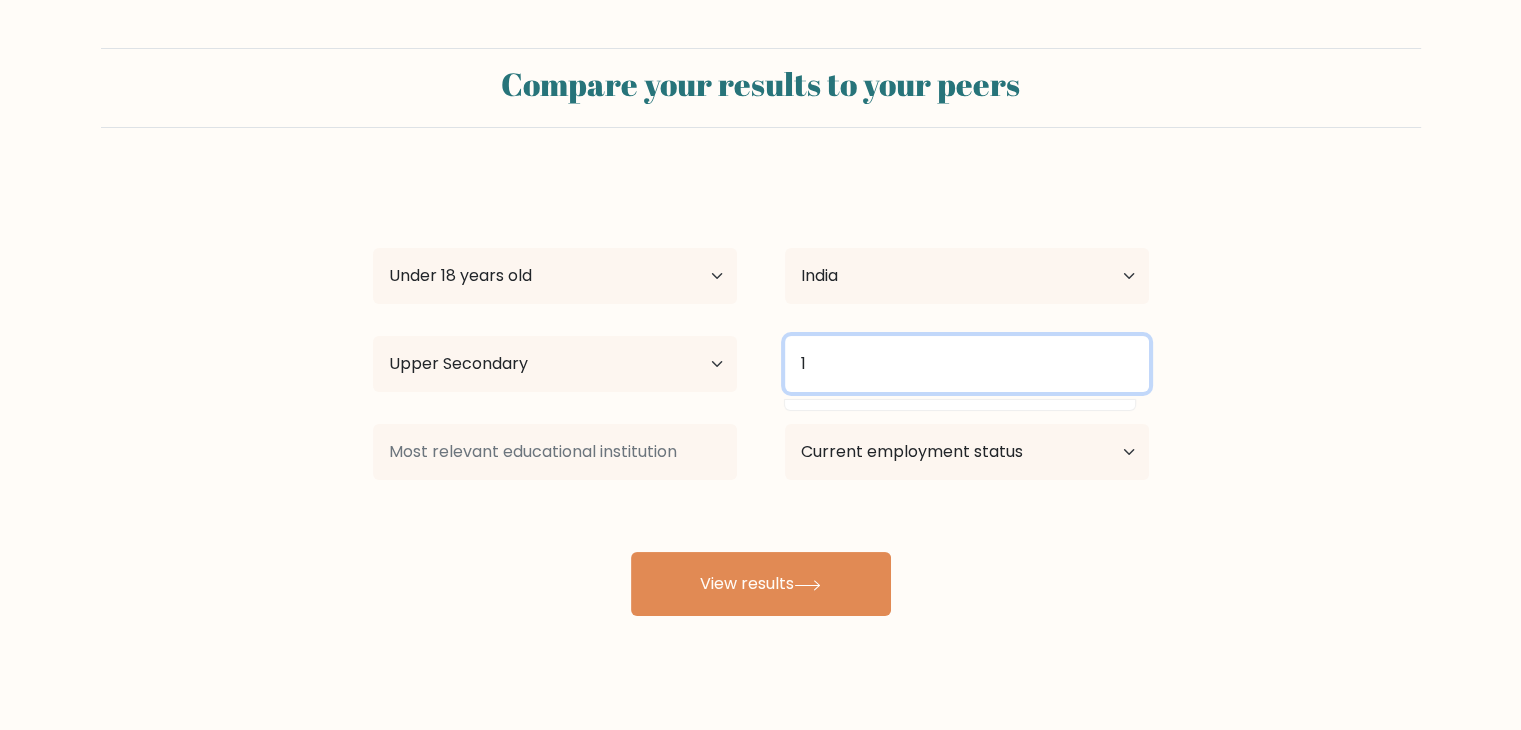 type 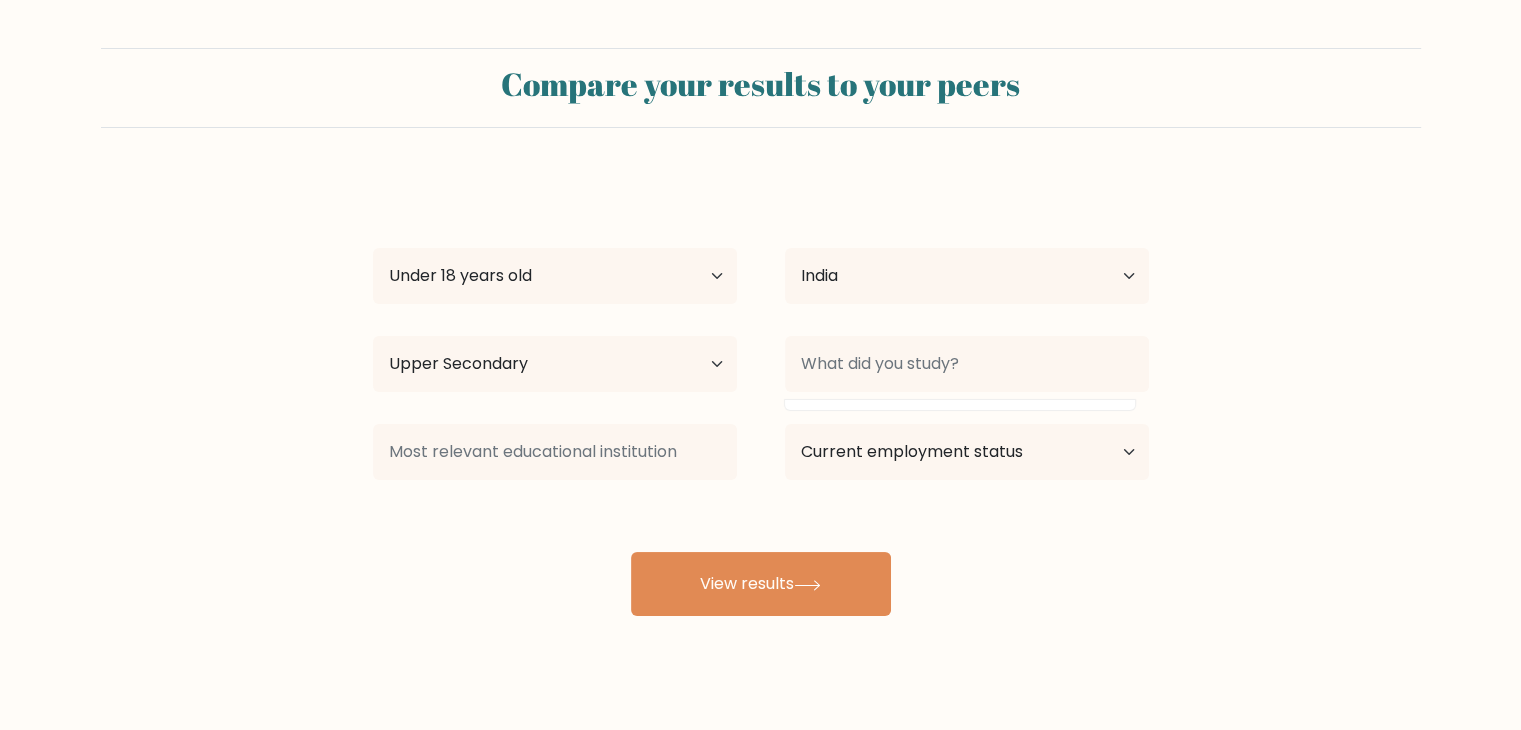 click on "rujuta
punde
Age
Under 18 years old
18-24 years old
25-34 years old
35-44 years old
45-54 years old
55-64 years old
65 years old and above
Country
Afghanistan
Albania
Algeria
American Samoa
Andorra
Angola
Anguilla
Antarctica
Antigua and Barbuda
Argentina
Armenia
Aruba
Australia
Austria
Azerbaijan
Bahamas
Bahrain
Bangladesh
Barbados
Belarus
Belgium
Belize
Benin
Bermuda
Bhutan
Bolivia
Bonaire, Sint Eustatius and Saba
Bosnia and Herzegovina
Botswana
Bouvet Island
Brazil
Brunei Chad" at bounding box center (761, 396) 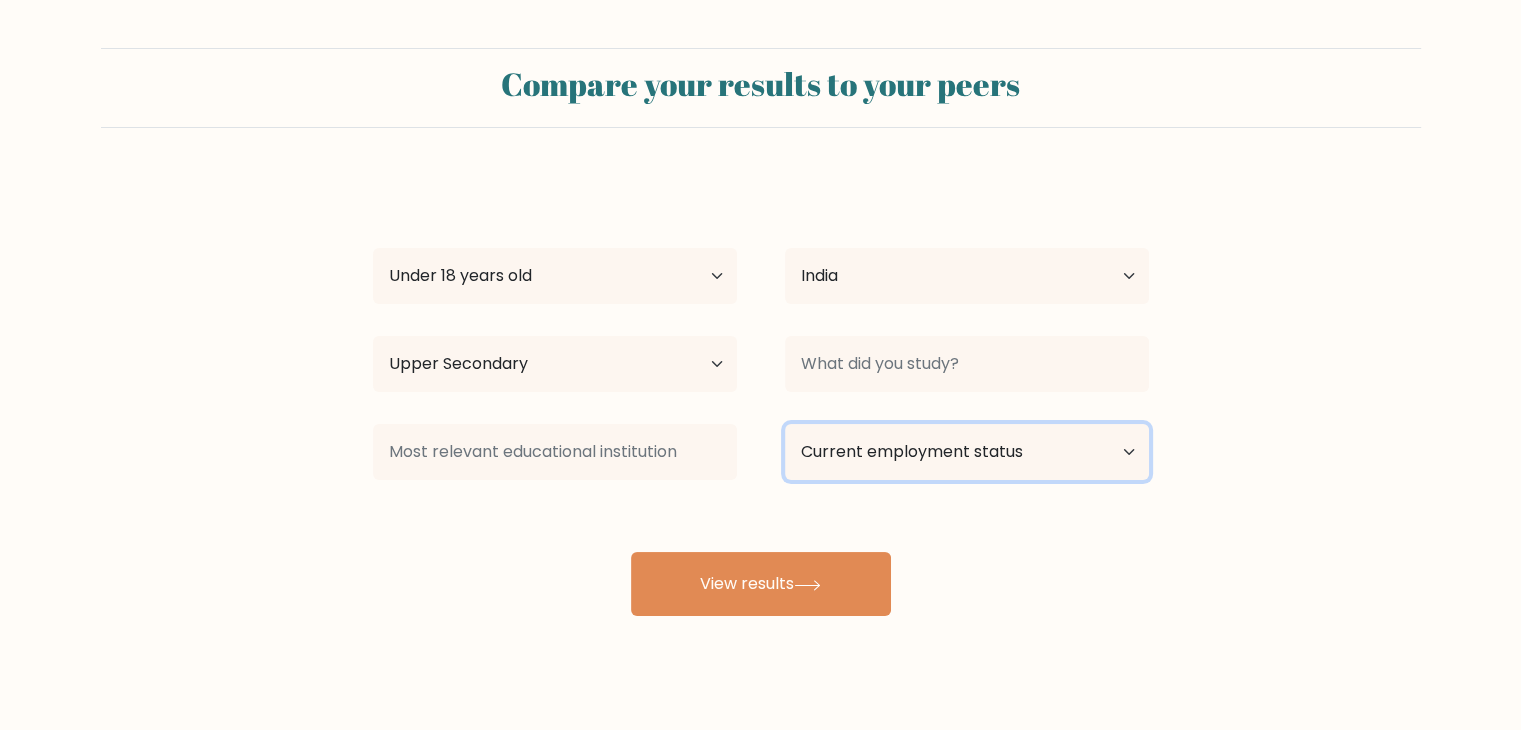 click on "Current employment status
Employed
Student
Retired
Other / prefer not to answer" at bounding box center [967, 452] 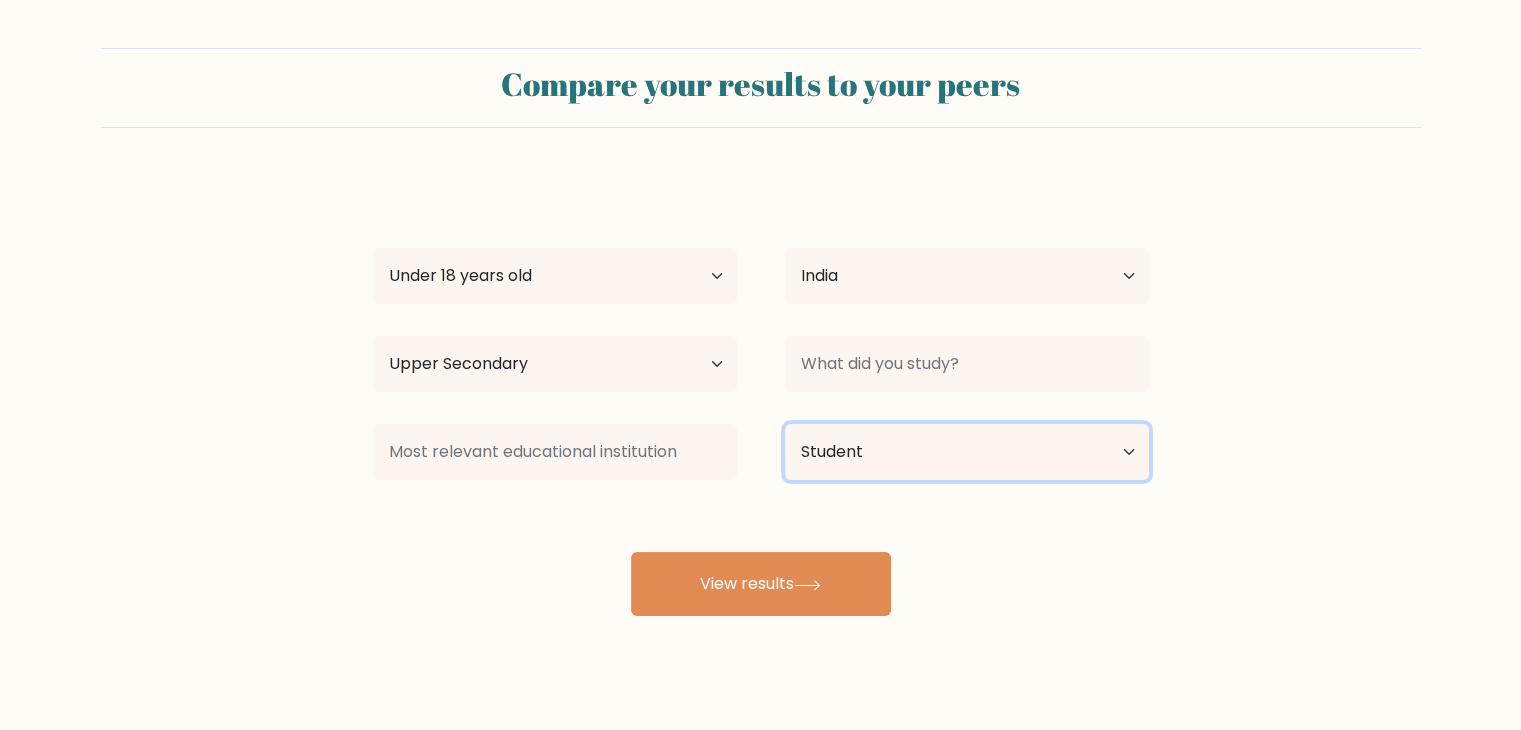 click on "Current employment status
Employed
Student
Retired
Other / prefer not to answer" at bounding box center [967, 452] 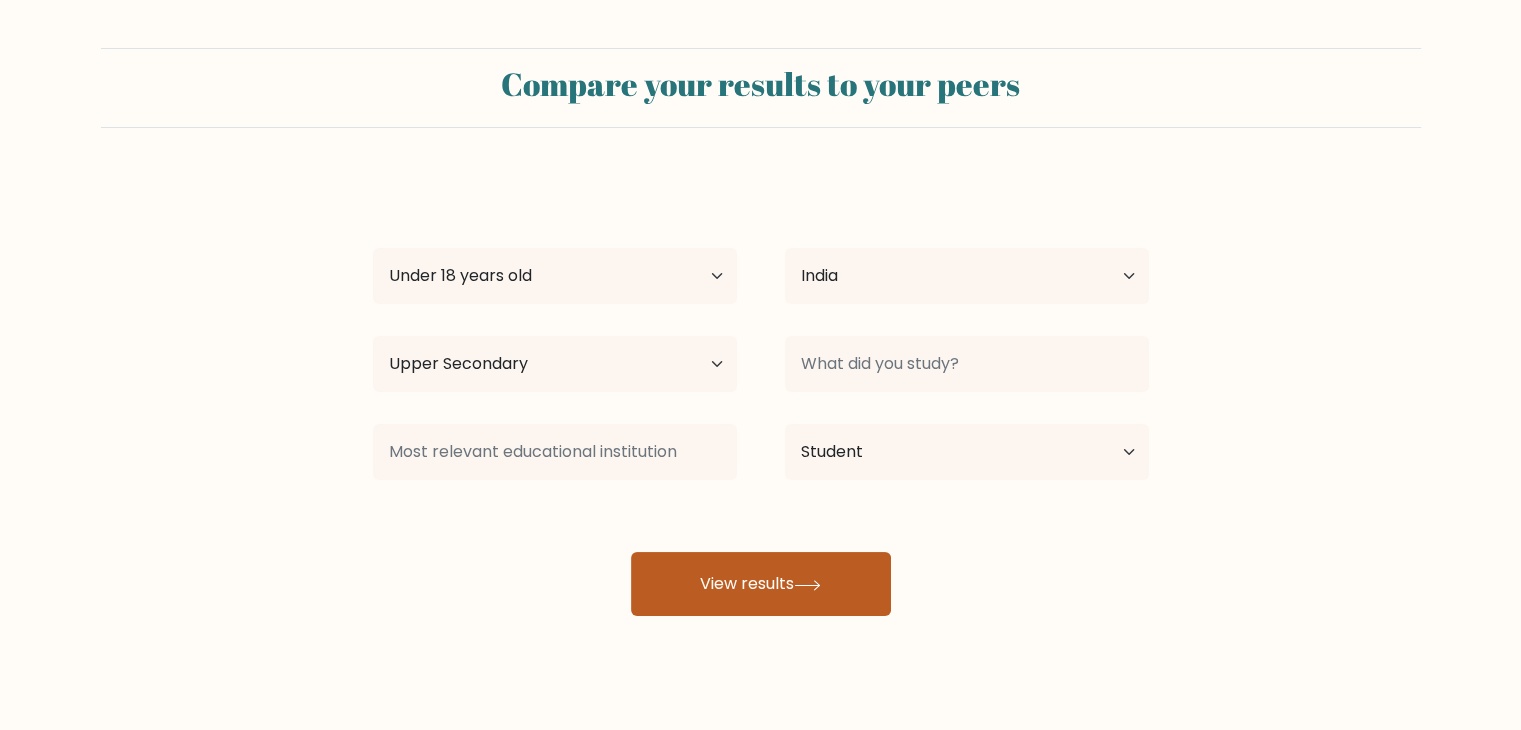 click on "View results" at bounding box center [761, 584] 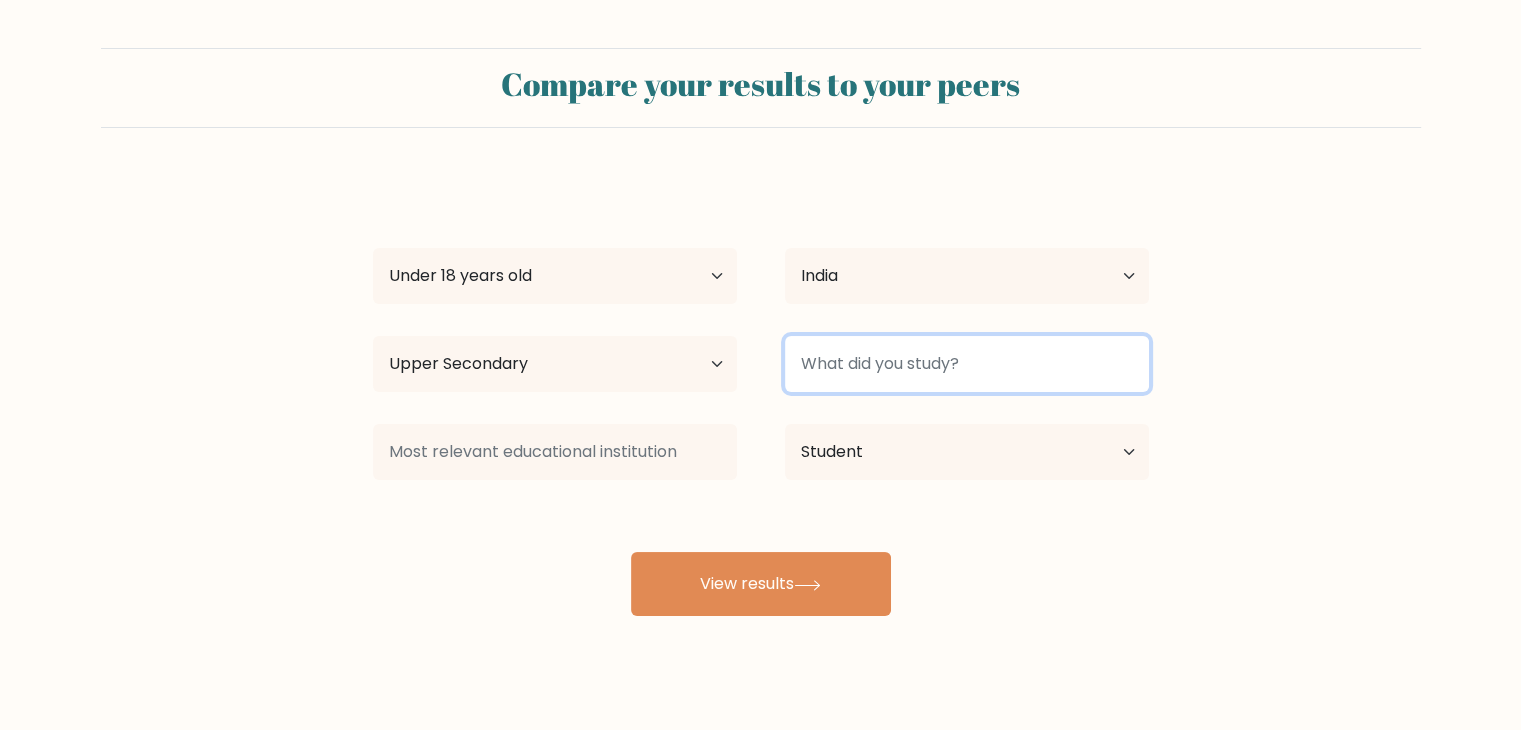 click at bounding box center (967, 364) 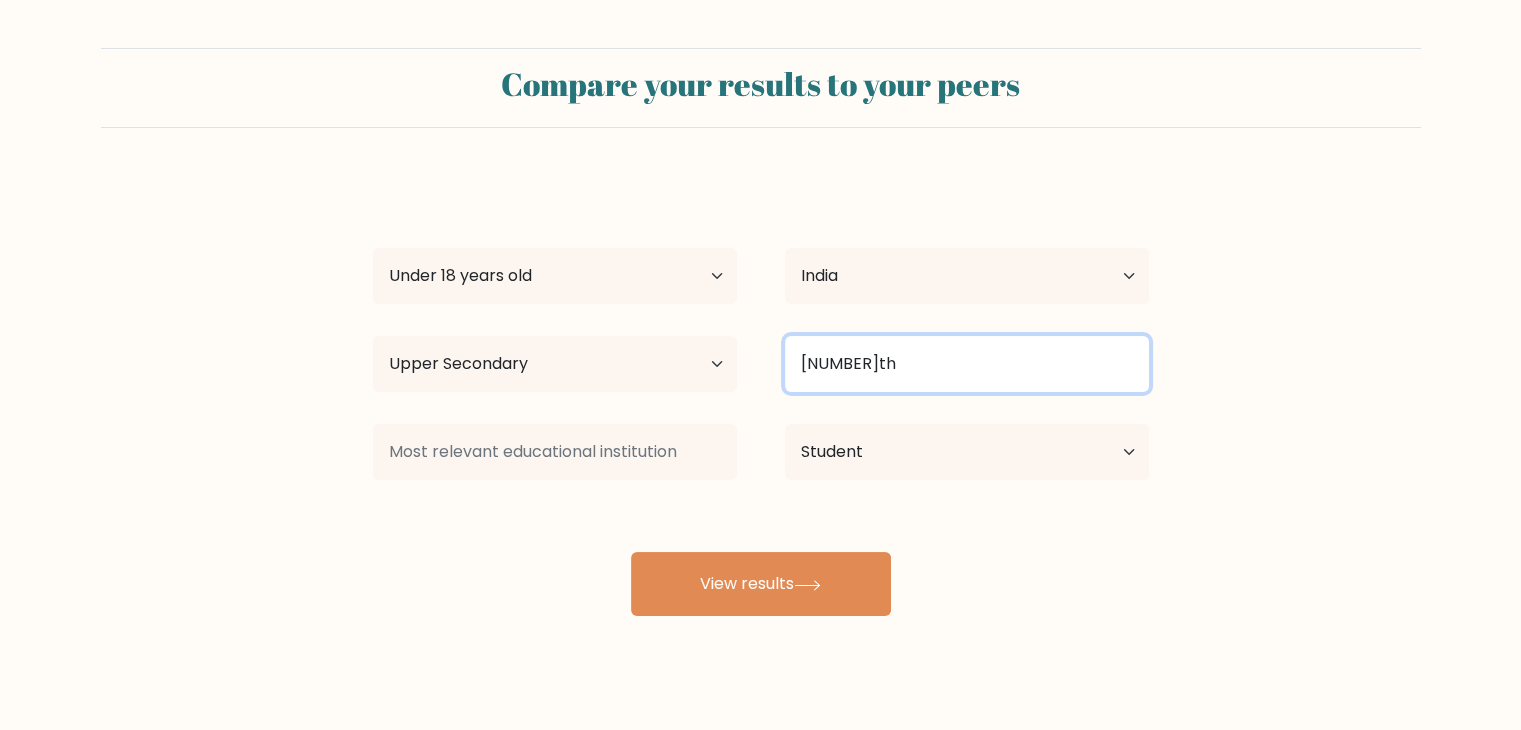 type on "[NUMBER]th" 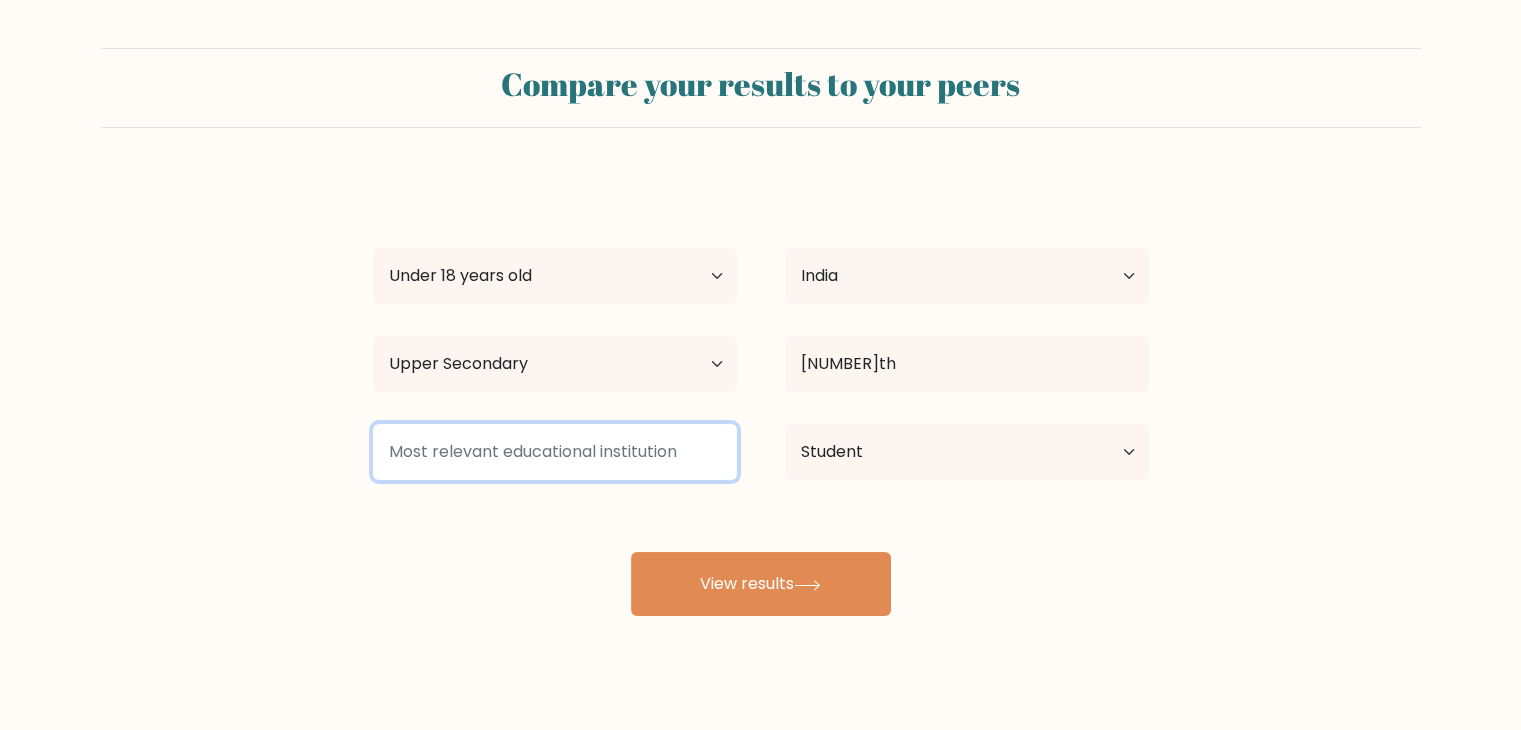 click at bounding box center [555, 452] 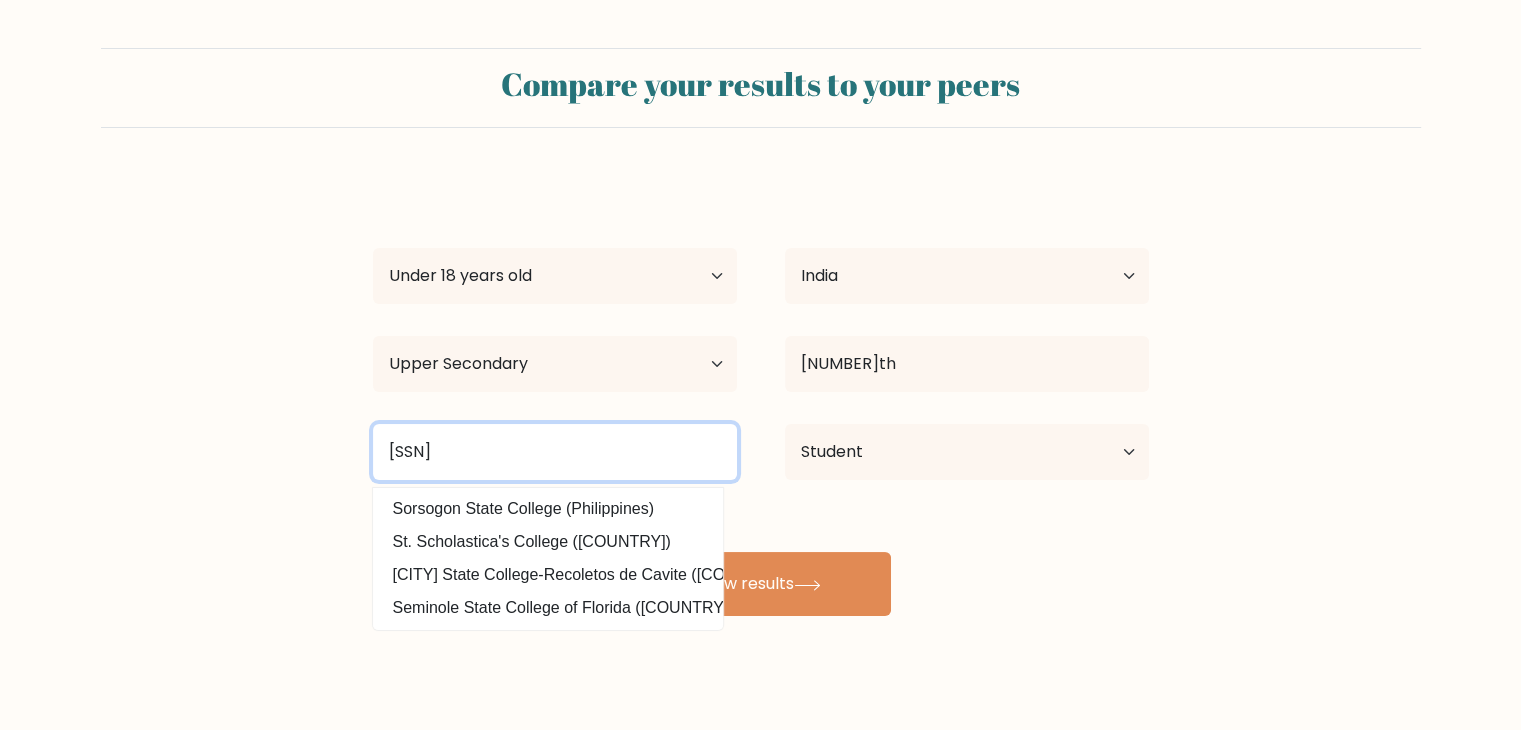 scroll, scrollTop: 0, scrollLeft: 73, axis: horizontal 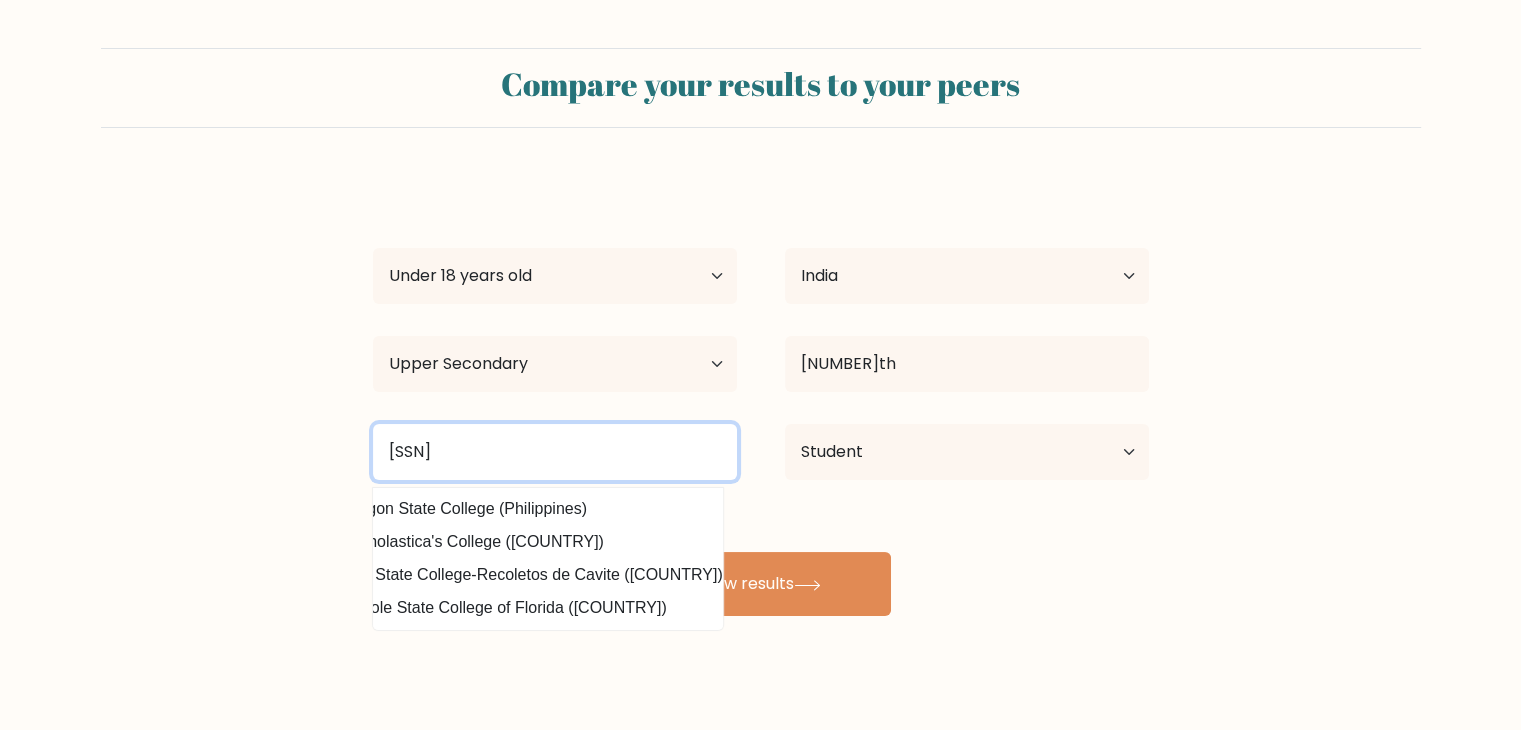 type on "s" 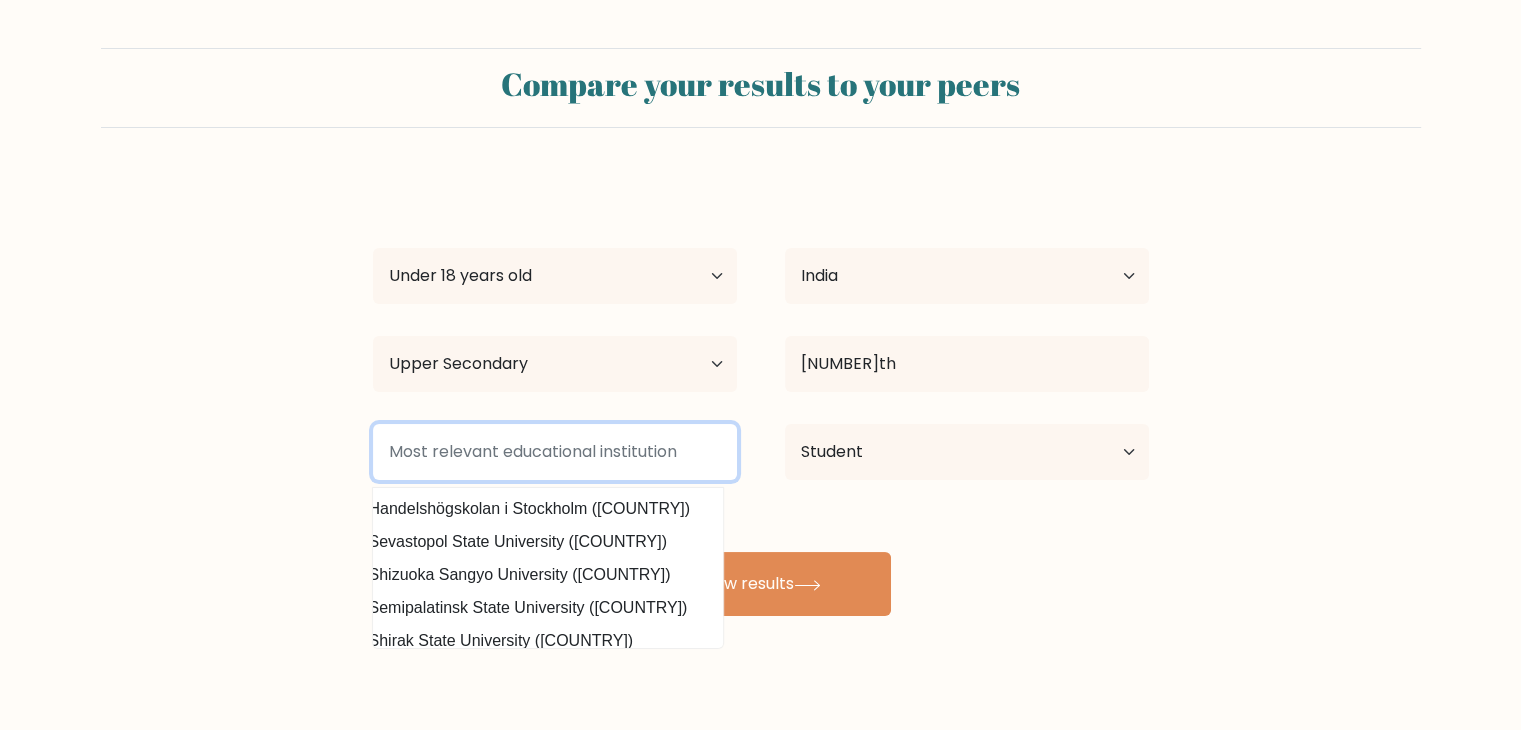 scroll, scrollTop: 0, scrollLeft: 0, axis: both 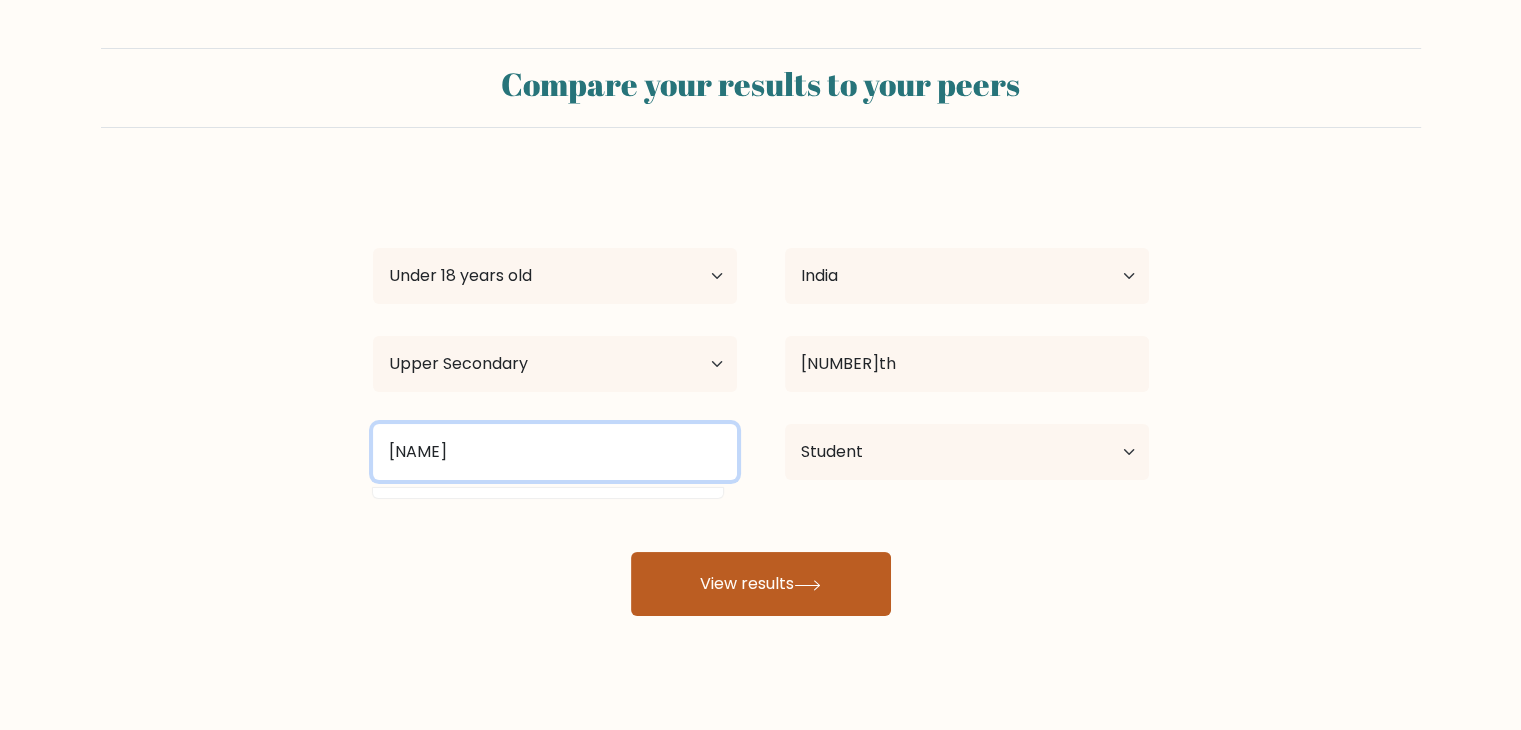 type on "balmohan" 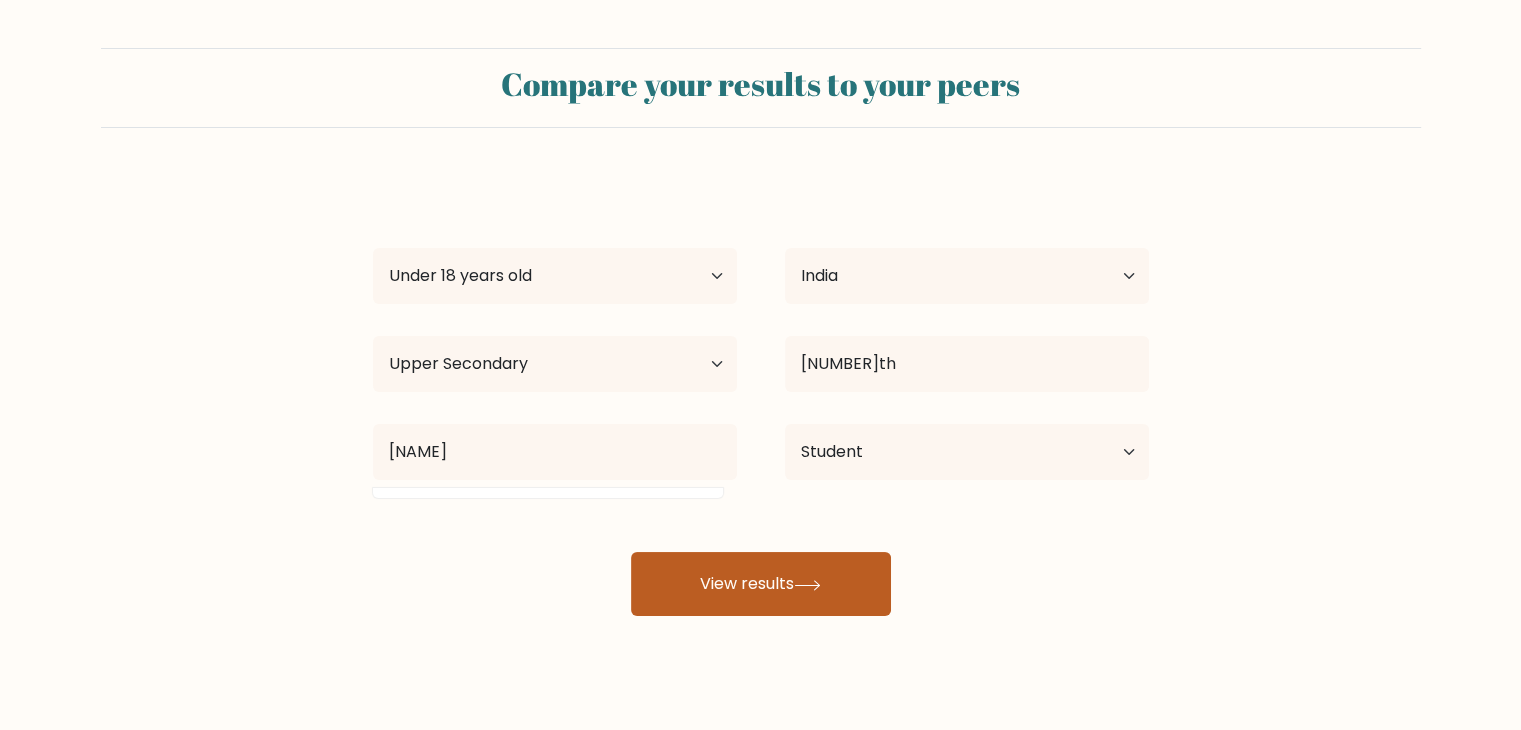 click on "View results" at bounding box center [761, 584] 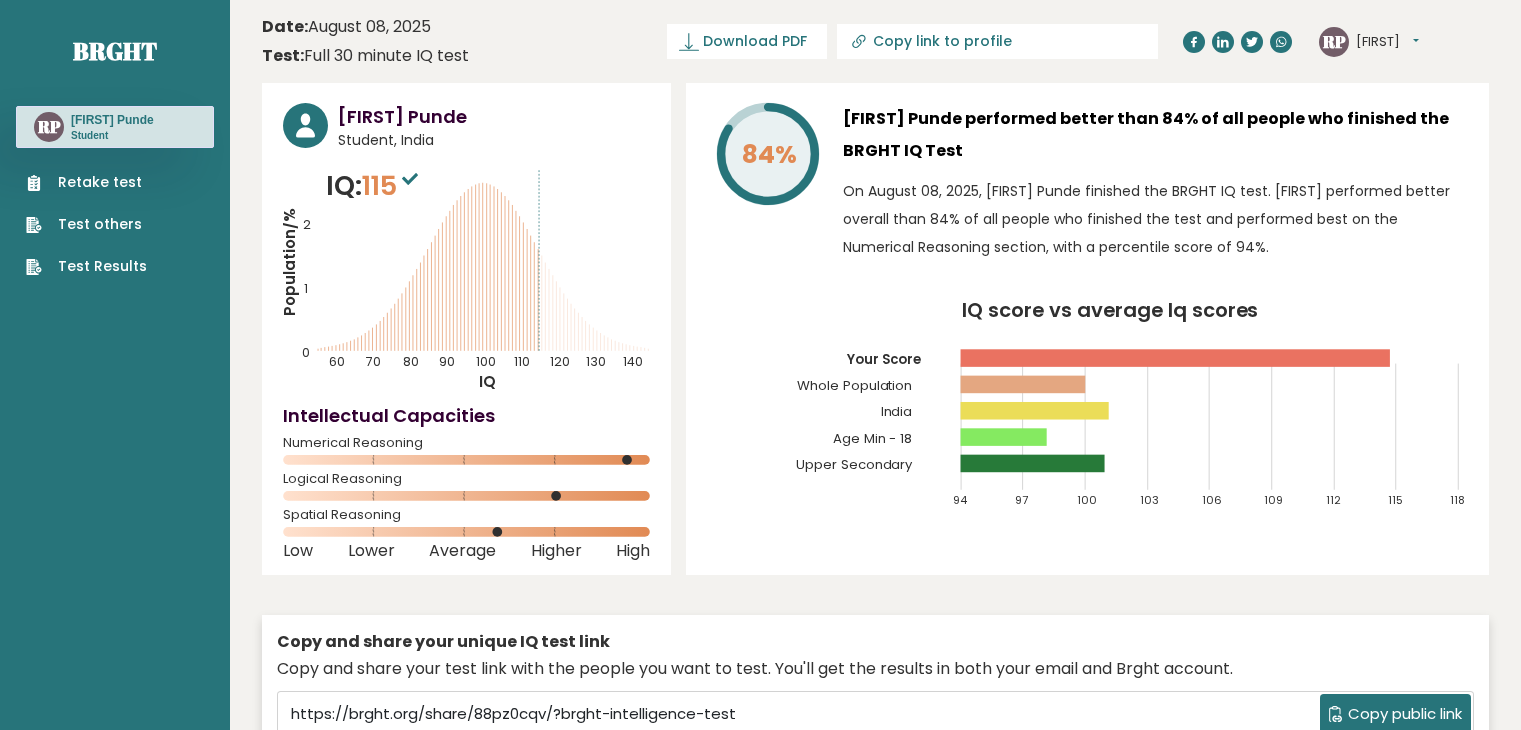 scroll, scrollTop: 0, scrollLeft: 0, axis: both 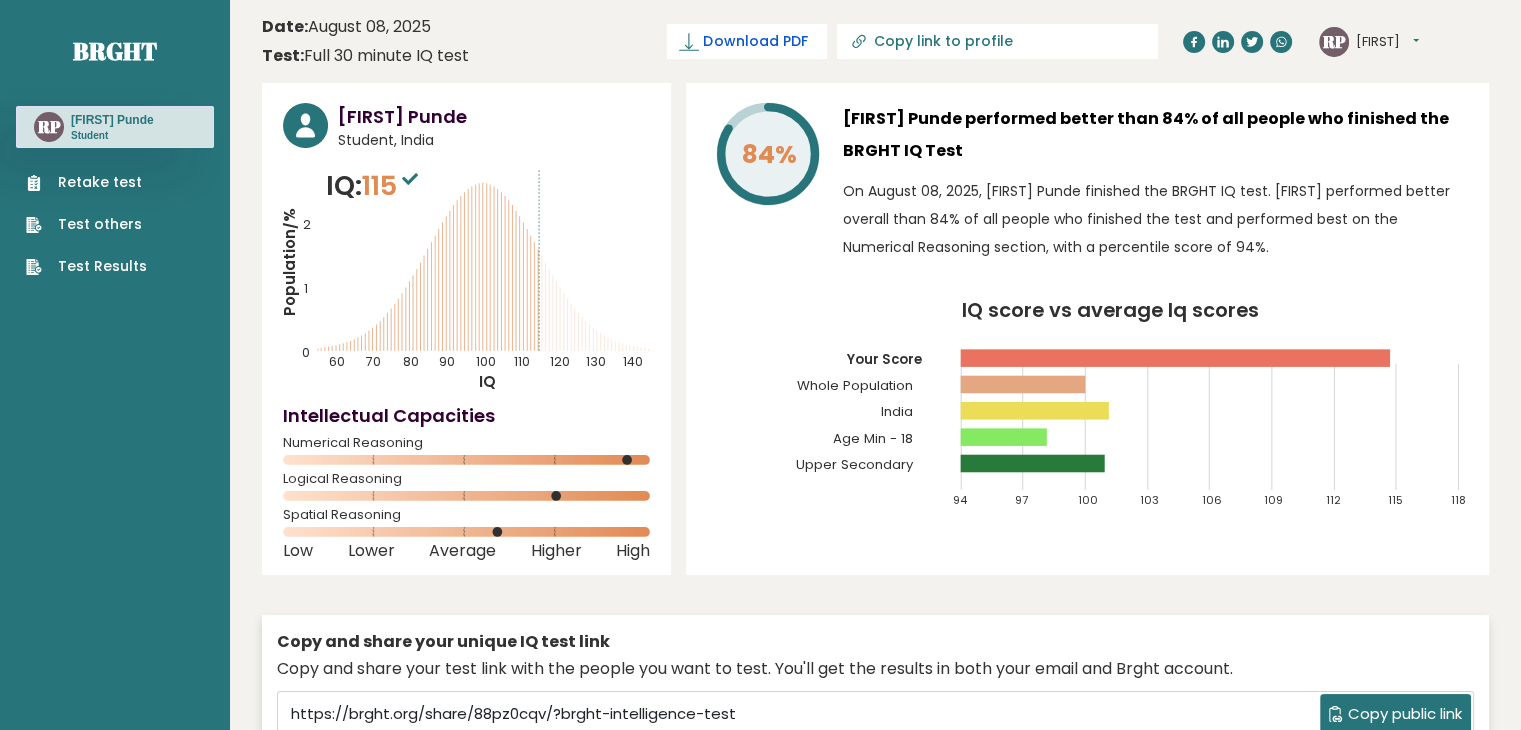 click on "Download PDF" at bounding box center [755, 41] 